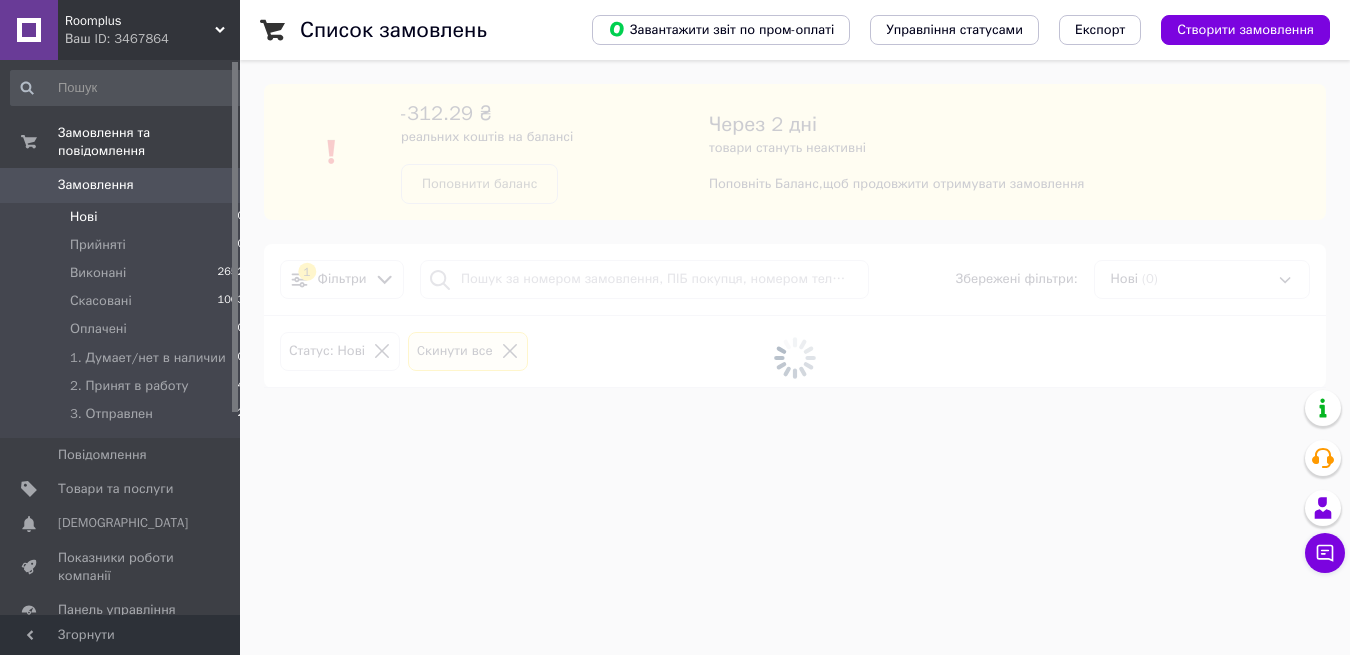scroll, scrollTop: 0, scrollLeft: 0, axis: both 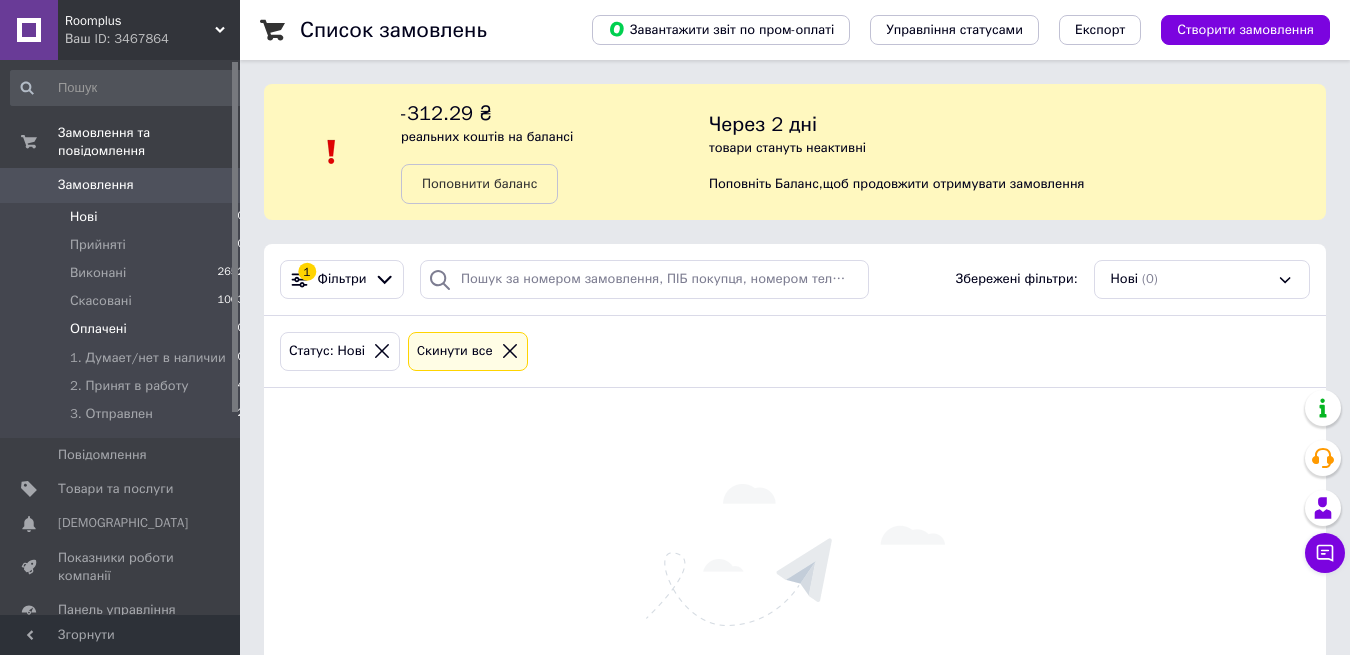 click on "Оплачені" at bounding box center [98, 329] 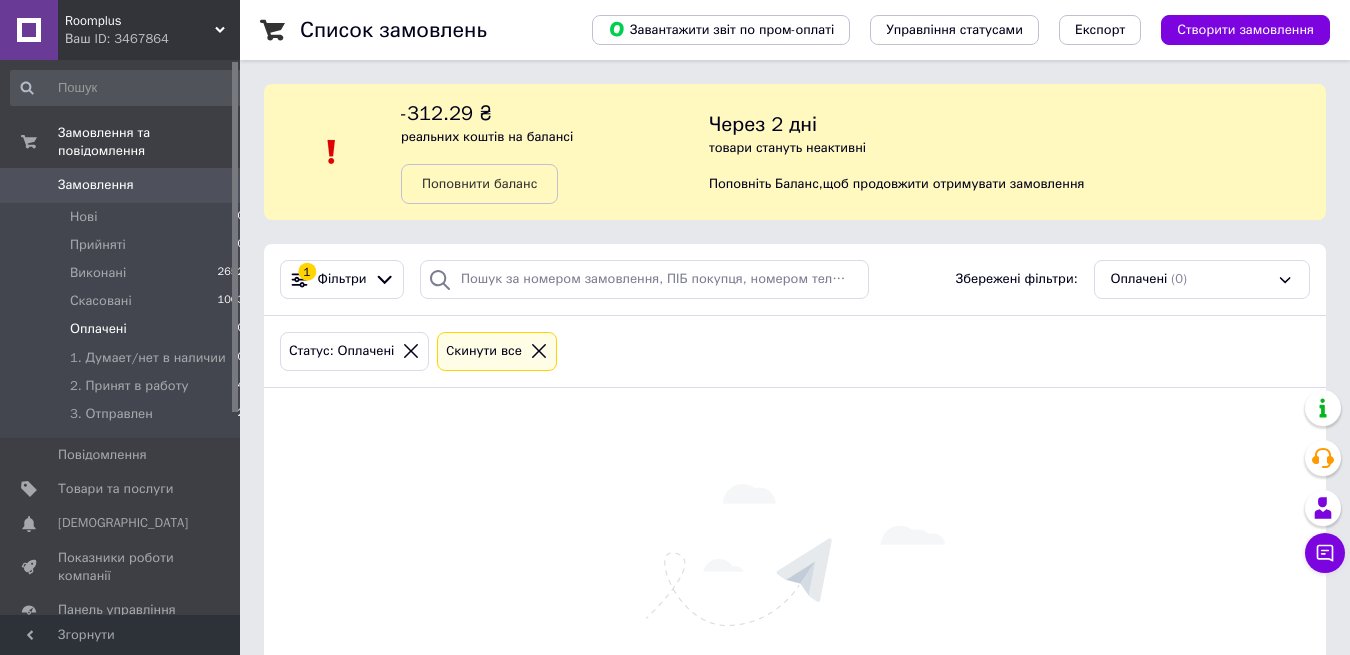 click on "Оплачені" at bounding box center [98, 329] 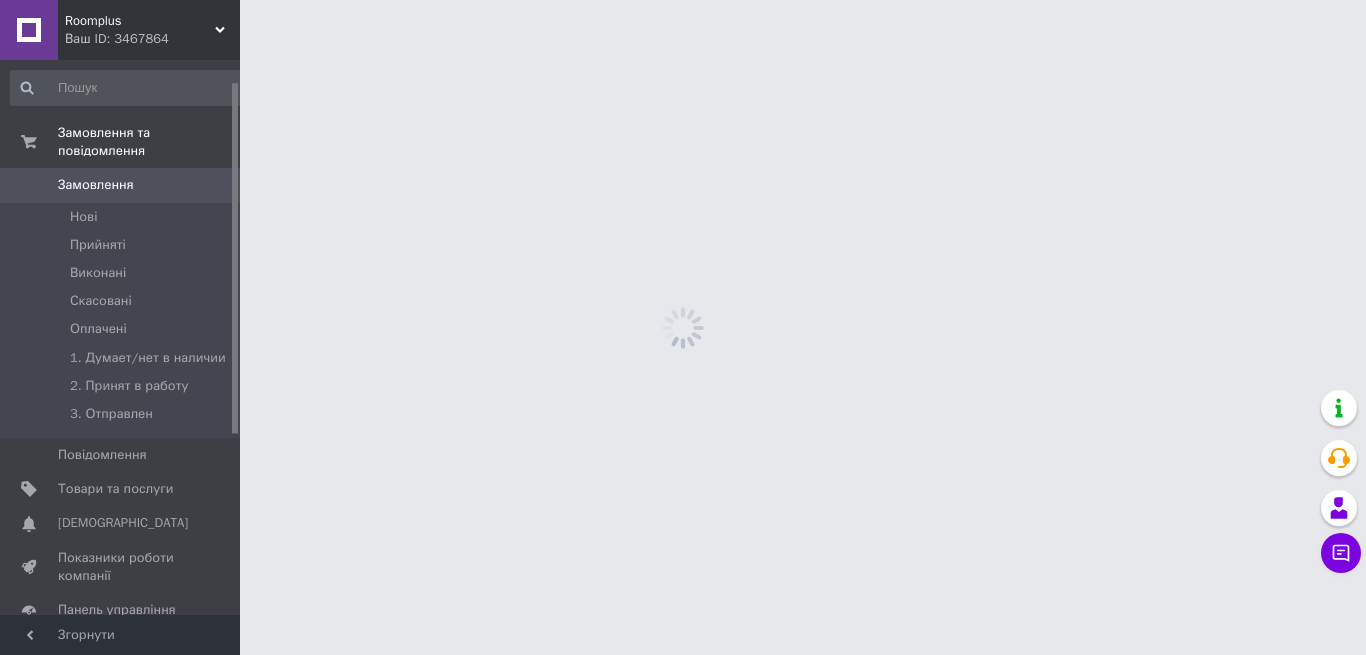 scroll, scrollTop: 0, scrollLeft: 0, axis: both 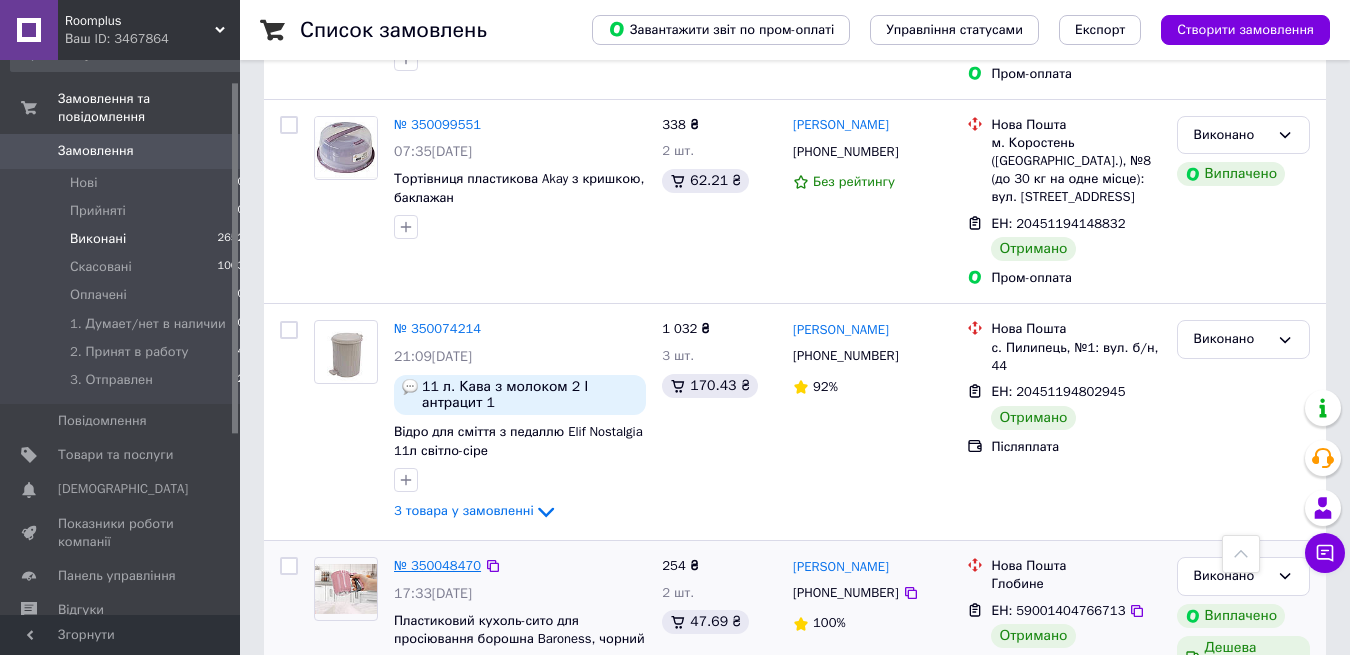 click on "№ 350048470" at bounding box center (437, 565) 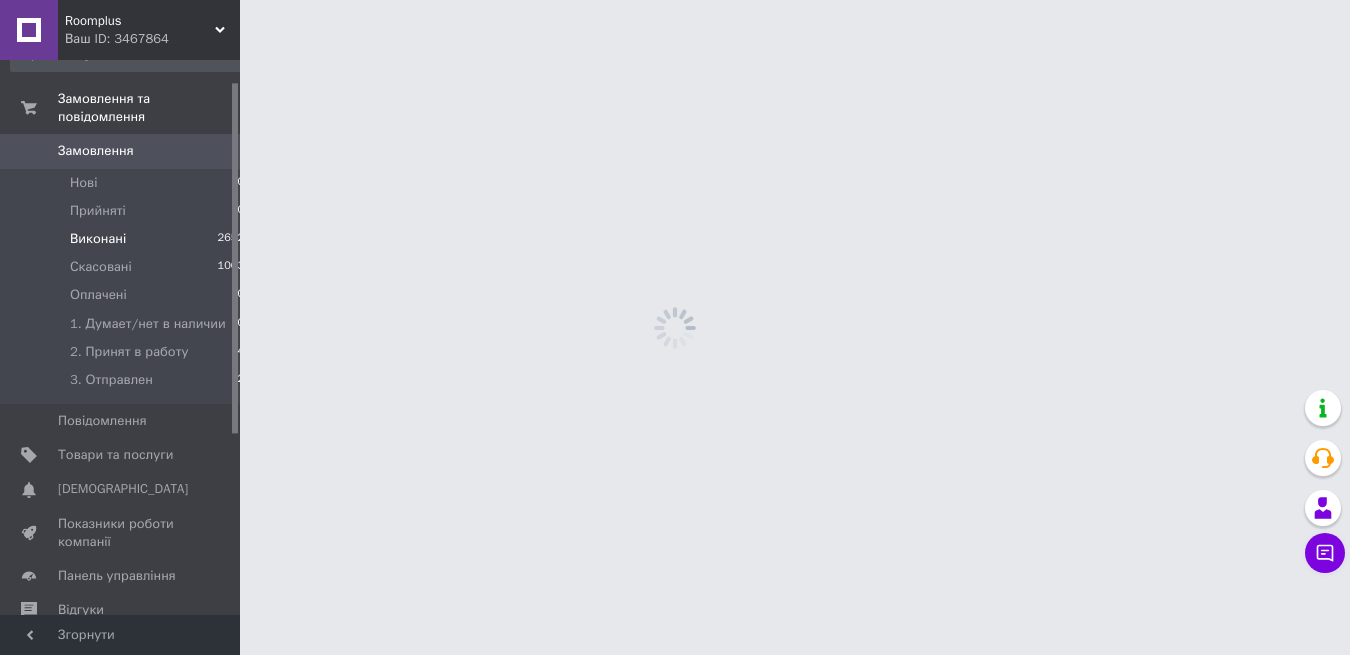 scroll, scrollTop: 0, scrollLeft: 0, axis: both 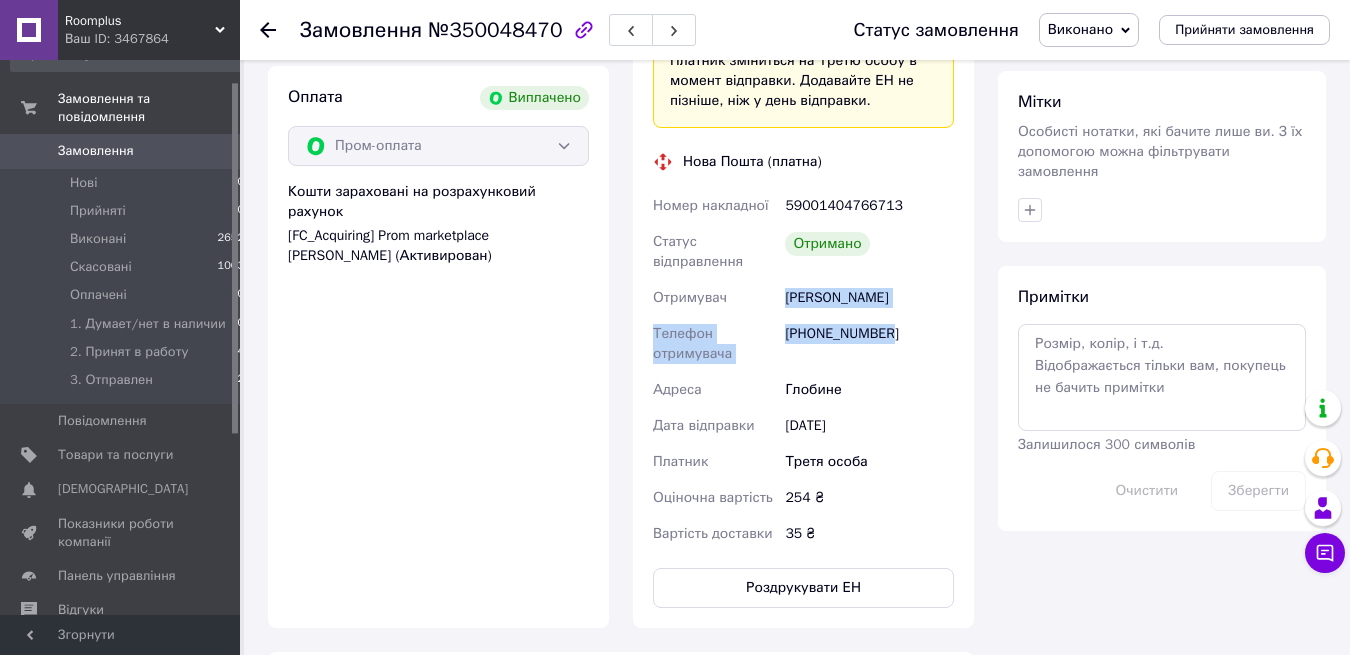 drag, startPoint x: 782, startPoint y: 272, endPoint x: 900, endPoint y: 324, distance: 128.9496 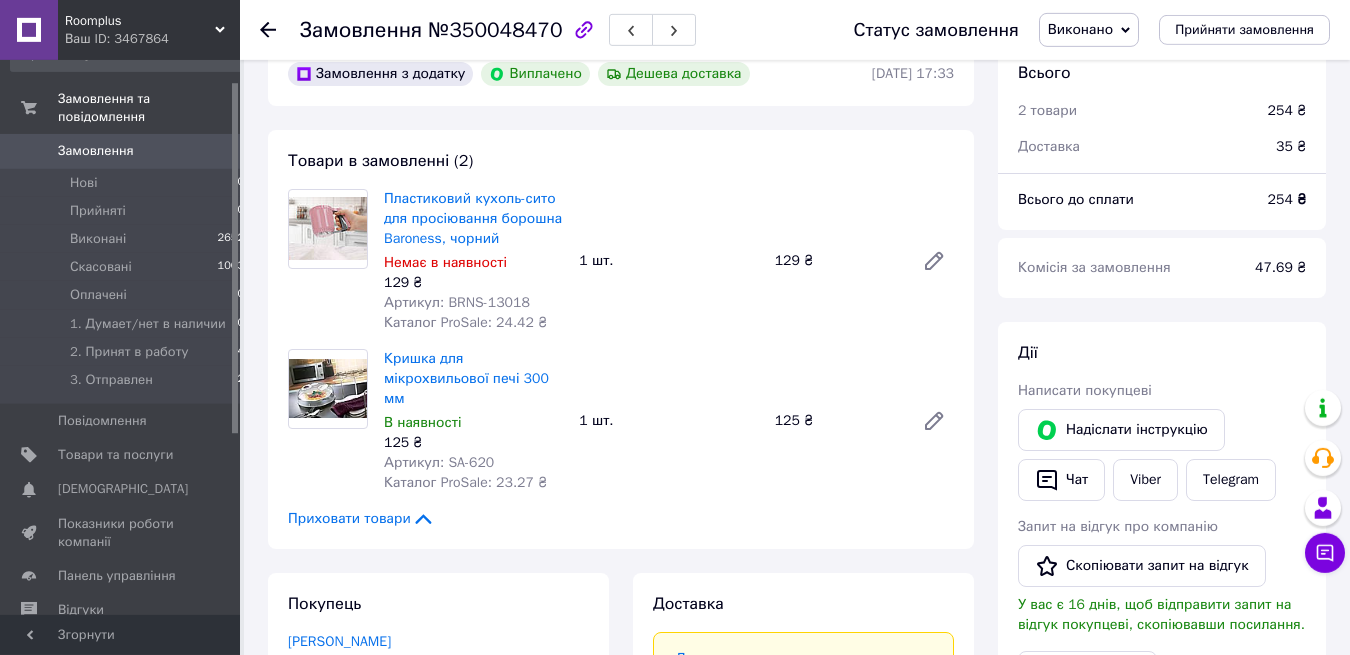 scroll, scrollTop: 0, scrollLeft: 0, axis: both 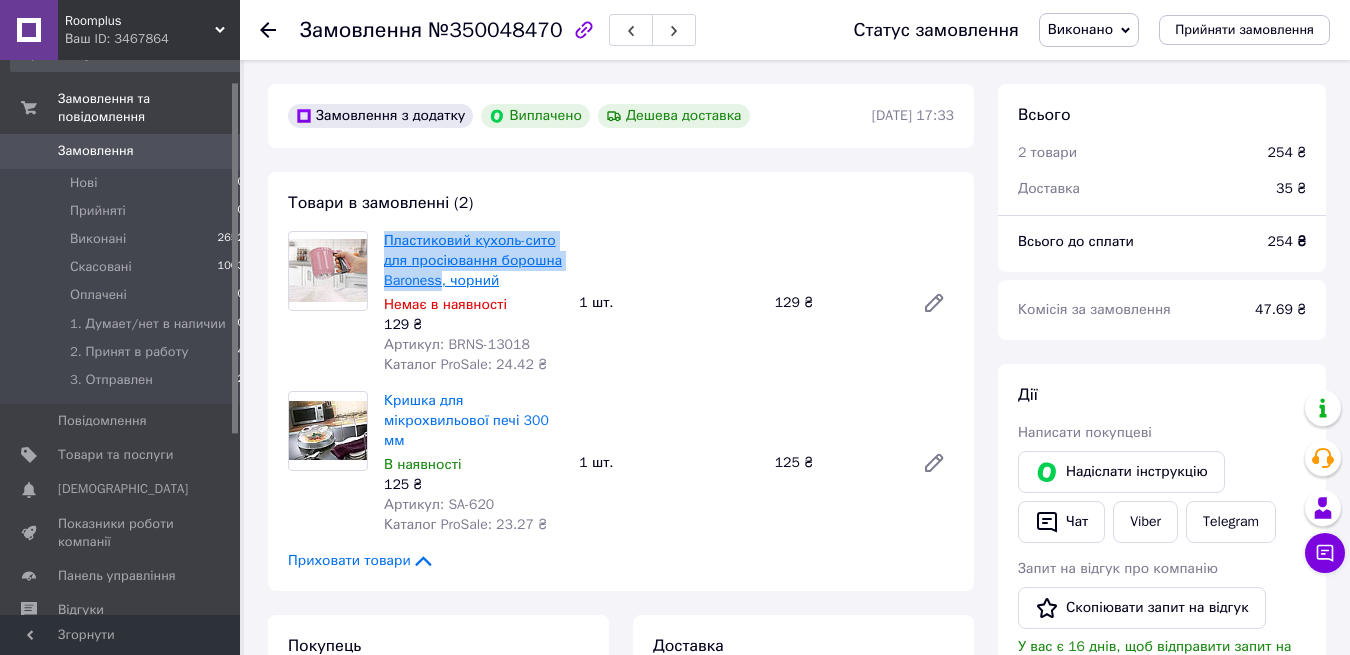 drag, startPoint x: 383, startPoint y: 235, endPoint x: 437, endPoint y: 280, distance: 70.292244 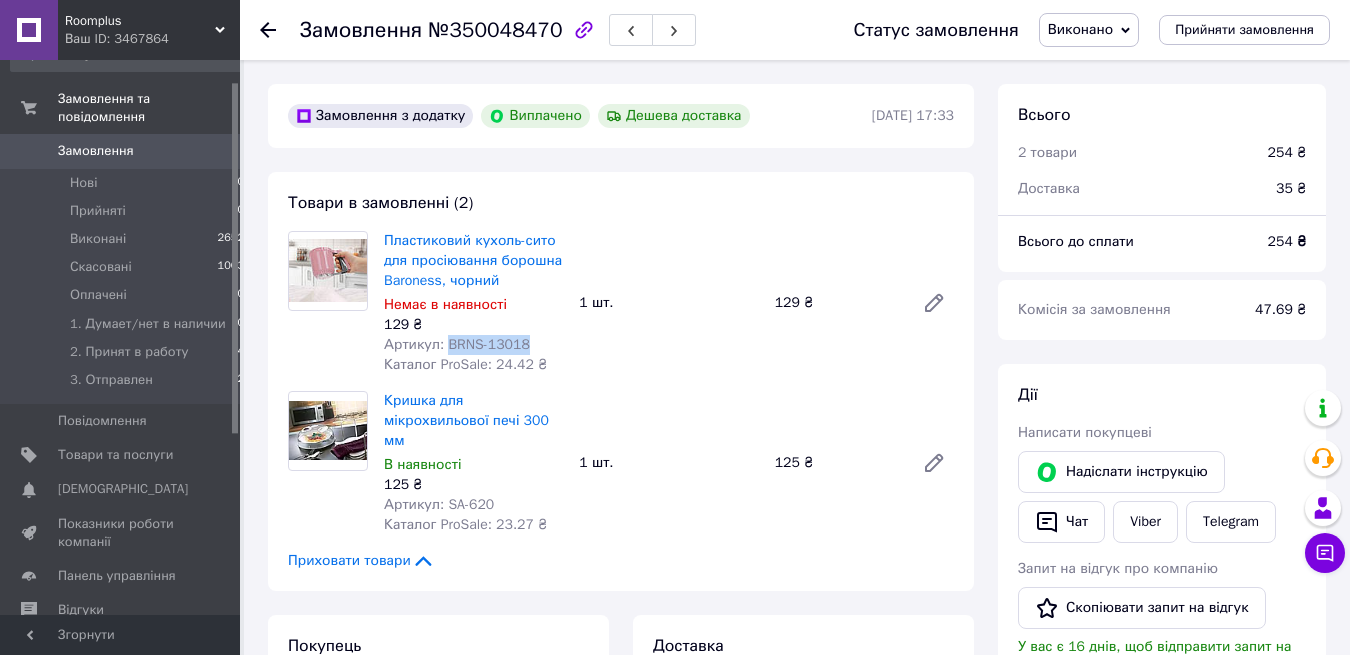 drag, startPoint x: 449, startPoint y: 343, endPoint x: 517, endPoint y: 344, distance: 68.007355 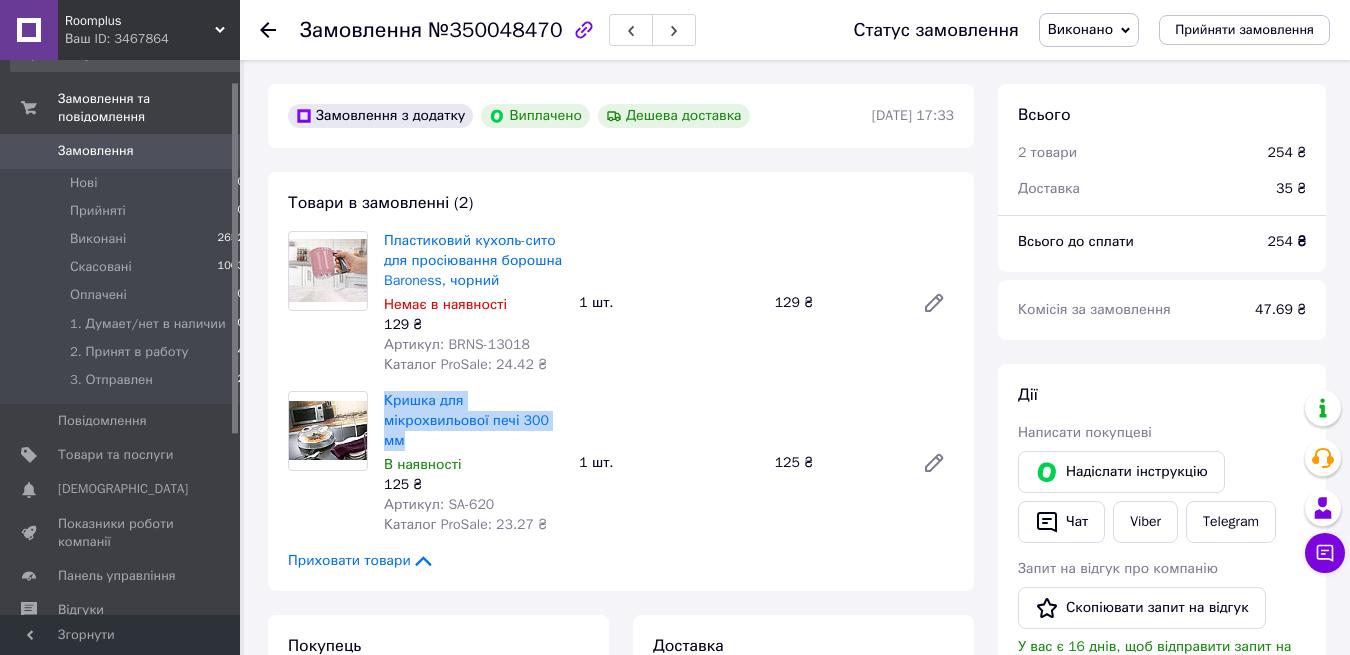 drag, startPoint x: 380, startPoint y: 395, endPoint x: 526, endPoint y: 417, distance: 147.64822 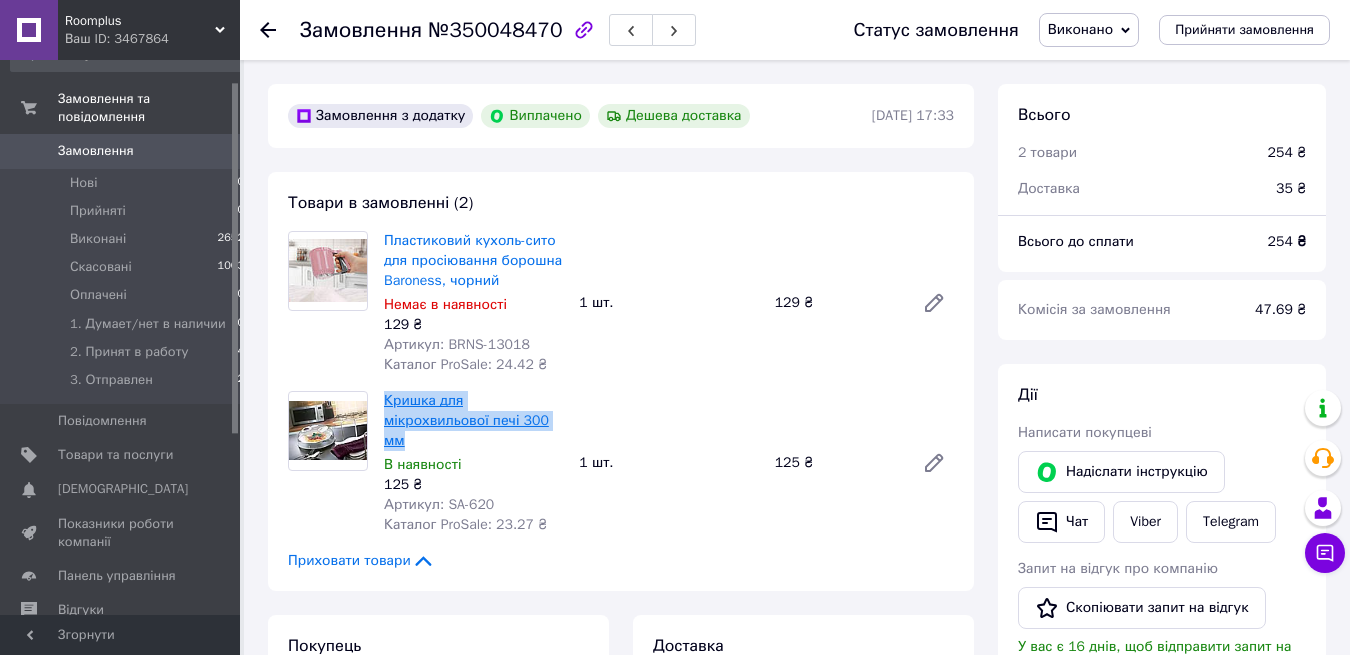 copy on "Кришка для мікрохвильової печі 300 мм" 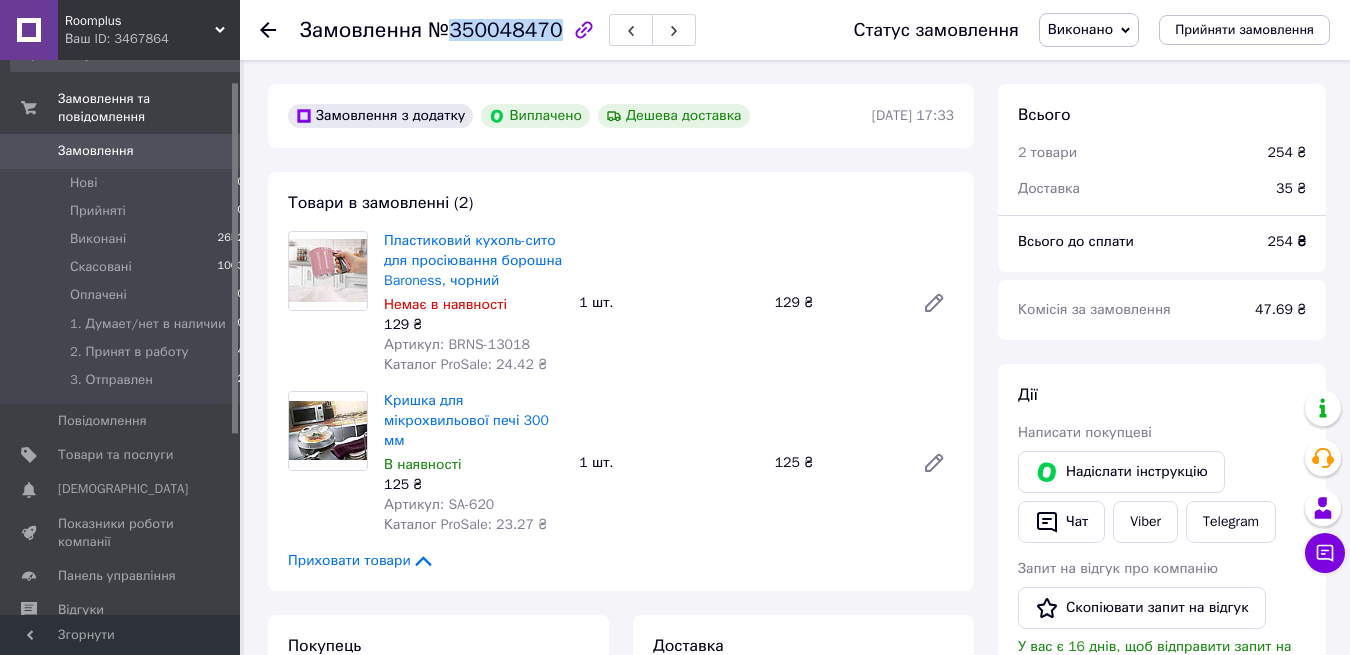 drag, startPoint x: 449, startPoint y: 34, endPoint x: 540, endPoint y: 39, distance: 91.13726 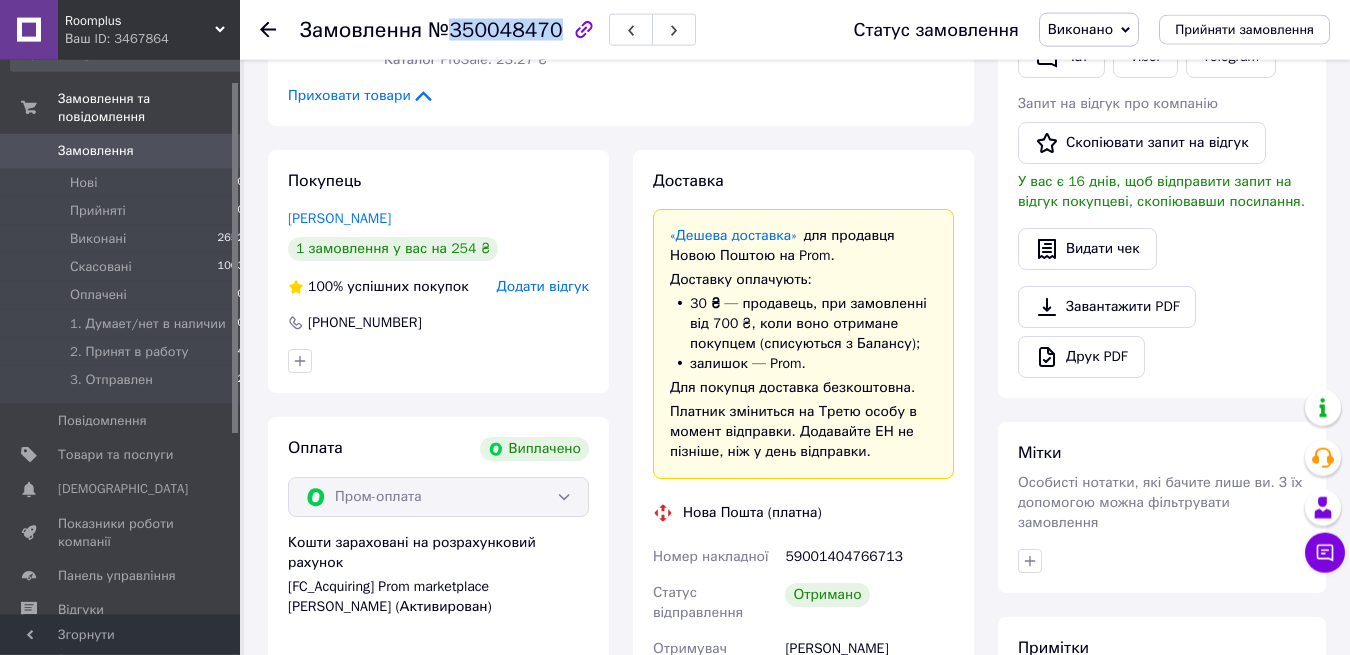 scroll, scrollTop: 510, scrollLeft: 0, axis: vertical 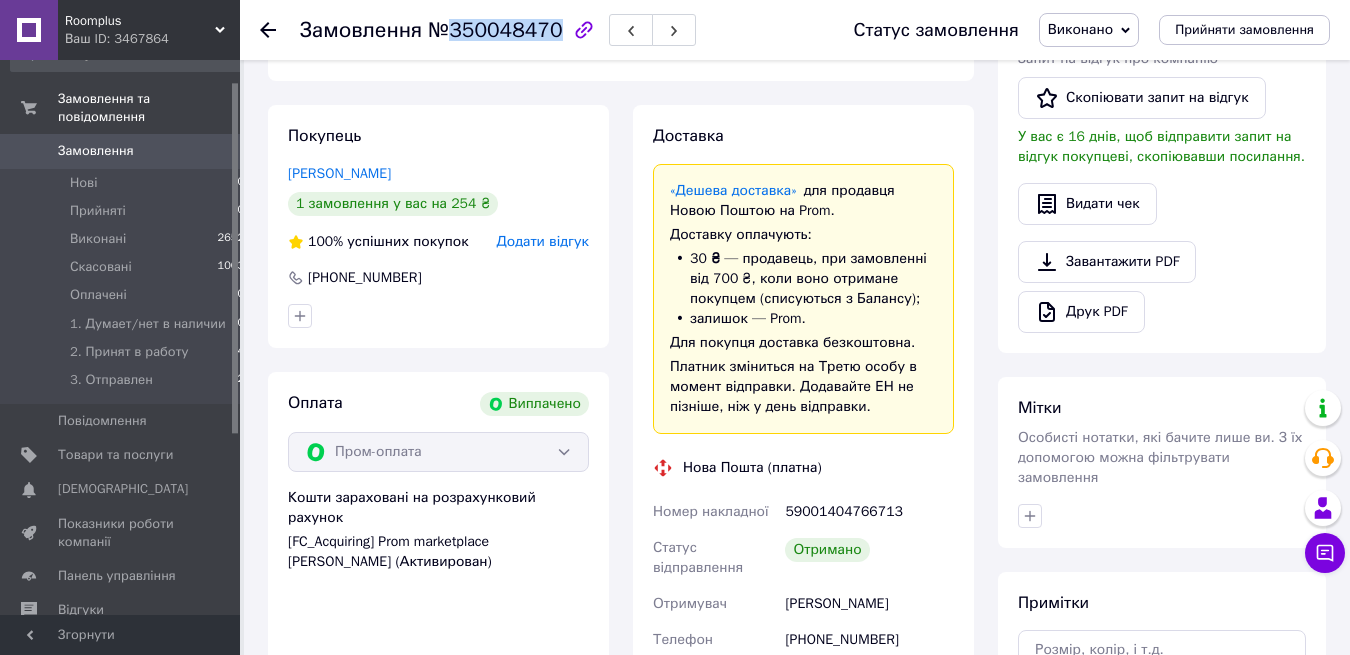 drag, startPoint x: 785, startPoint y: 582, endPoint x: 886, endPoint y: 590, distance: 101.31634 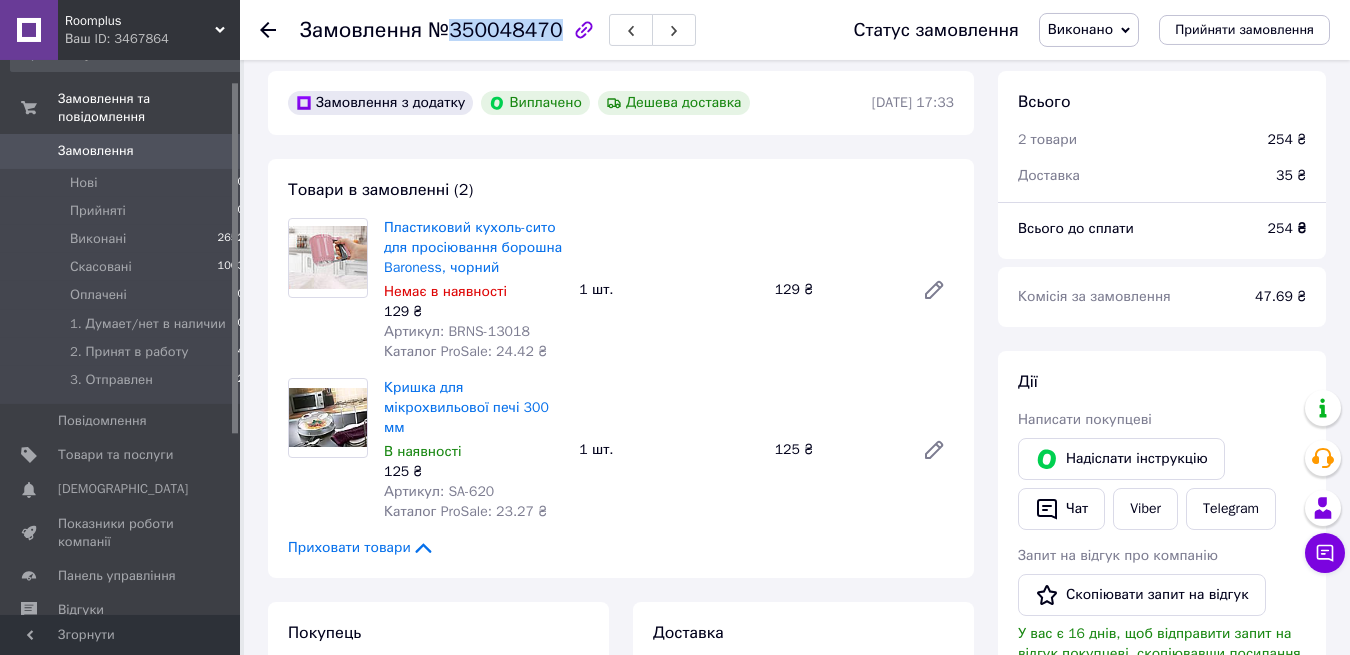 scroll, scrollTop: 0, scrollLeft: 0, axis: both 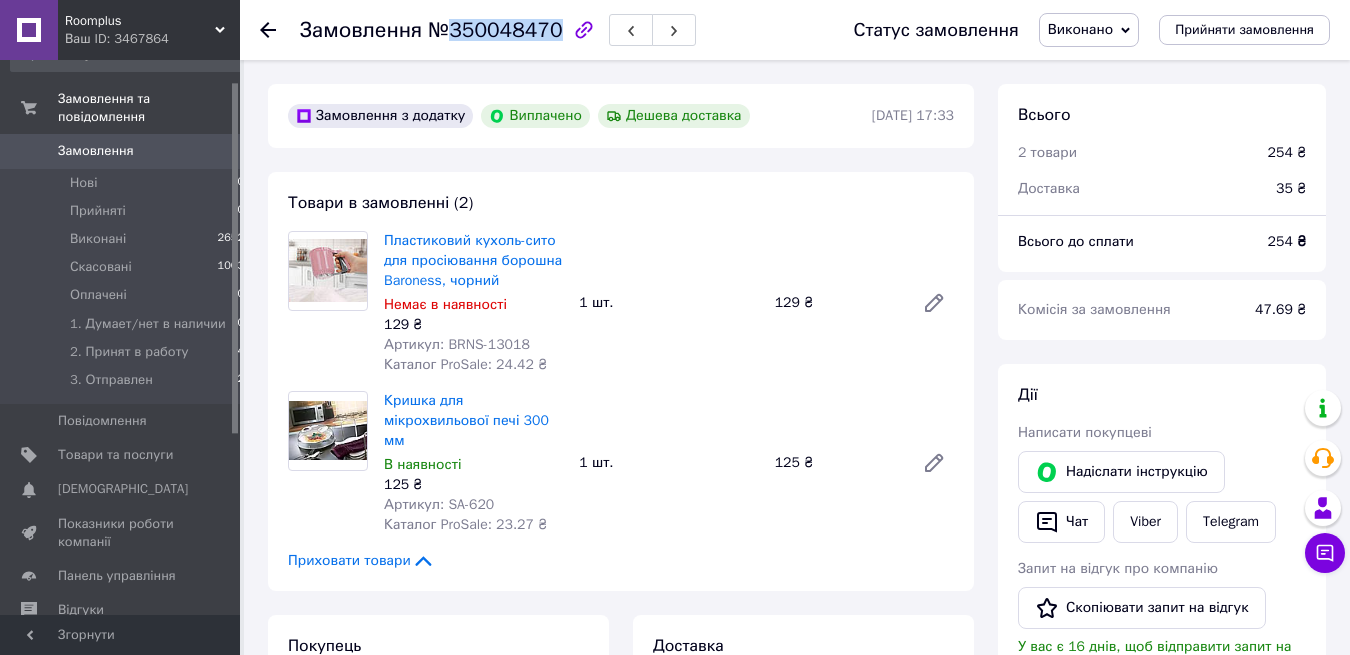click 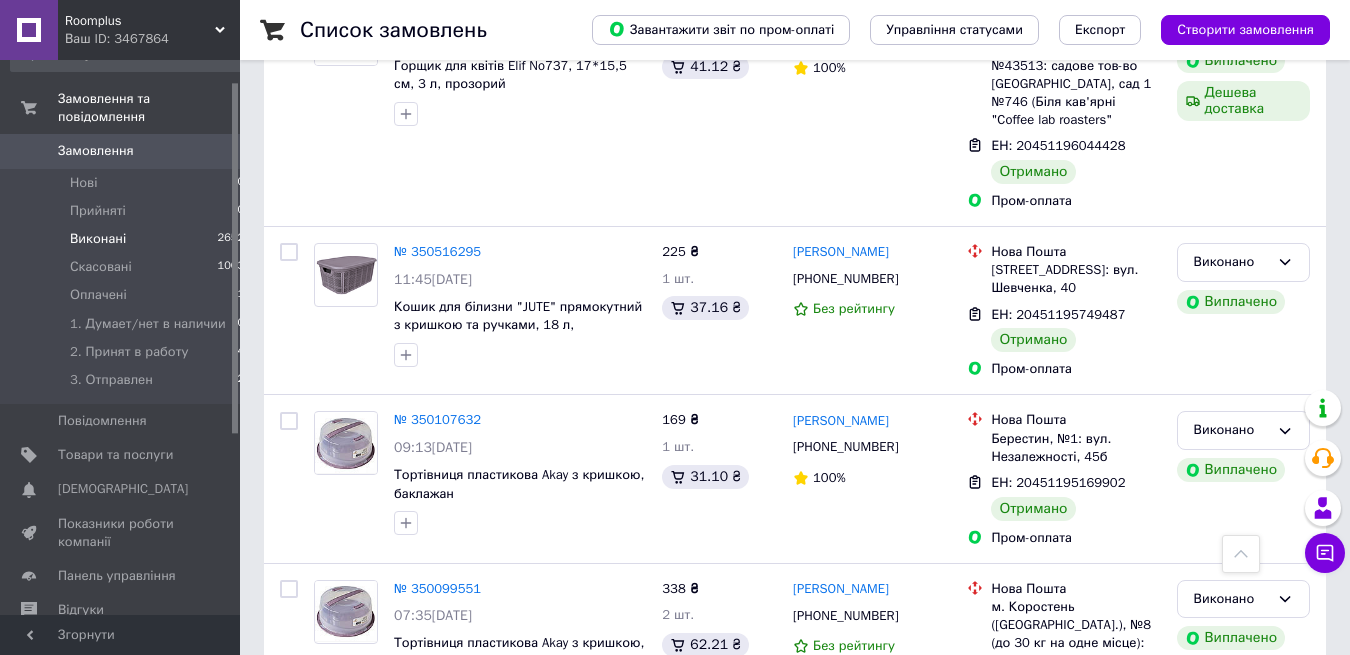 scroll, scrollTop: 3468, scrollLeft: 0, axis: vertical 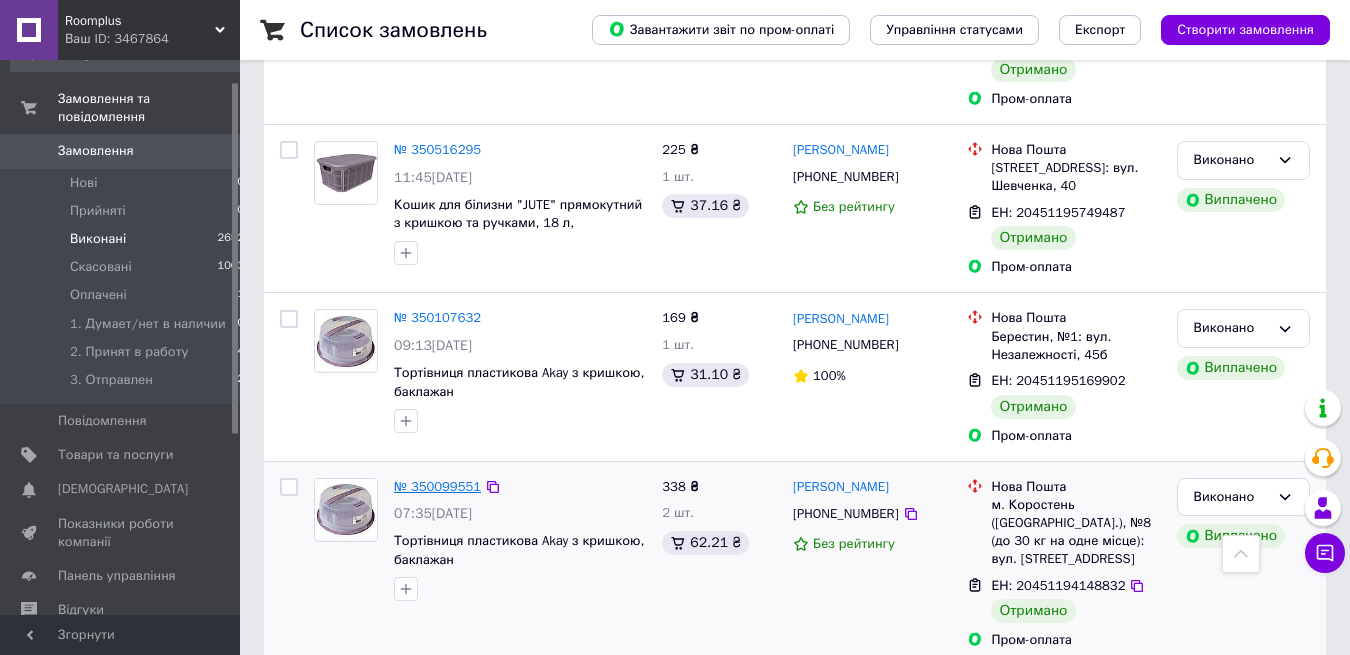 click on "№ 350099551" at bounding box center [437, 486] 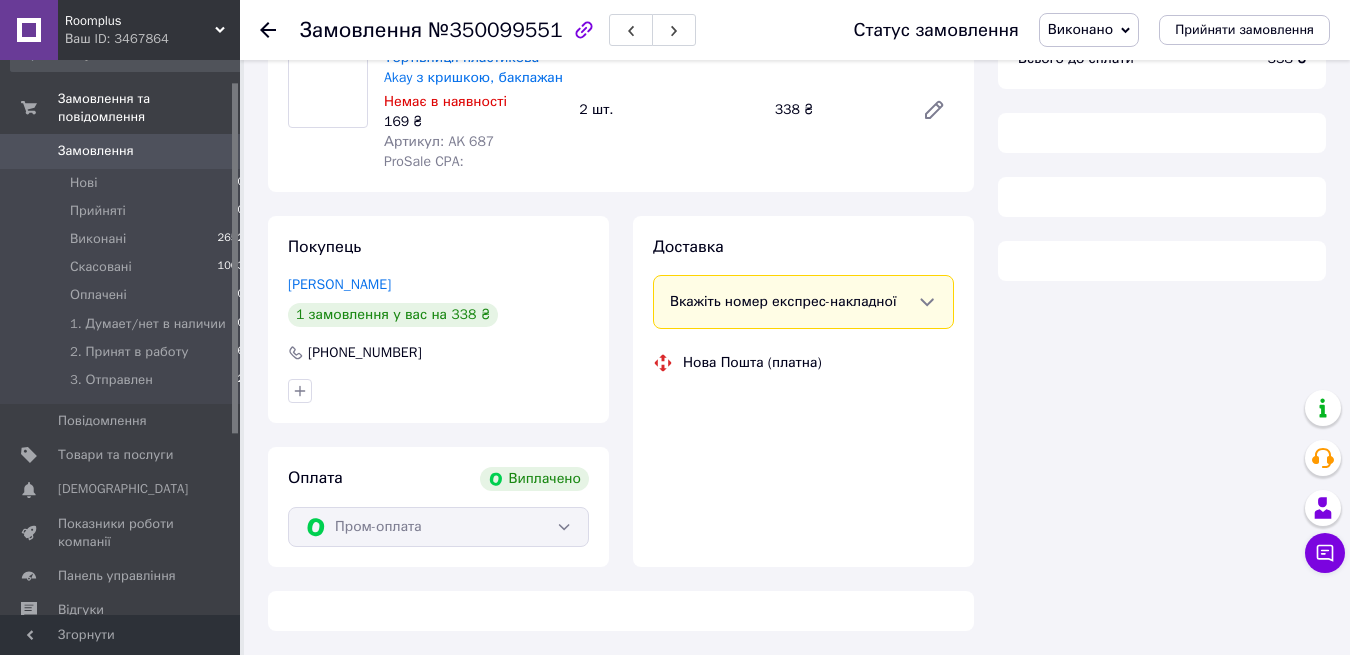 scroll, scrollTop: 183, scrollLeft: 0, axis: vertical 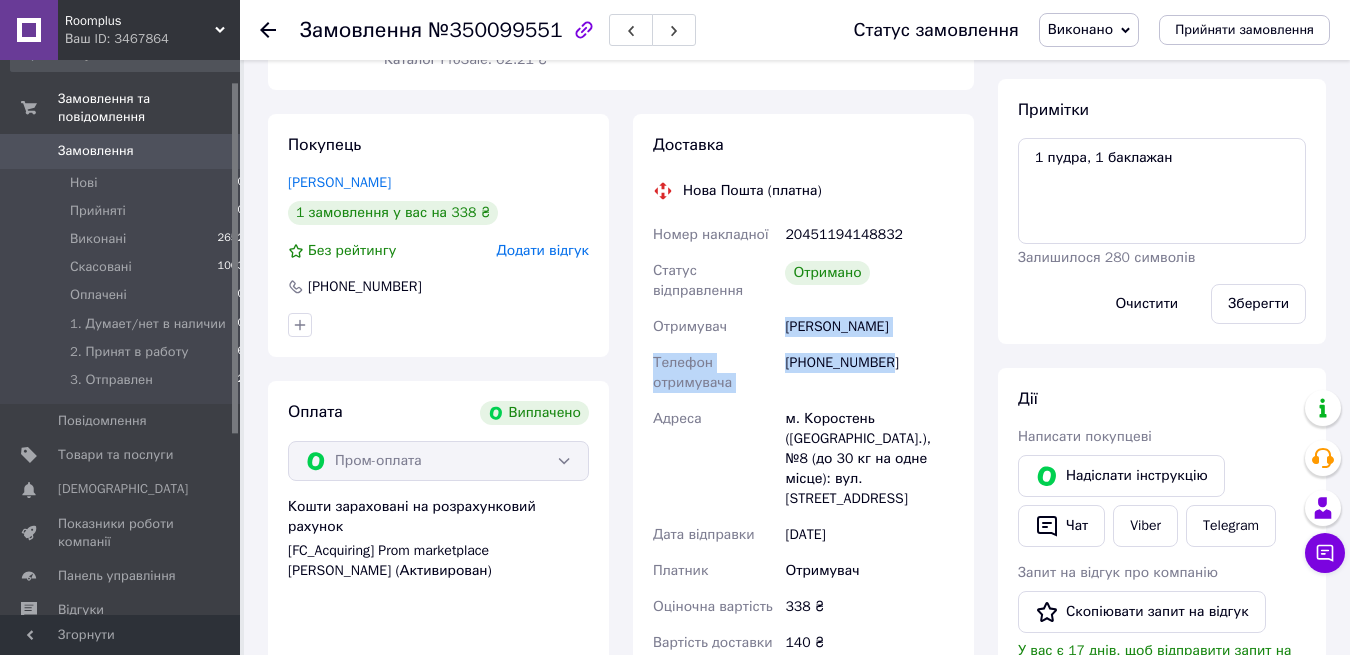 drag, startPoint x: 784, startPoint y: 329, endPoint x: 918, endPoint y: 361, distance: 137.76791 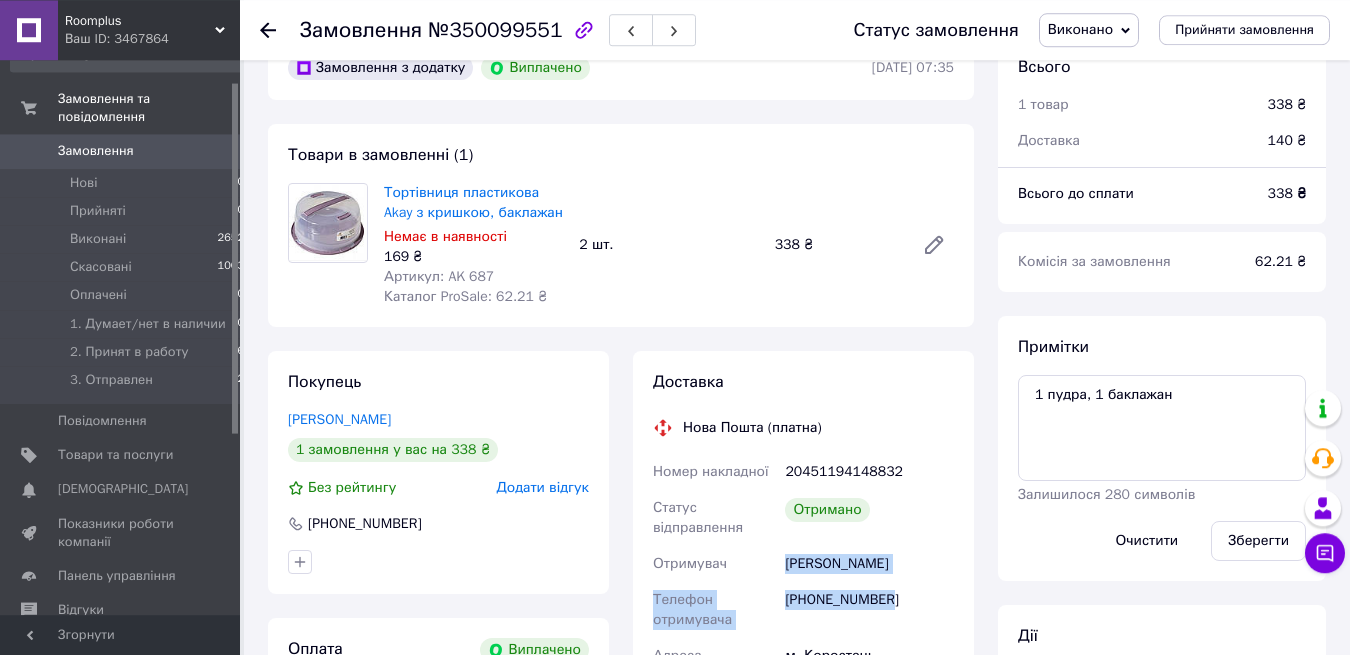 scroll, scrollTop: 0, scrollLeft: 0, axis: both 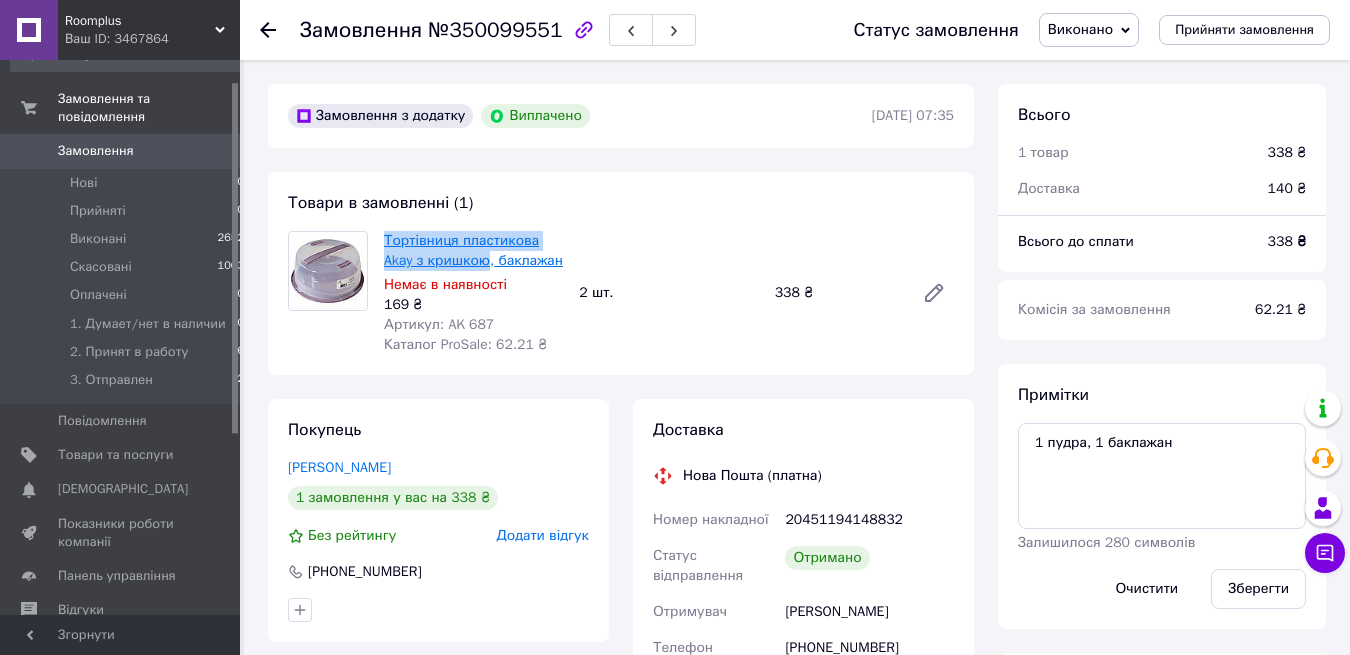 drag, startPoint x: 381, startPoint y: 233, endPoint x: 485, endPoint y: 257, distance: 106.733315 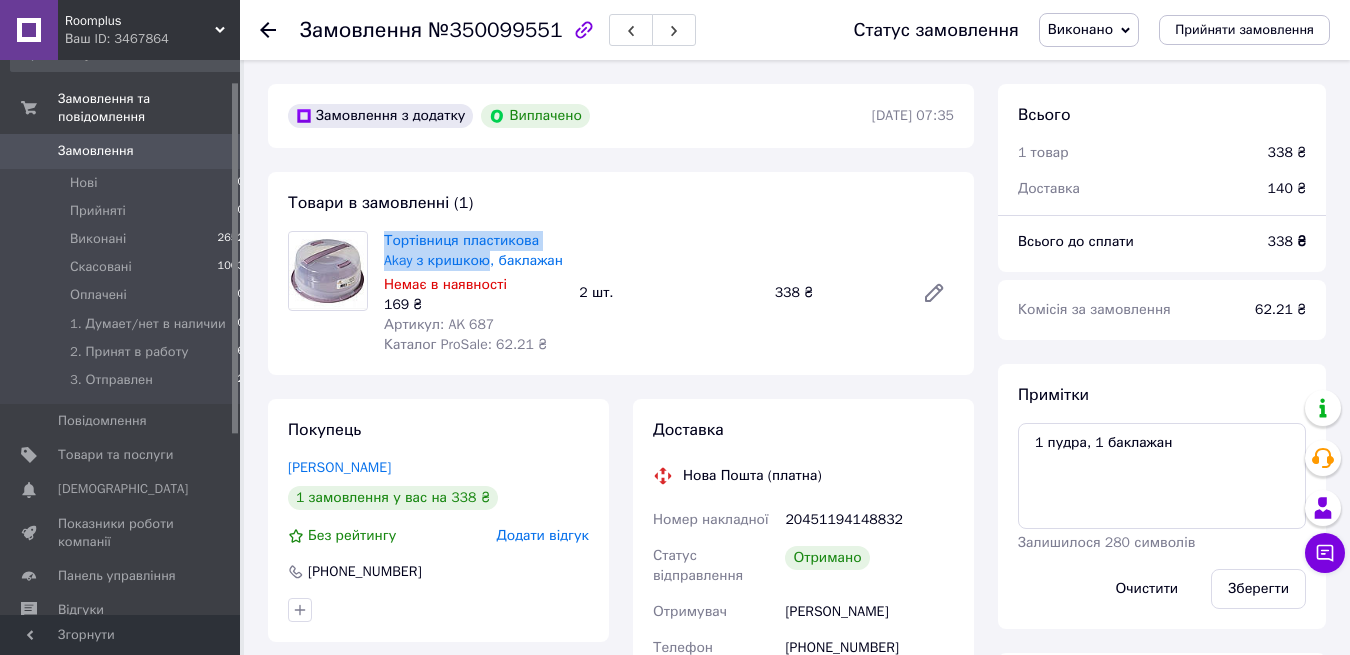 copy on "Тортівниця пластикова Akay з кришкою" 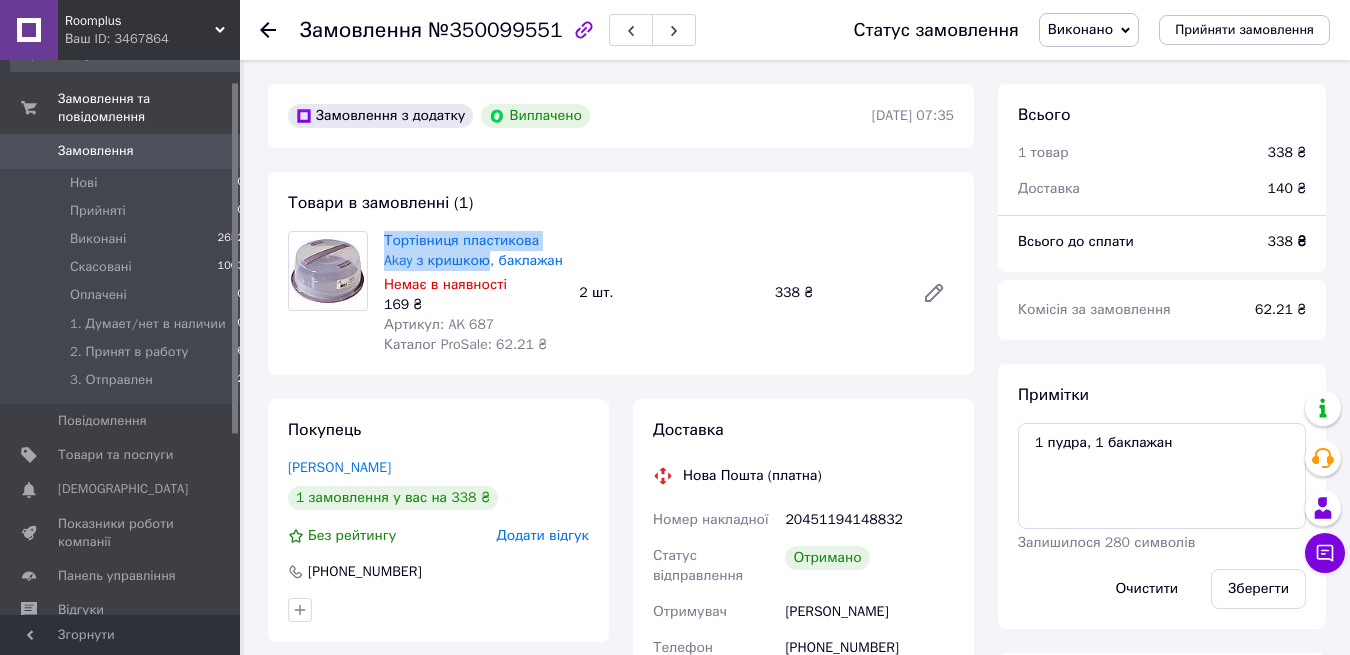 click 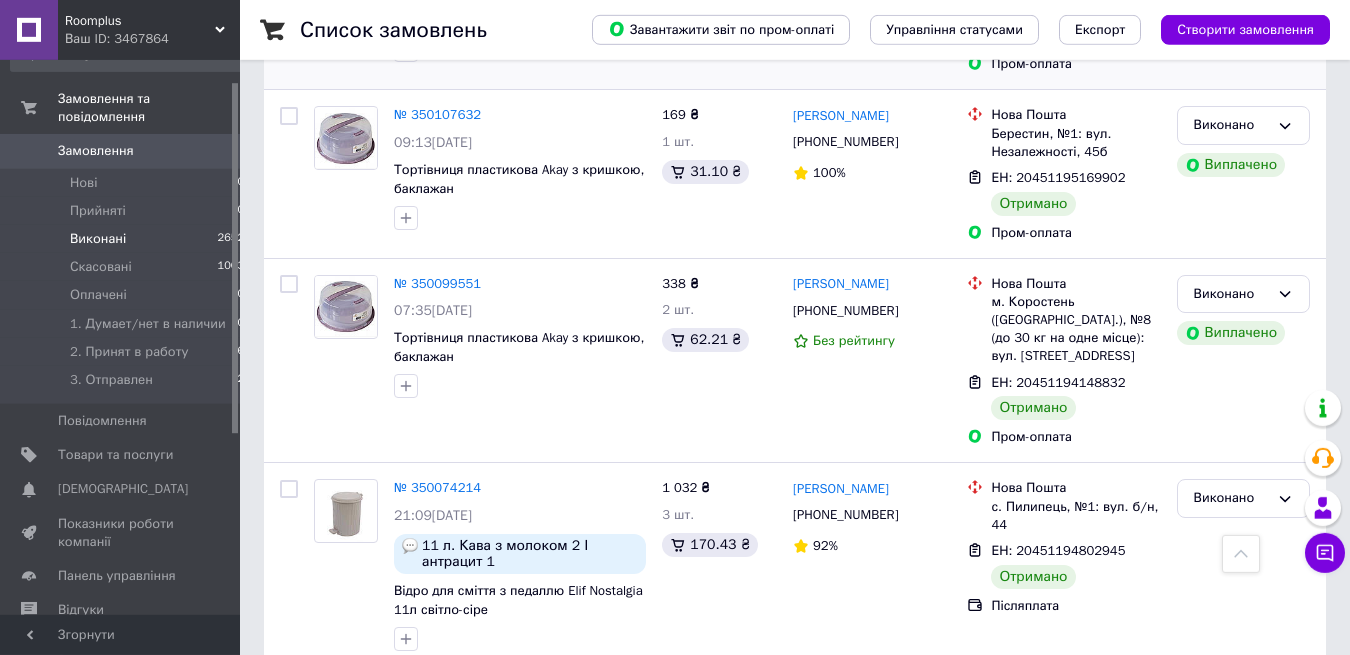 scroll, scrollTop: 3672, scrollLeft: 0, axis: vertical 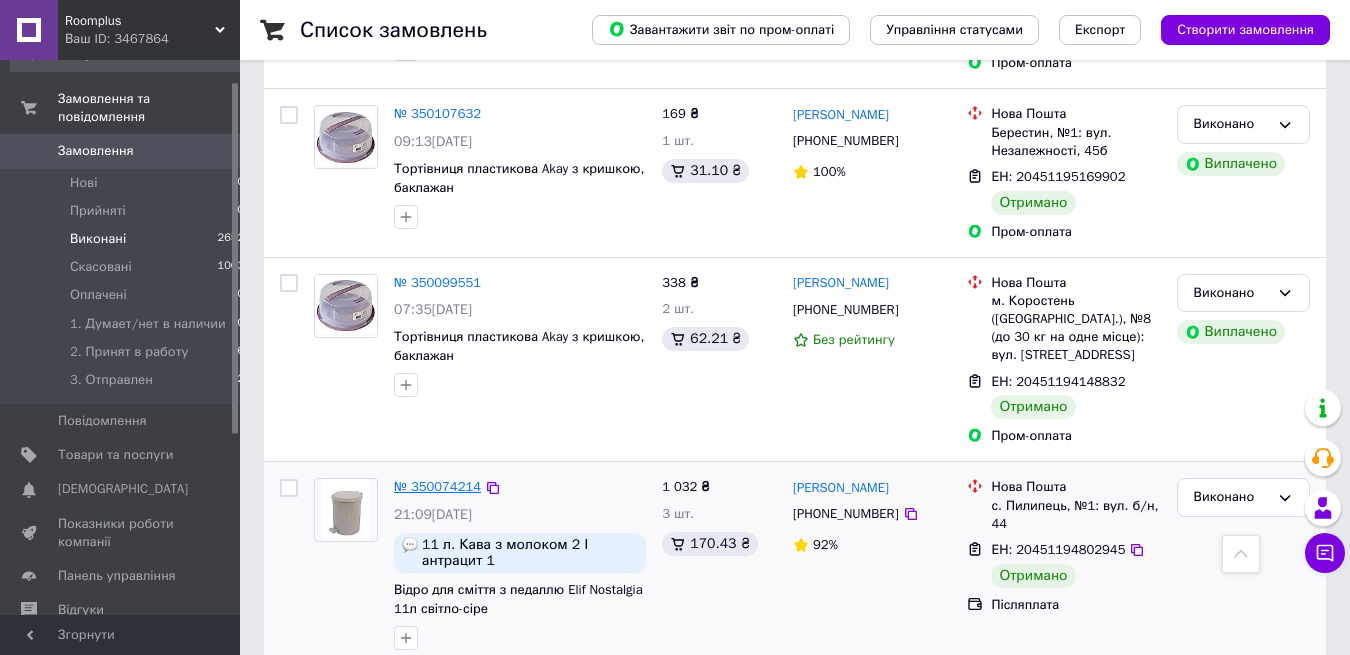 click on "№ 350074214" at bounding box center (437, 486) 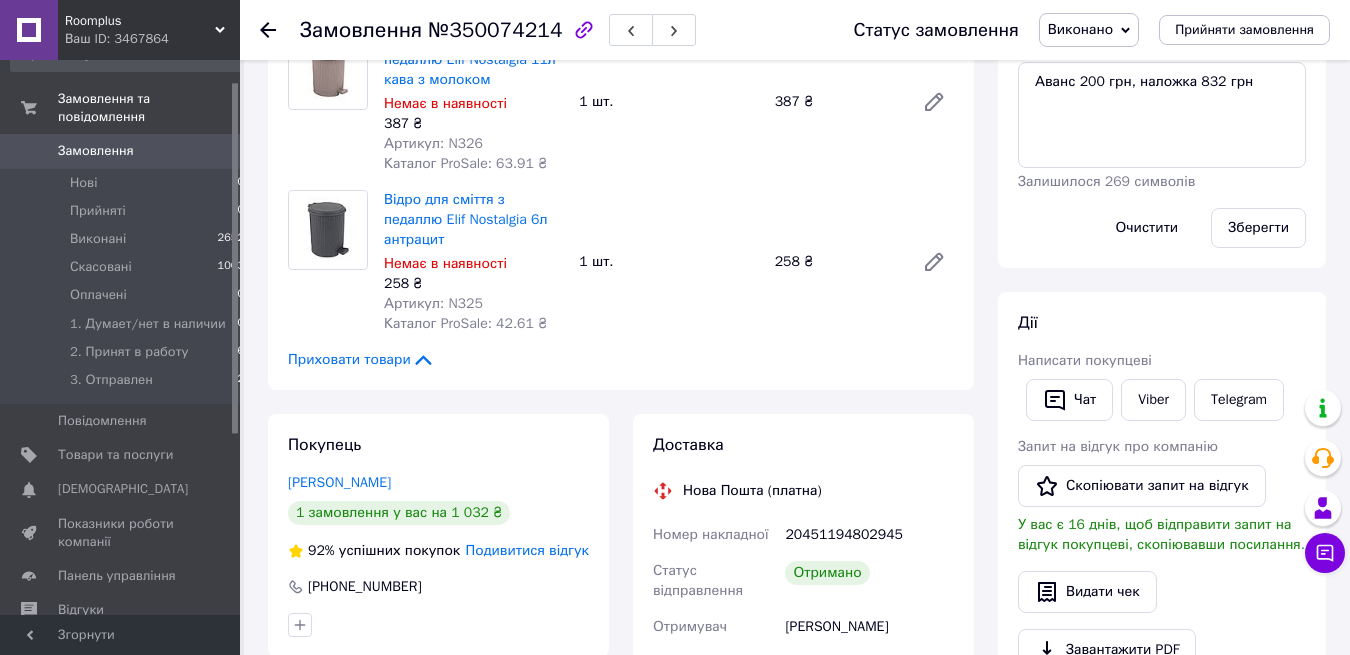 scroll, scrollTop: 560, scrollLeft: 0, axis: vertical 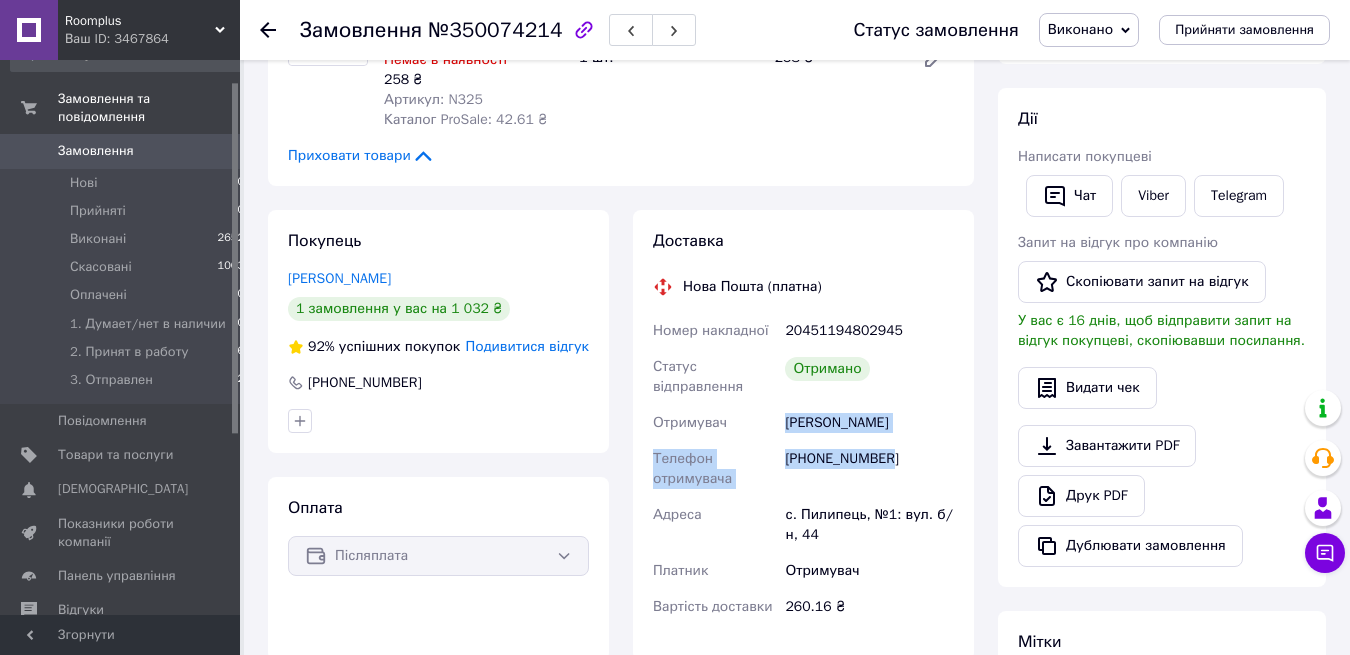 drag, startPoint x: 785, startPoint y: 381, endPoint x: 910, endPoint y: 419, distance: 130.64838 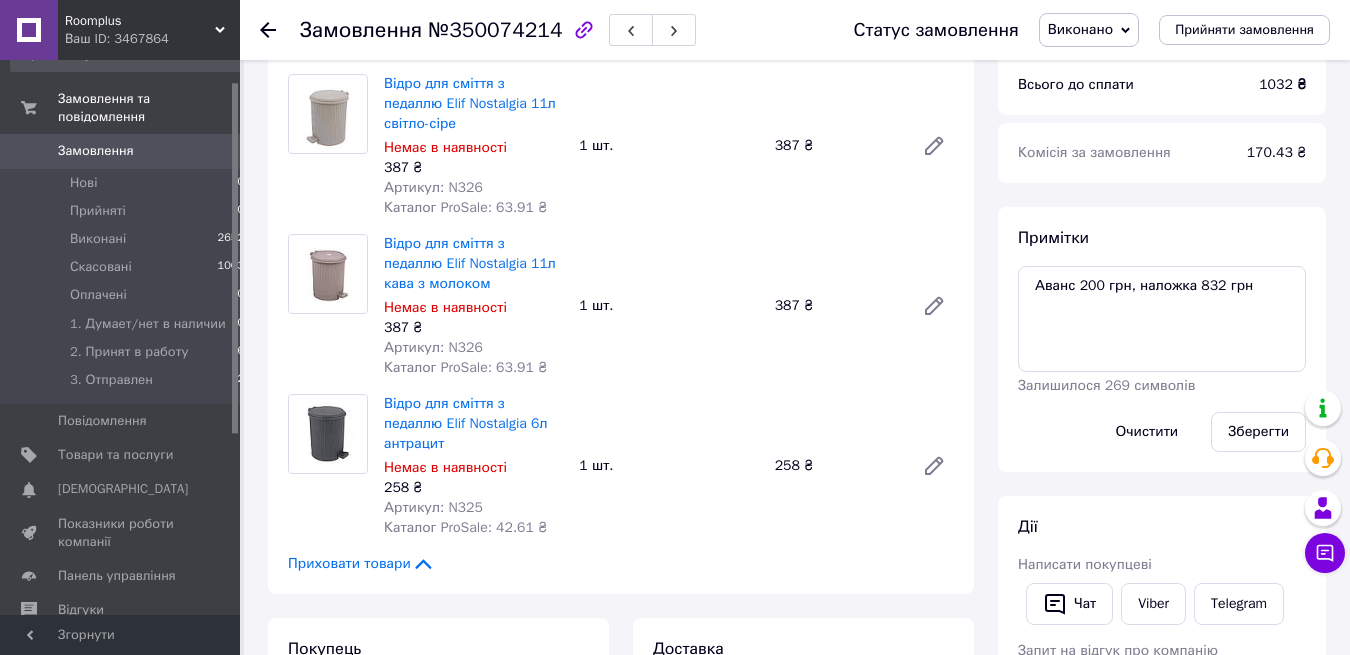 scroll, scrollTop: 0, scrollLeft: 0, axis: both 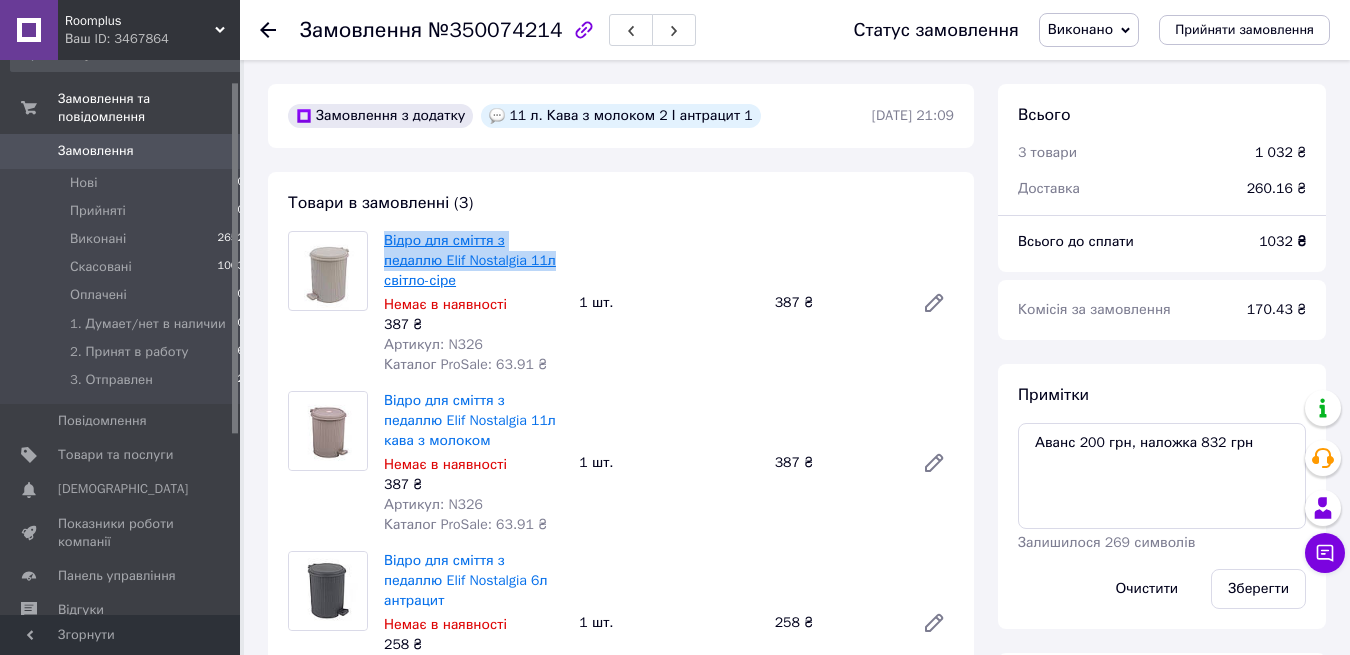 drag, startPoint x: 381, startPoint y: 238, endPoint x: 486, endPoint y: 264, distance: 108.17116 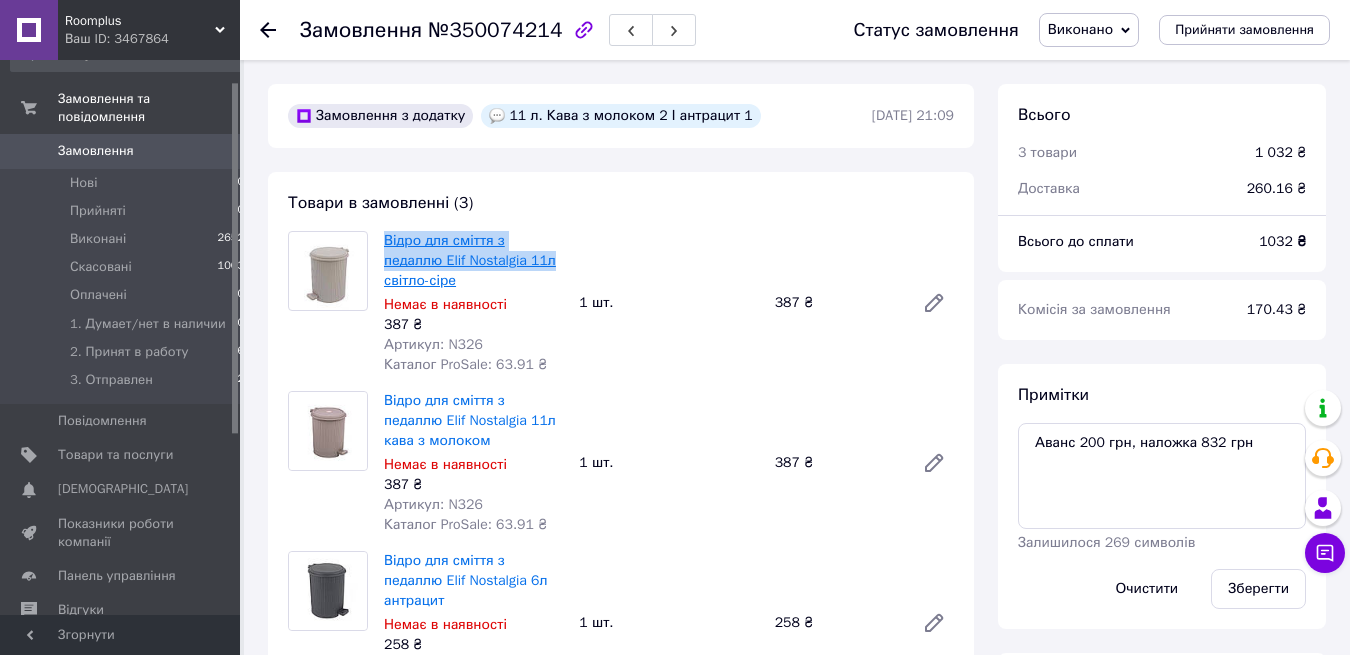 copy on "Відро для сміття з педаллю Elif Nostalgia 11л" 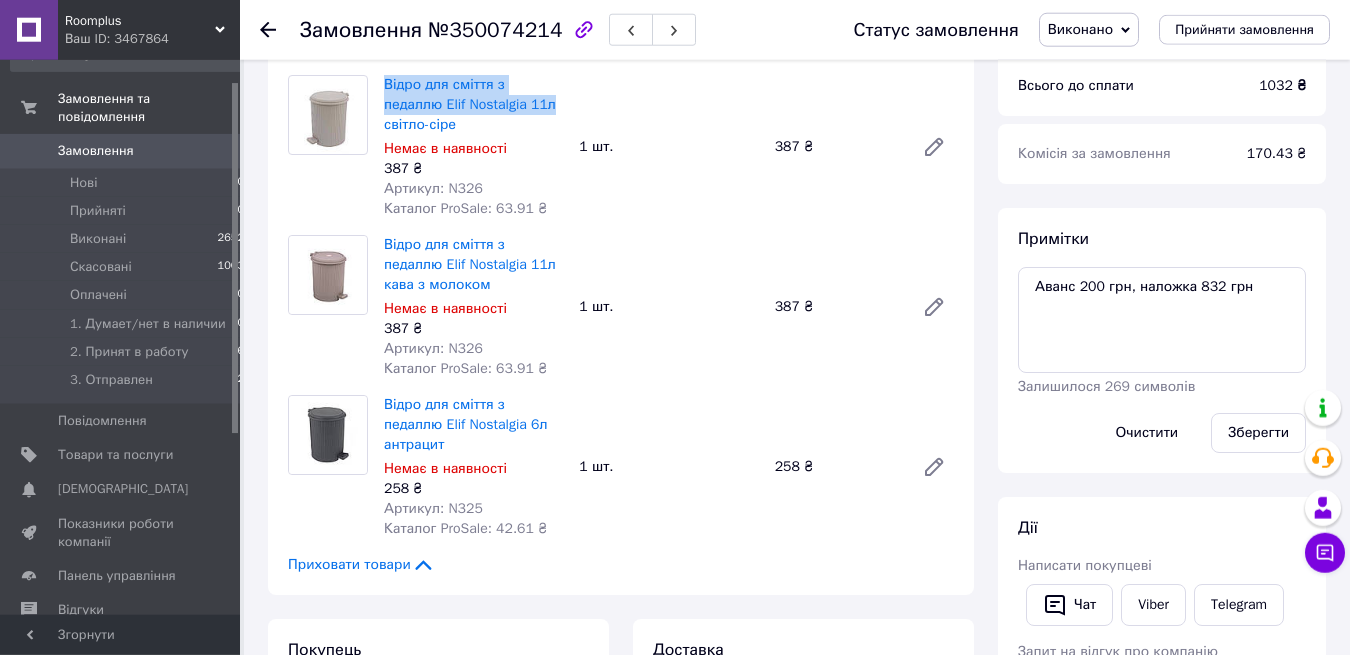 scroll, scrollTop: 204, scrollLeft: 0, axis: vertical 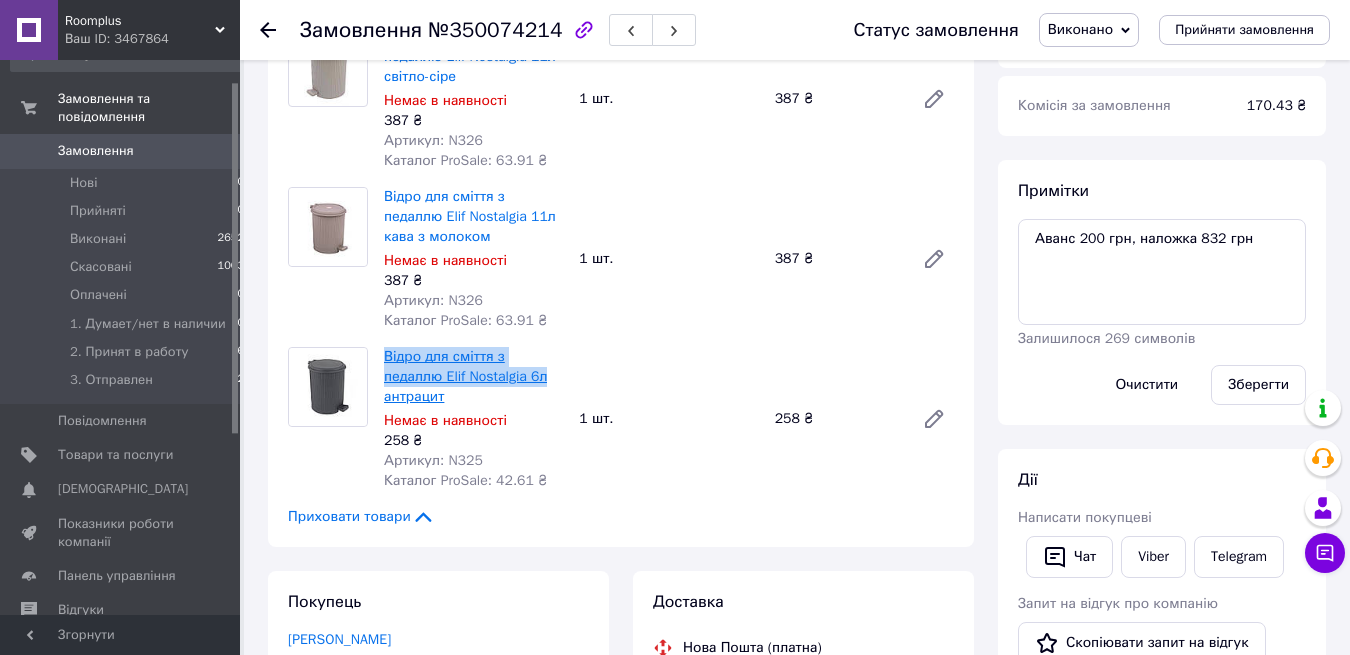 drag, startPoint x: 469, startPoint y: 331, endPoint x: 479, endPoint y: 356, distance: 26.925823 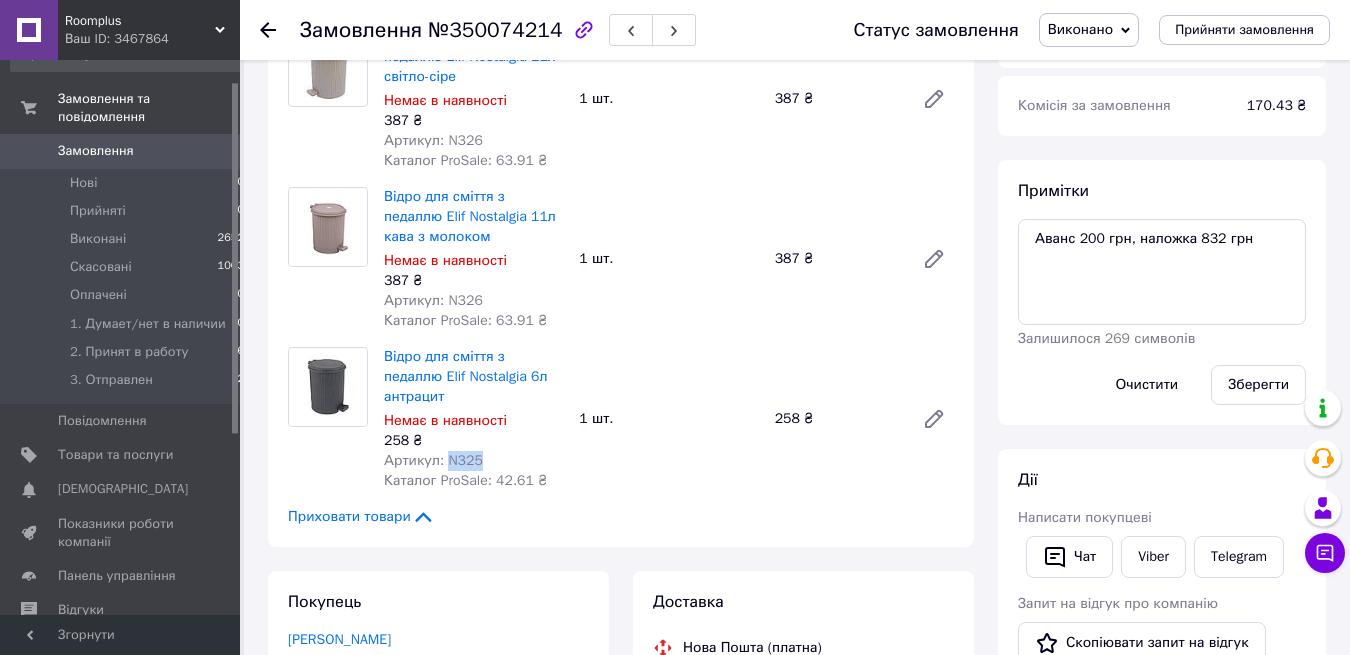 drag, startPoint x: 450, startPoint y: 420, endPoint x: 482, endPoint y: 423, distance: 32.140316 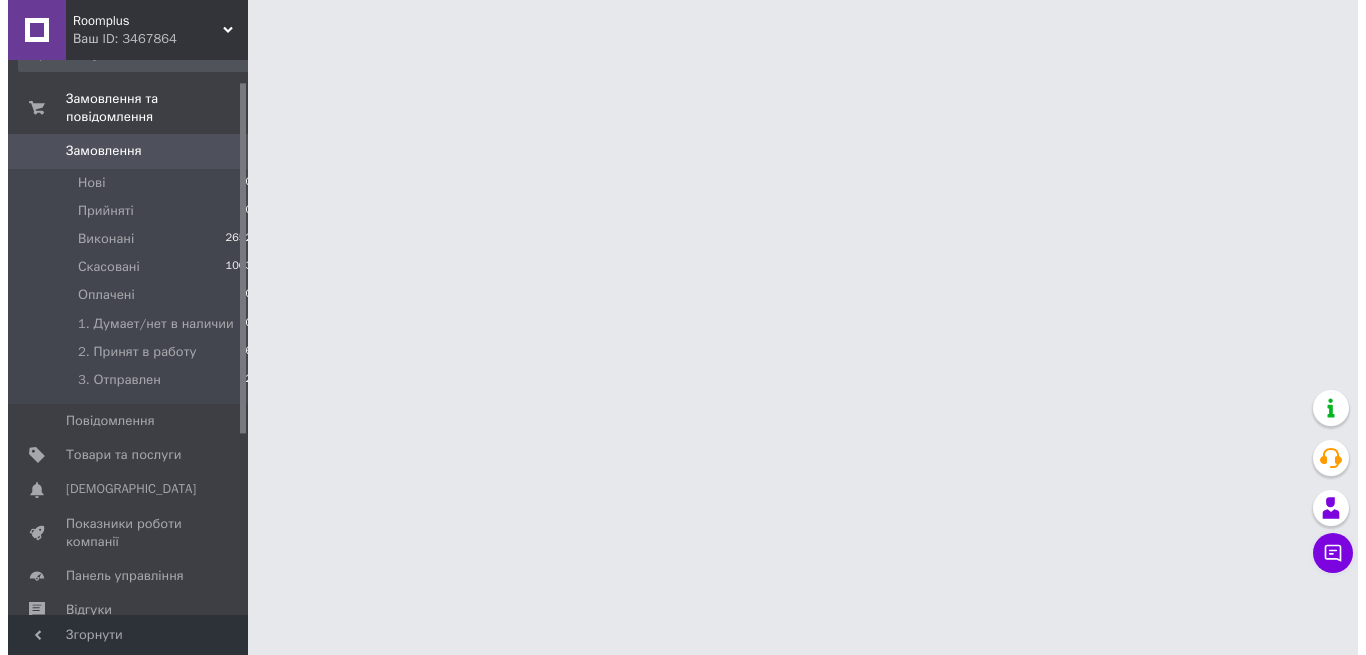 scroll, scrollTop: 0, scrollLeft: 0, axis: both 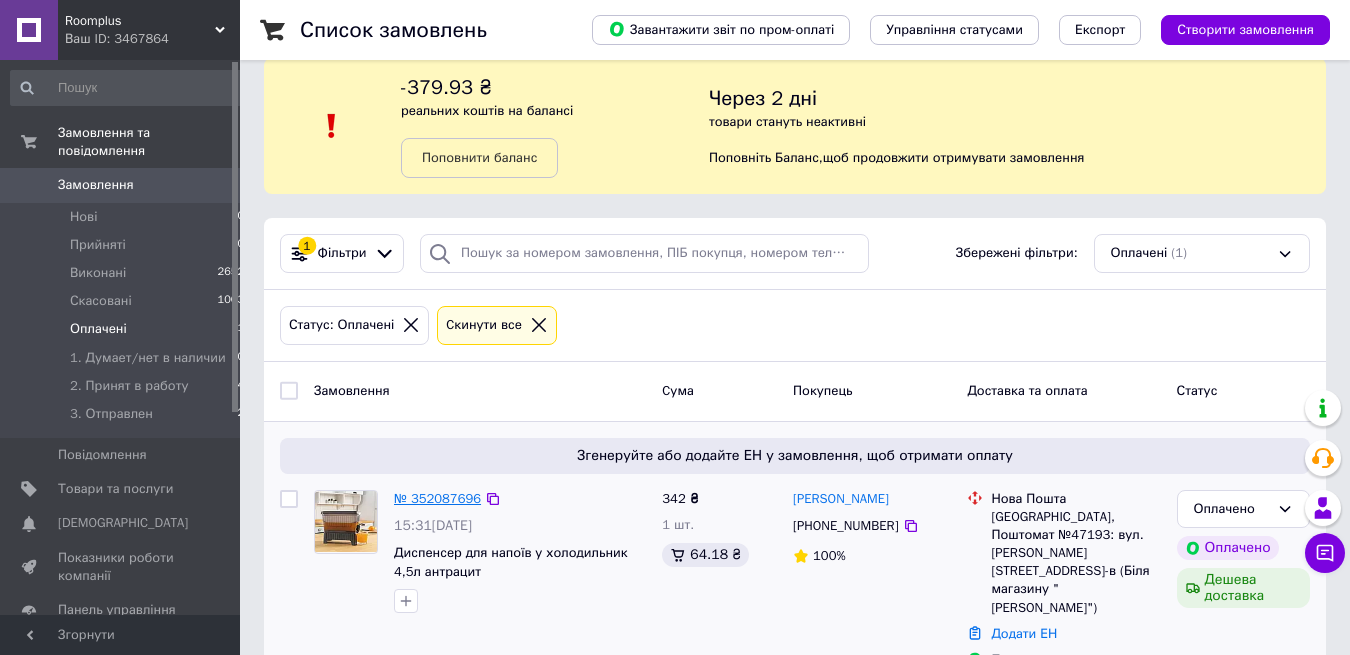 click on "№ 352087696" at bounding box center [437, 498] 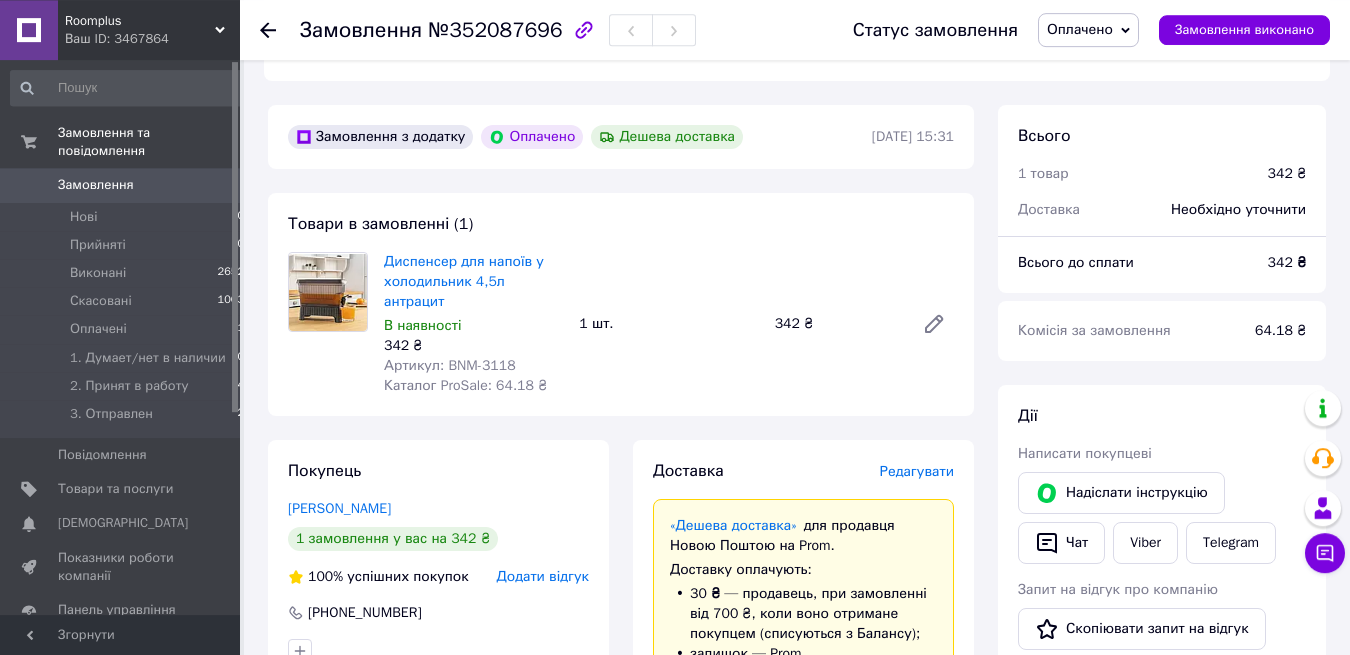 scroll, scrollTop: 612, scrollLeft: 0, axis: vertical 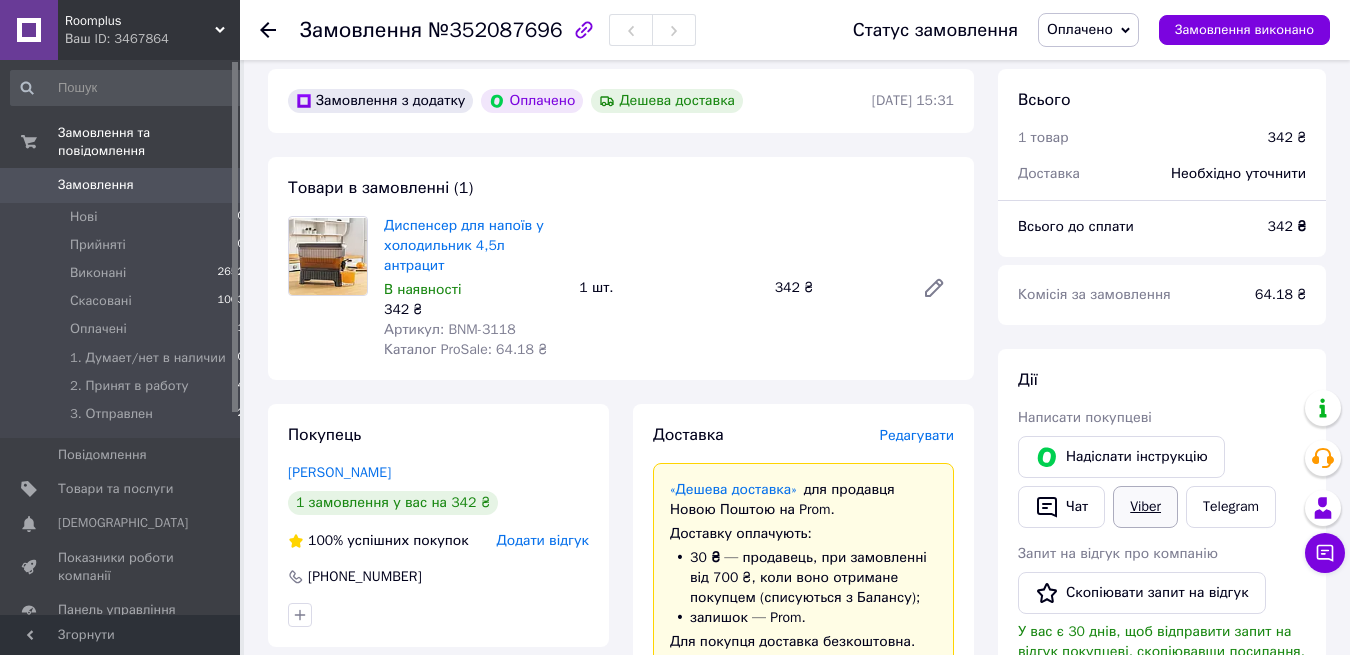click on "Viber" at bounding box center [1145, 507] 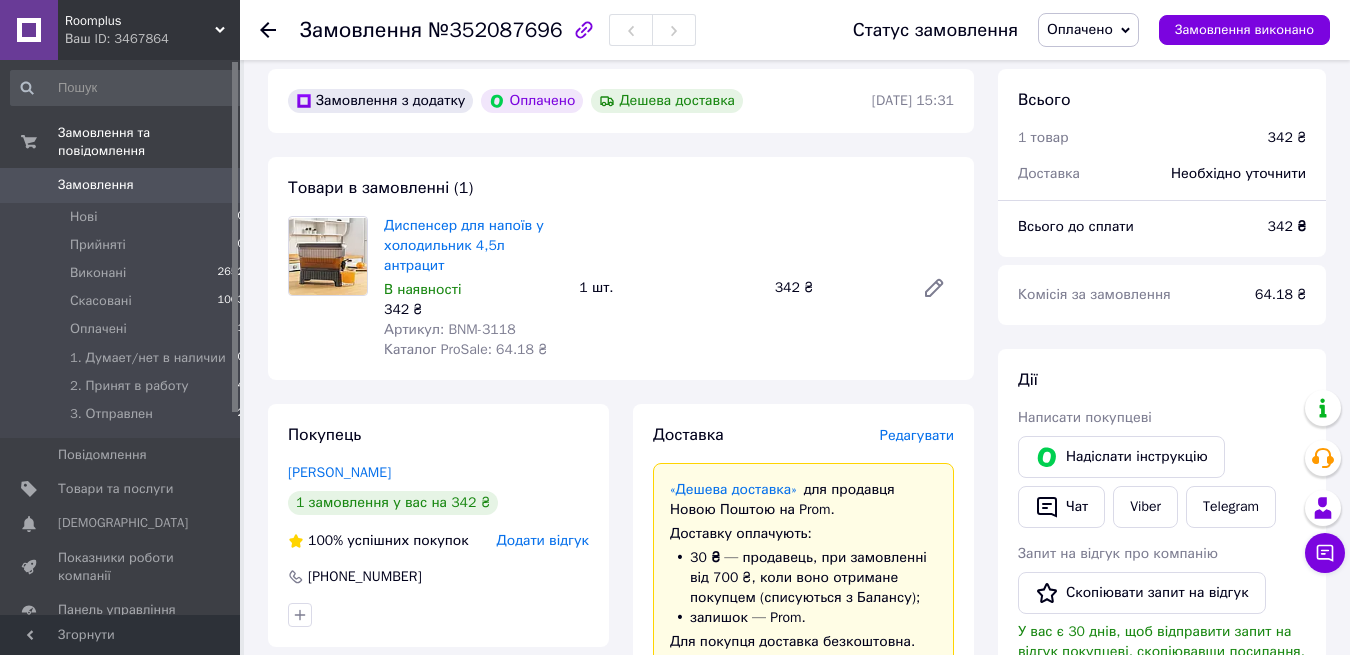 click on "64.18 ₴" at bounding box center [1280, 295] 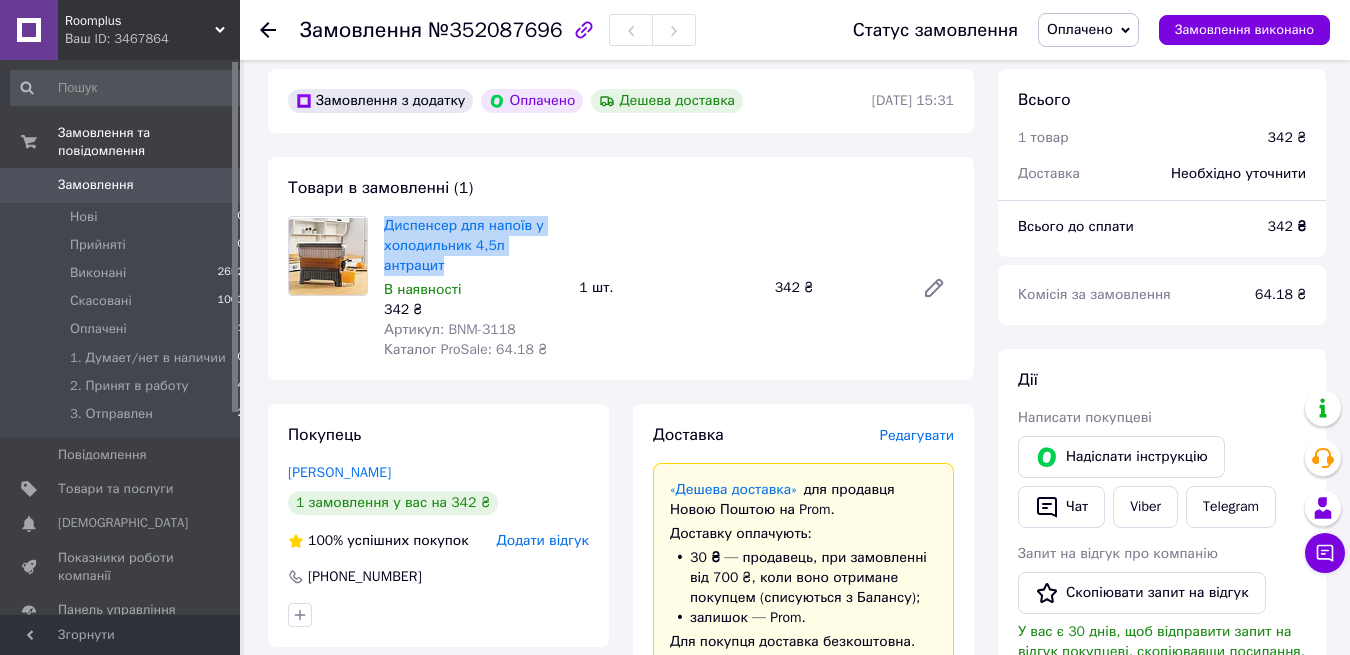 drag, startPoint x: 385, startPoint y: 202, endPoint x: 477, endPoint y: 250, distance: 103.768974 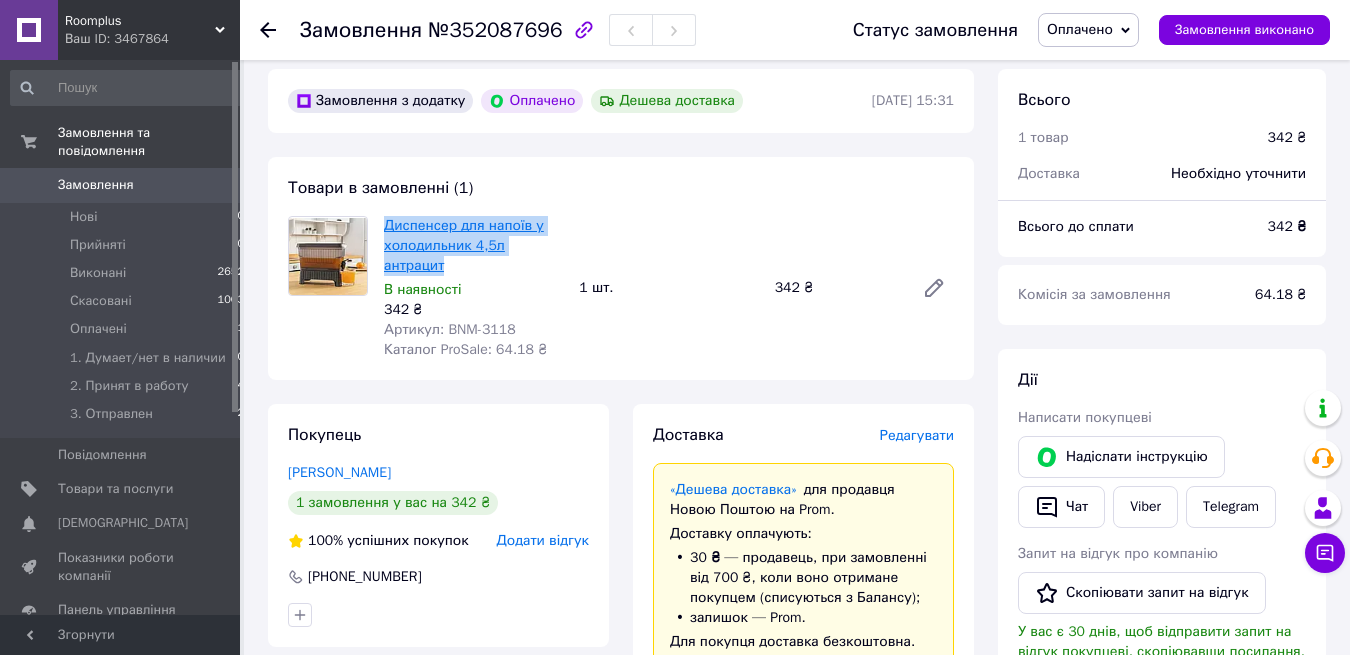 copy on "Диспенсер для напоїв у холодильник 4,5л антрацит" 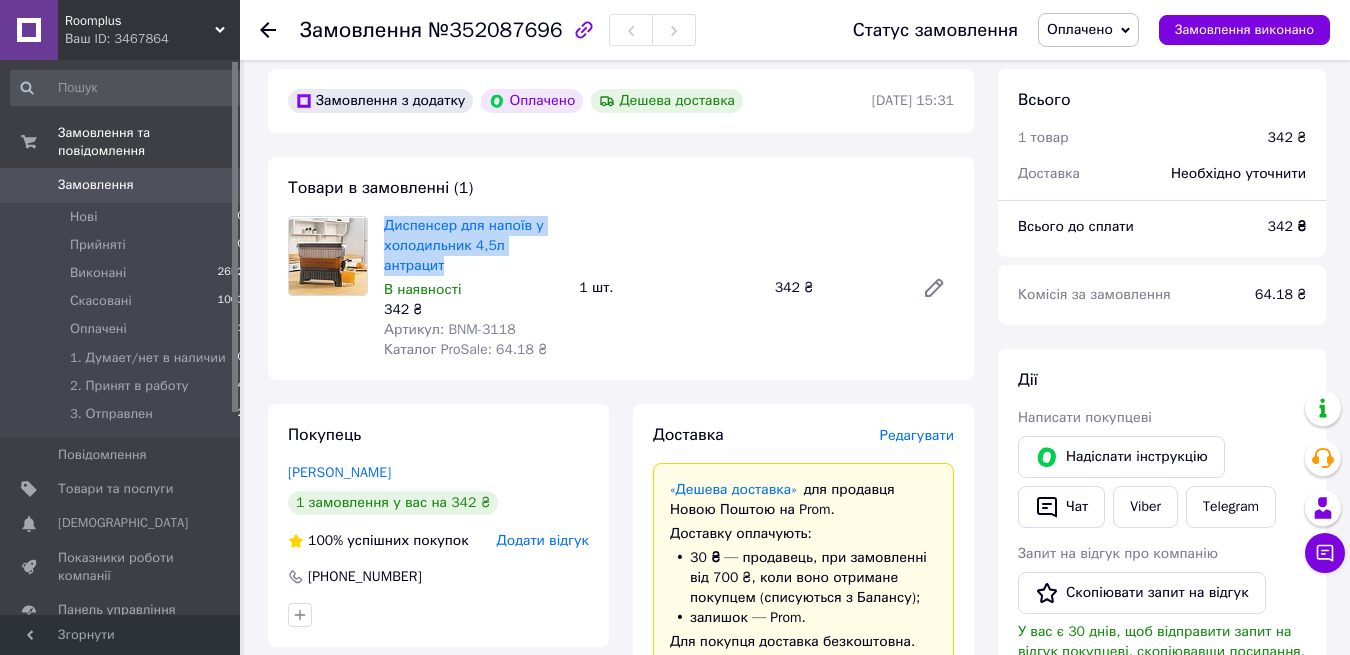 click on "Оплачено" at bounding box center (1080, 29) 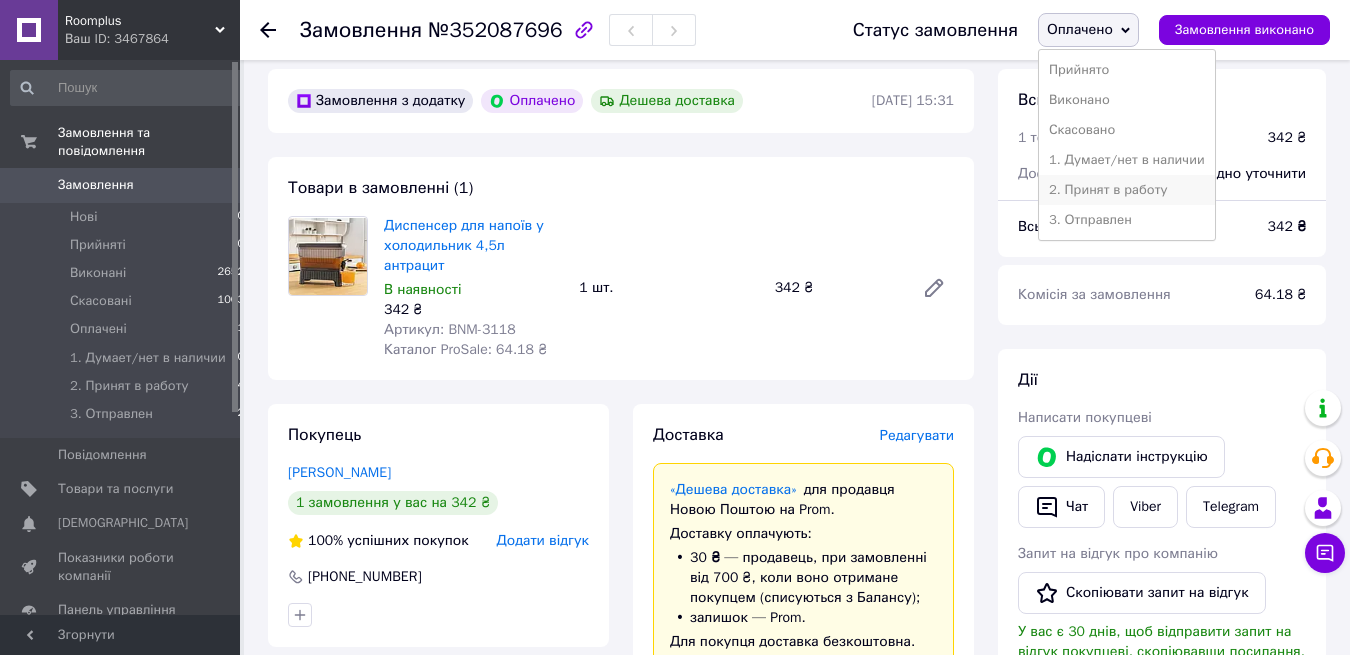 click on "2. Принят в работу" at bounding box center [1127, 190] 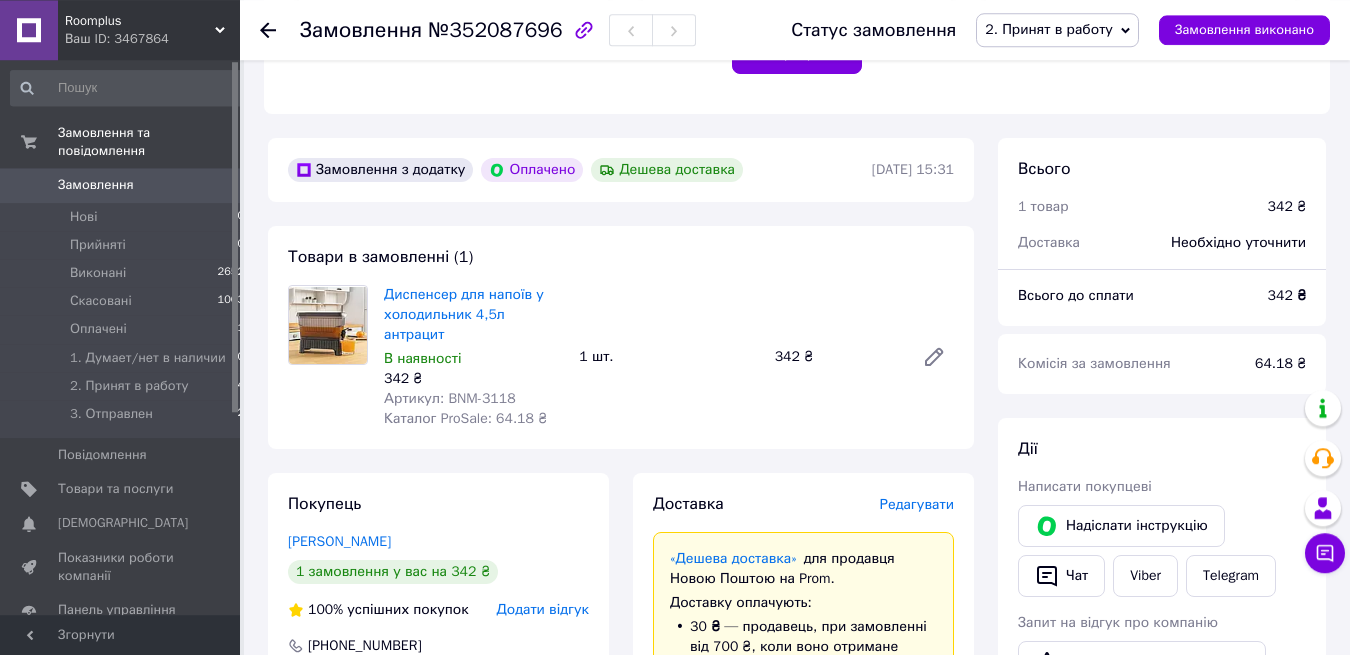 scroll, scrollTop: 510, scrollLeft: 0, axis: vertical 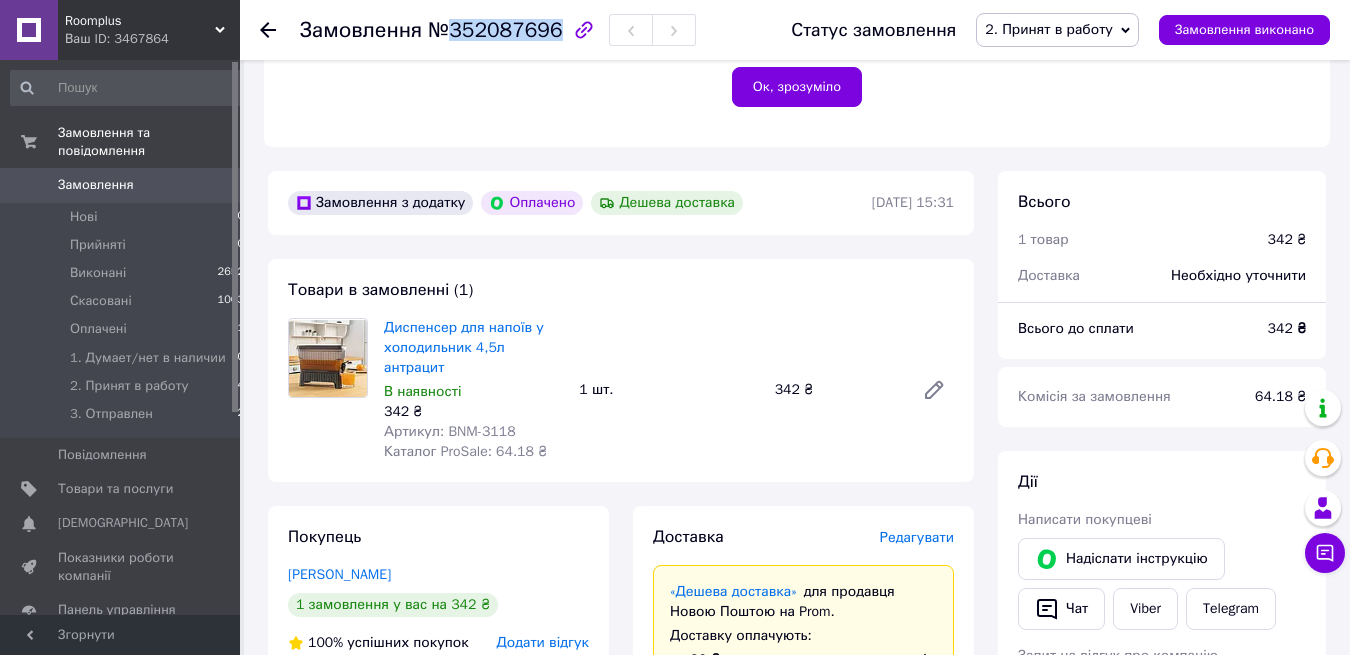 drag, startPoint x: 445, startPoint y: 29, endPoint x: 542, endPoint y: 35, distance: 97.18539 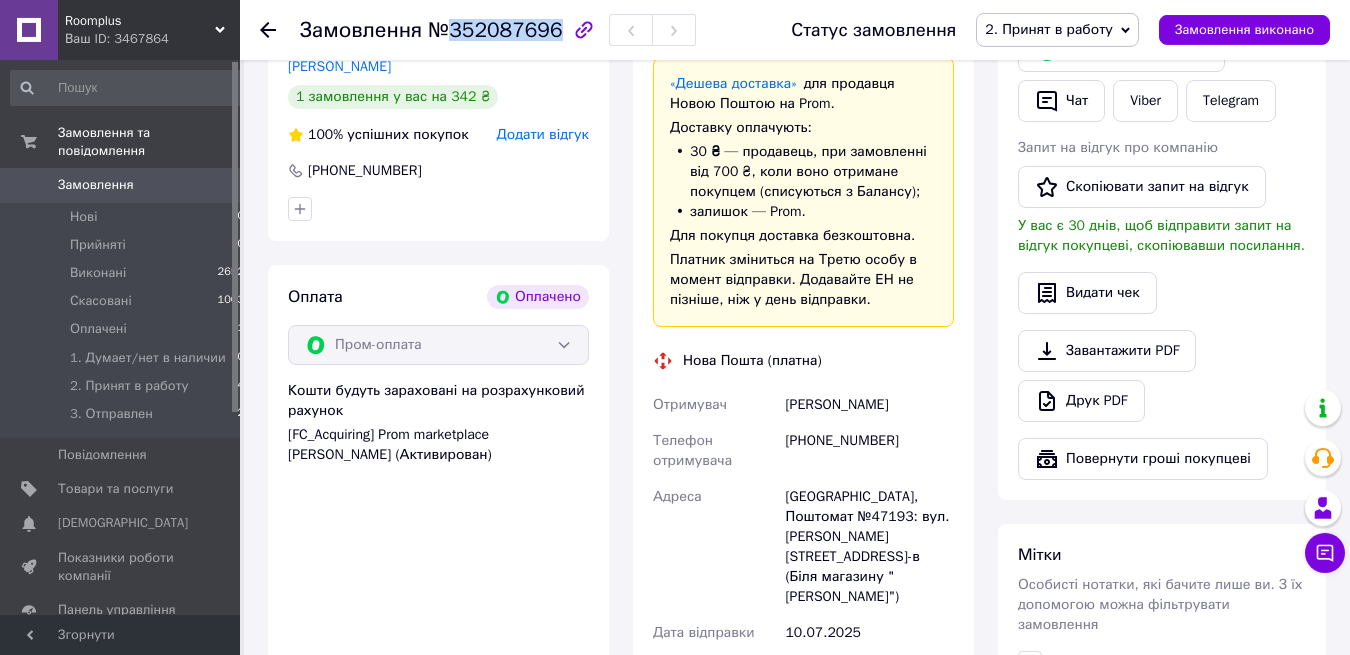 scroll, scrollTop: 1020, scrollLeft: 0, axis: vertical 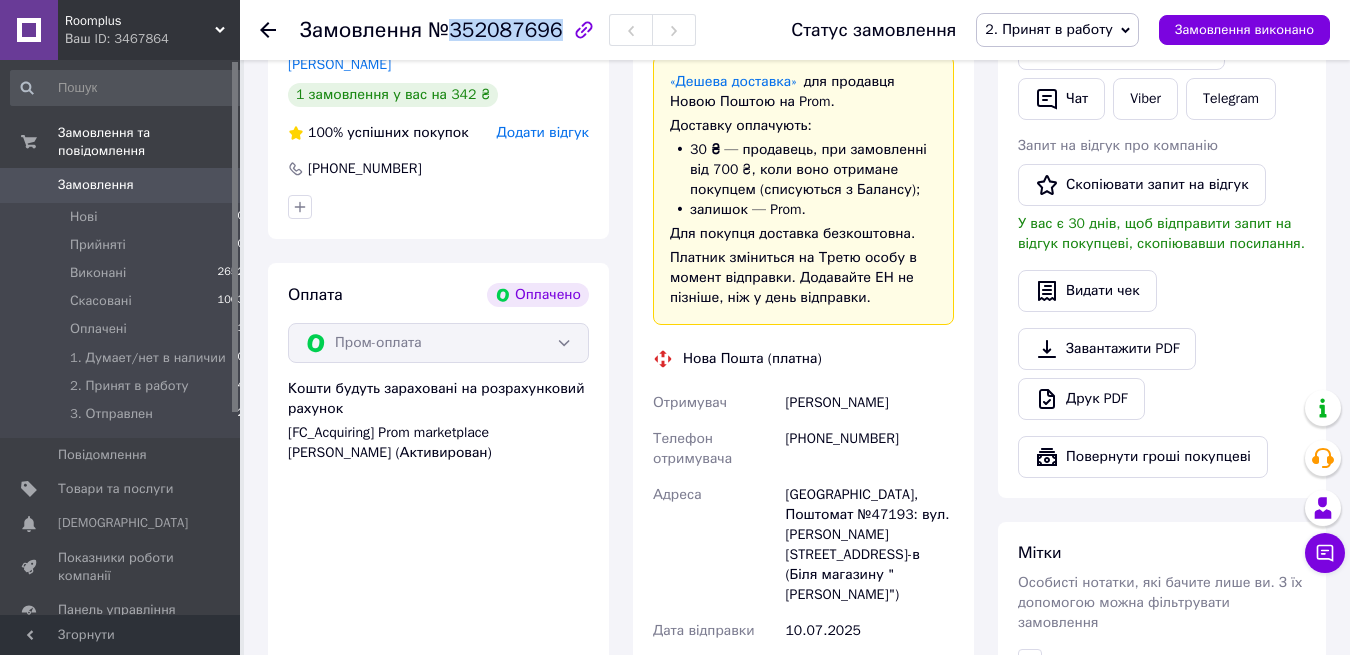 drag, startPoint x: 780, startPoint y: 382, endPoint x: 909, endPoint y: 382, distance: 129 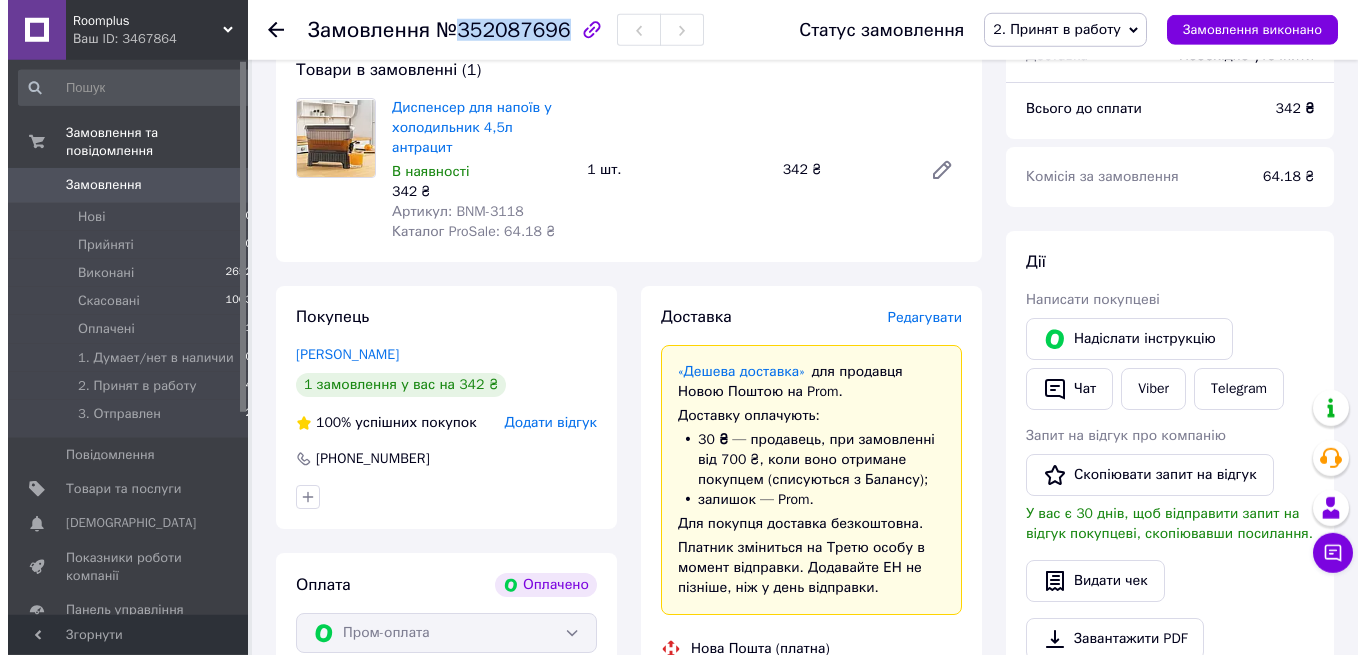 scroll, scrollTop: 714, scrollLeft: 0, axis: vertical 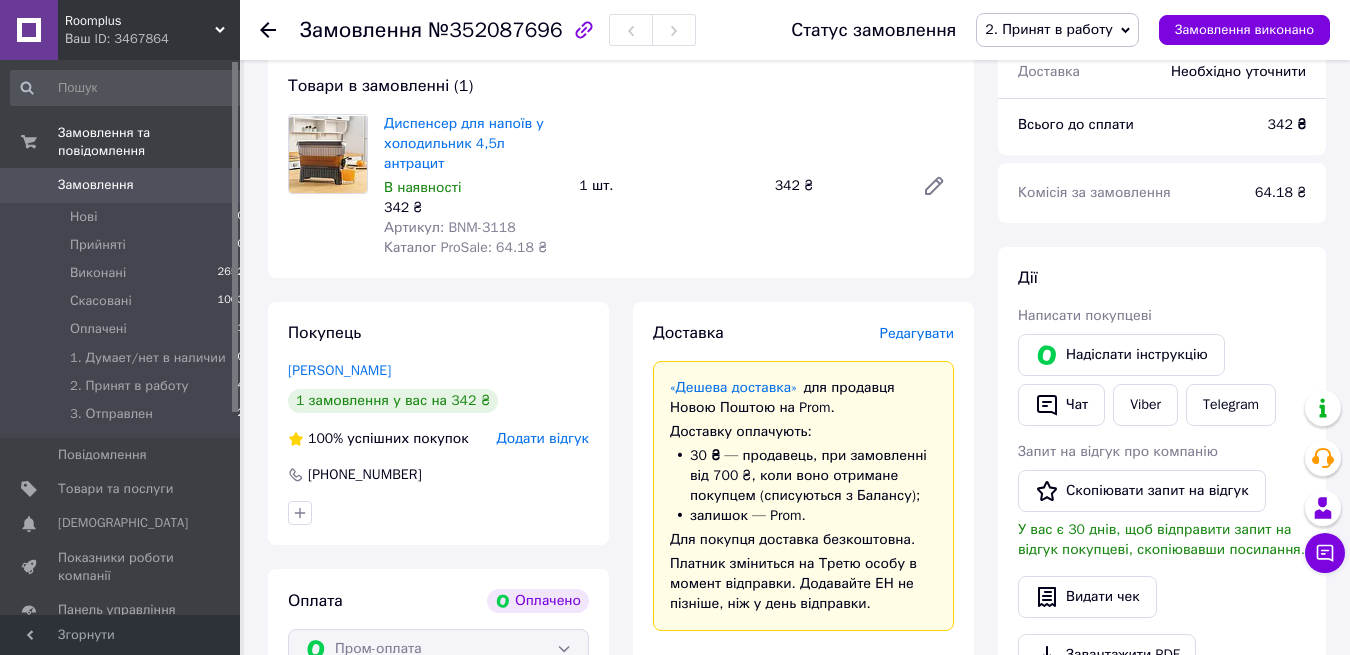 click on "Редагувати" at bounding box center [917, 333] 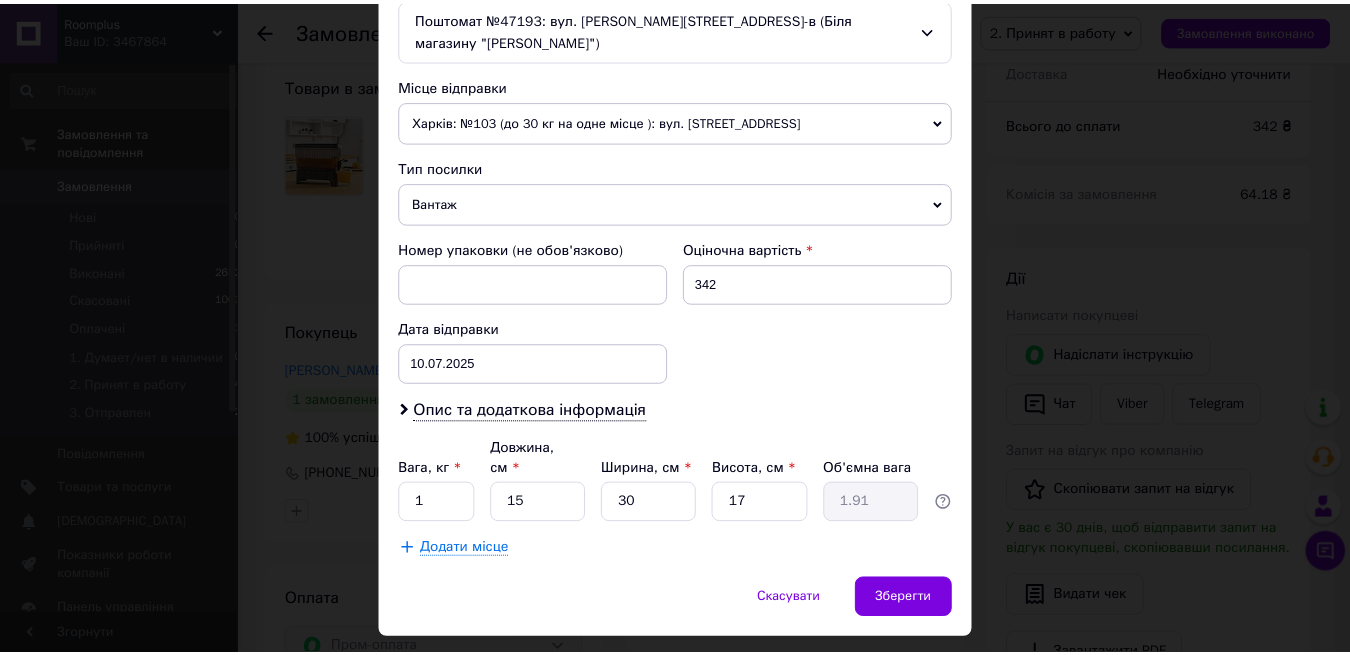 scroll, scrollTop: 673, scrollLeft: 0, axis: vertical 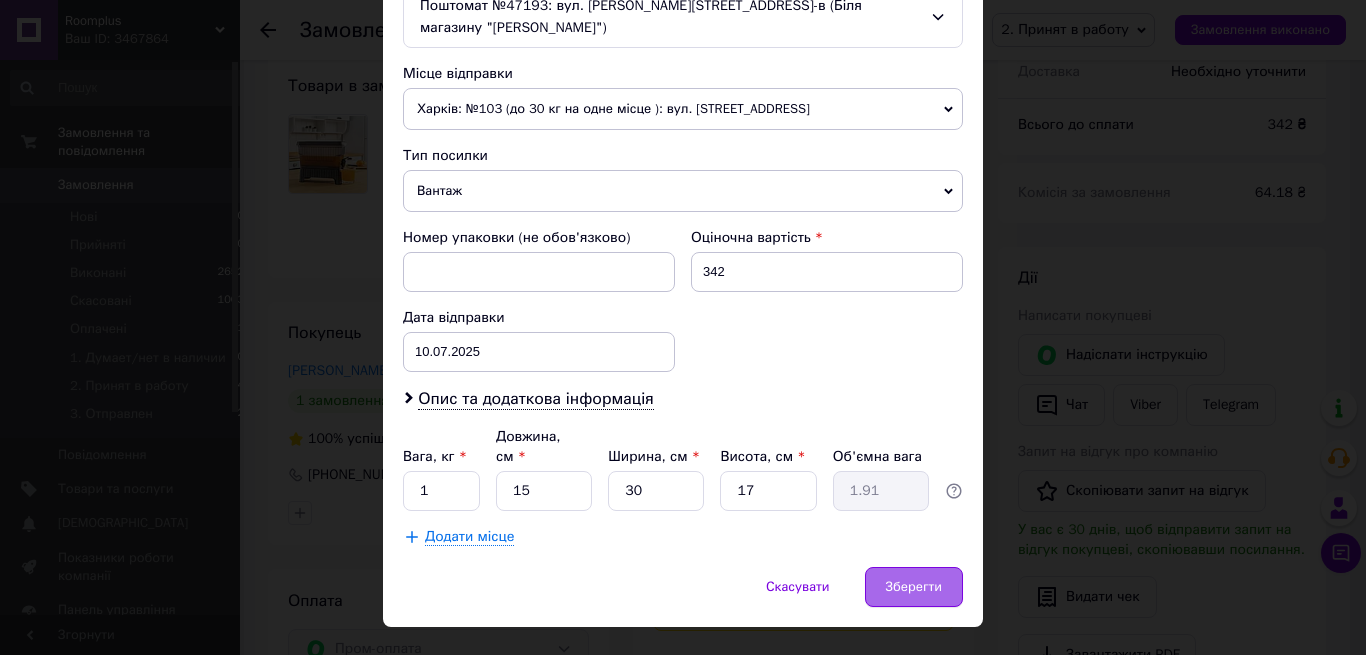click on "Зберегти" at bounding box center [914, 587] 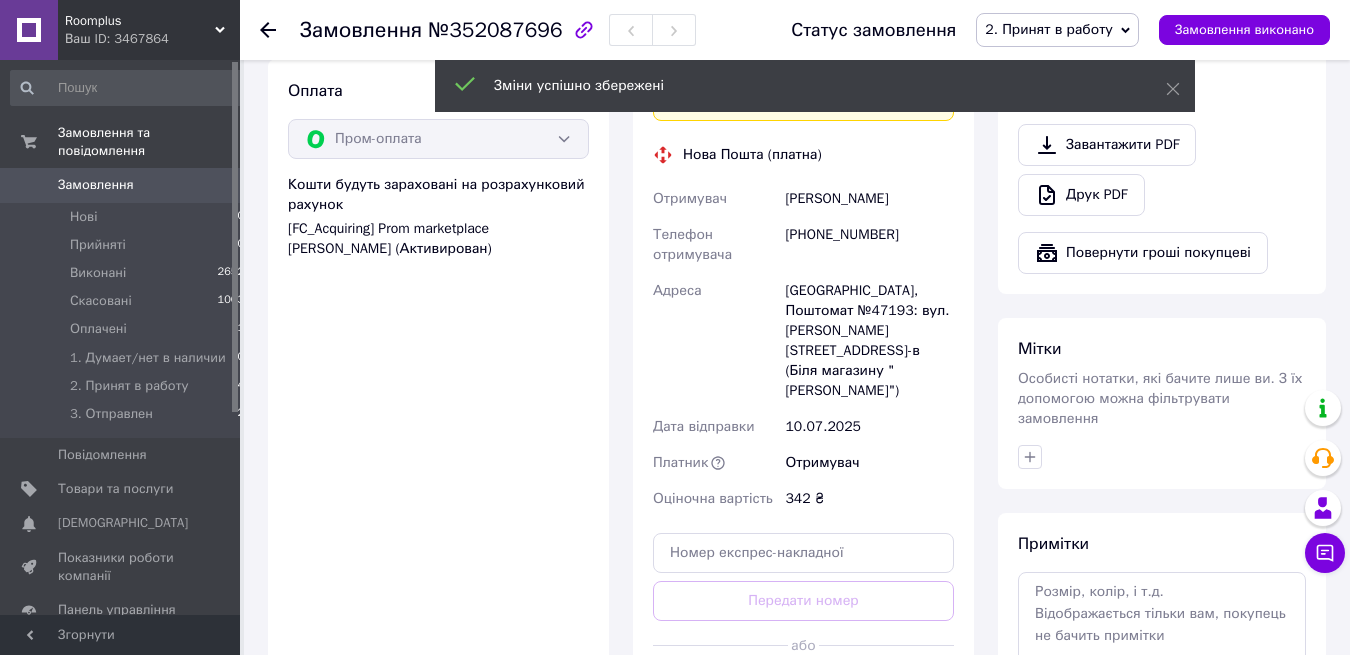 scroll, scrollTop: 1326, scrollLeft: 0, axis: vertical 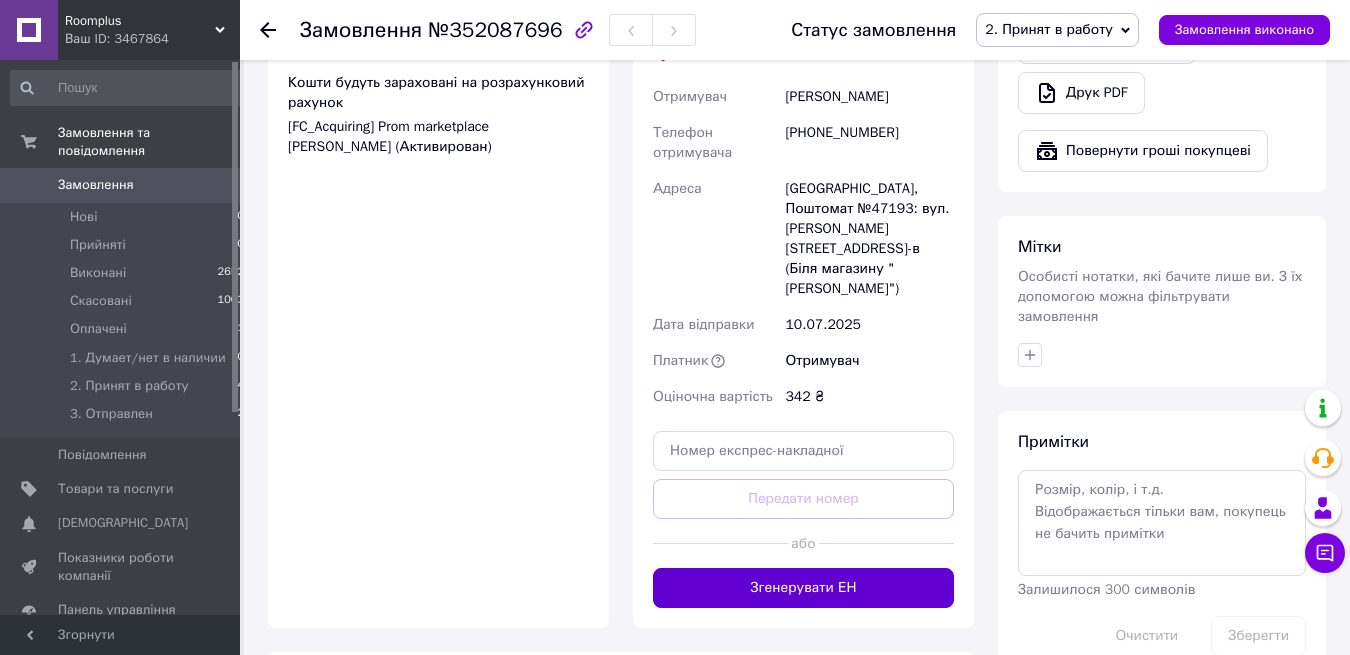 click on "Згенерувати ЕН" at bounding box center [803, 588] 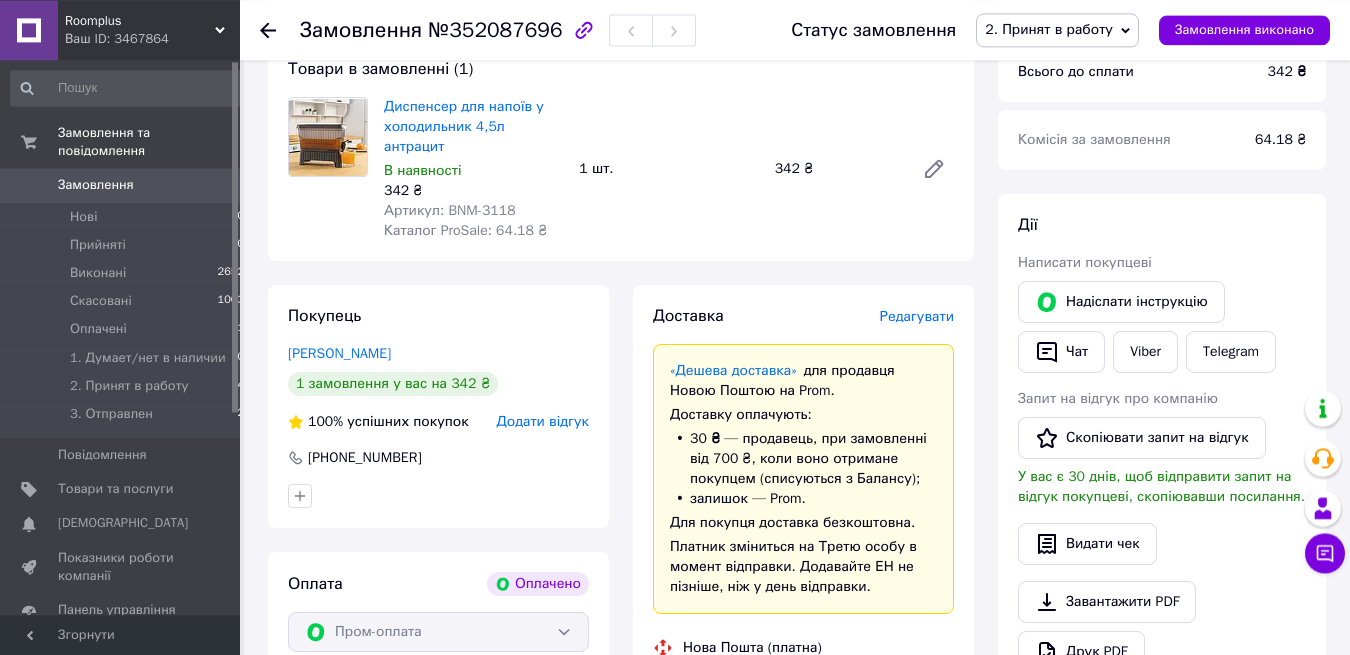 scroll, scrollTop: 612, scrollLeft: 0, axis: vertical 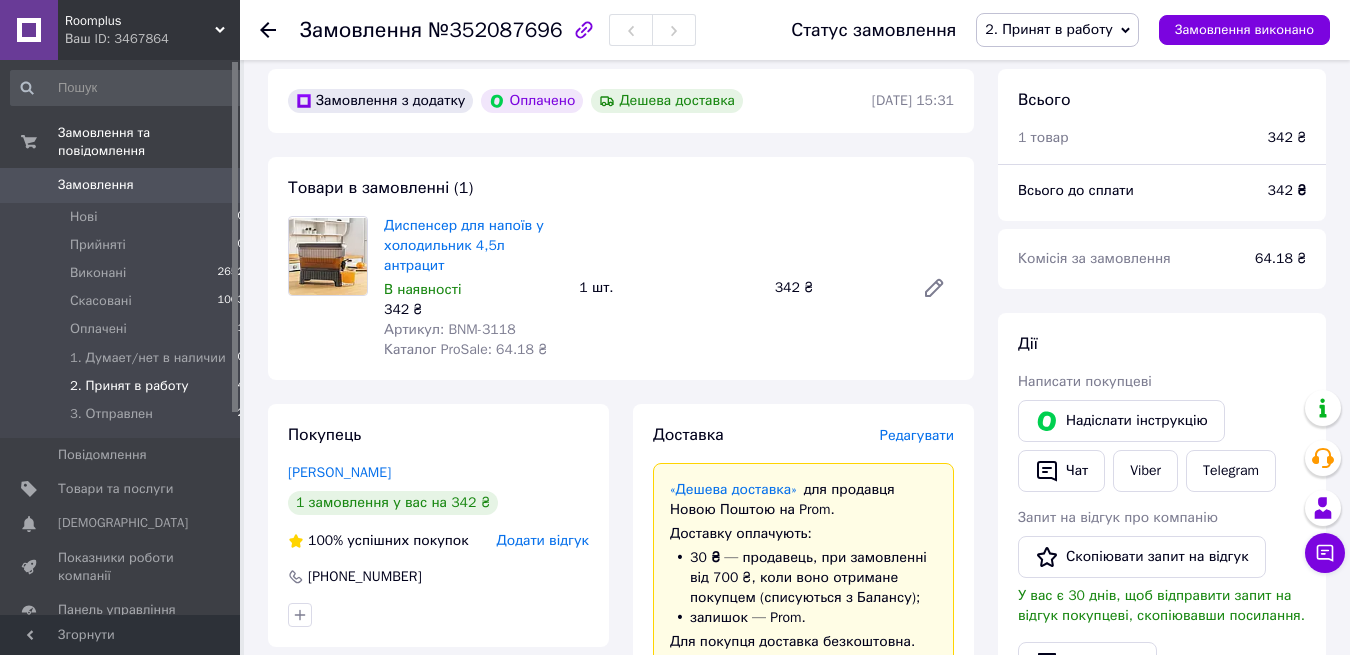 click on "2. Принят в работу" at bounding box center [129, 386] 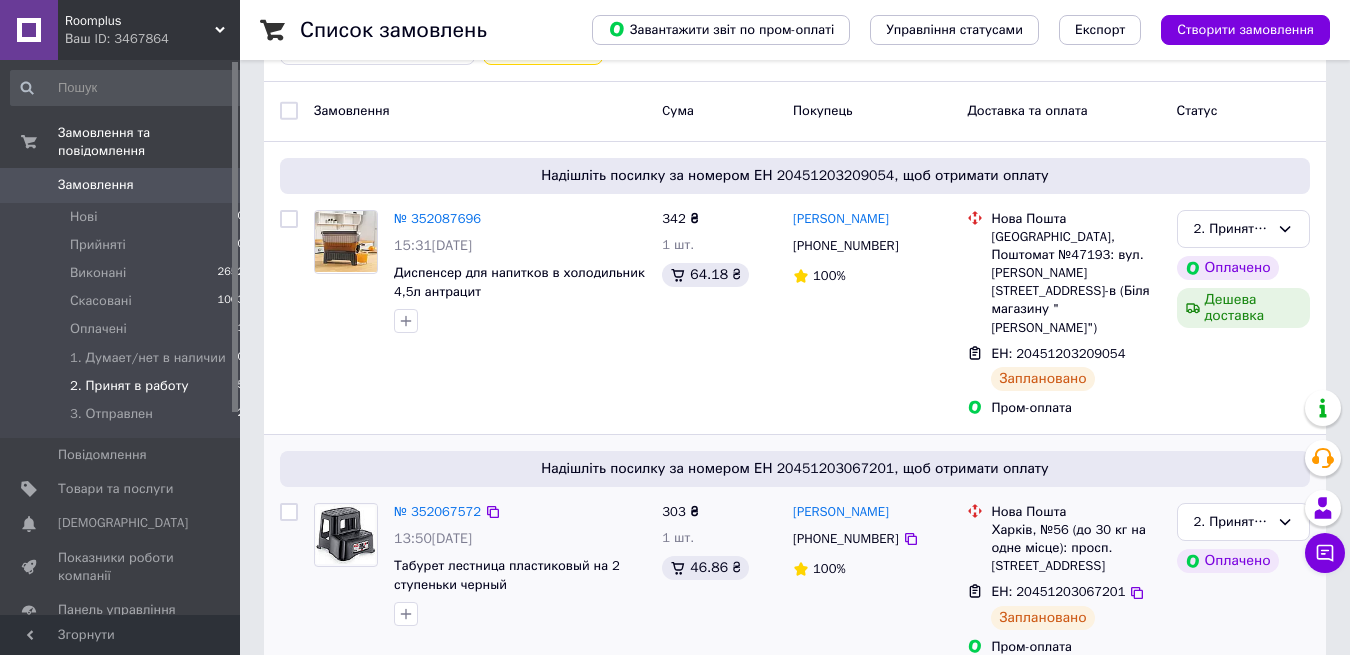 scroll, scrollTop: 408, scrollLeft: 0, axis: vertical 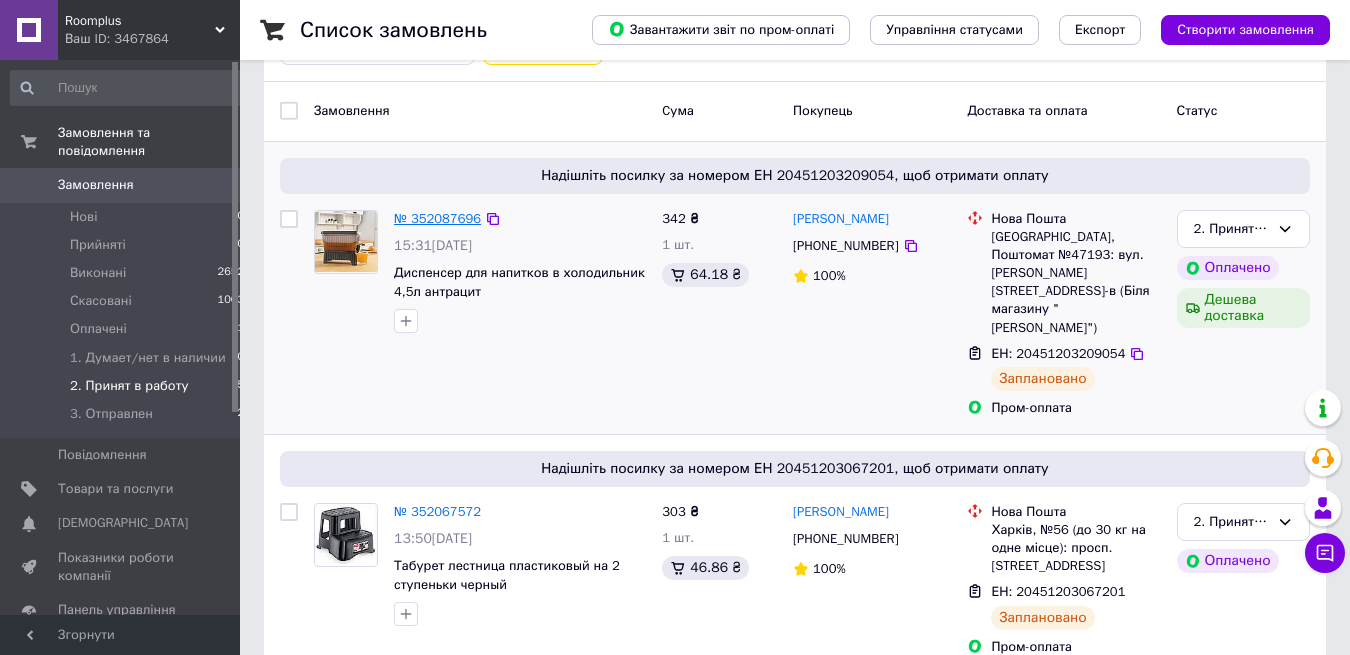 click on "№ 352087696" at bounding box center [437, 218] 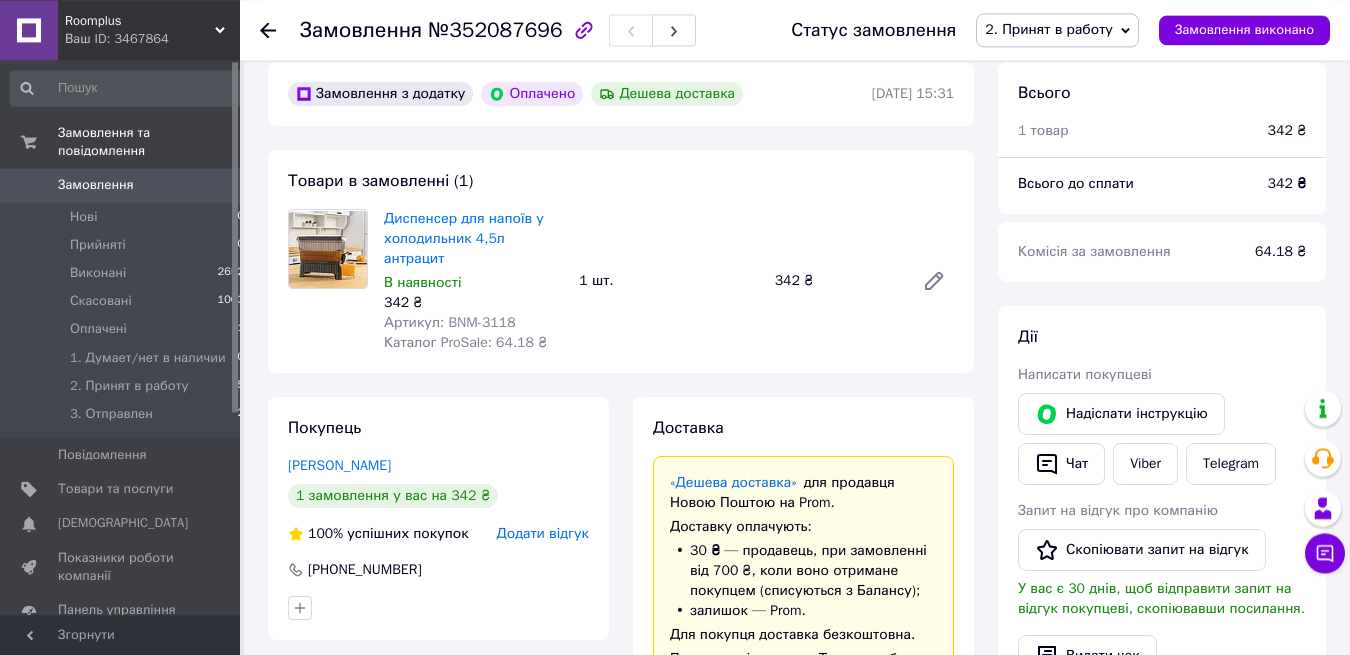 scroll, scrollTop: 622, scrollLeft: 0, axis: vertical 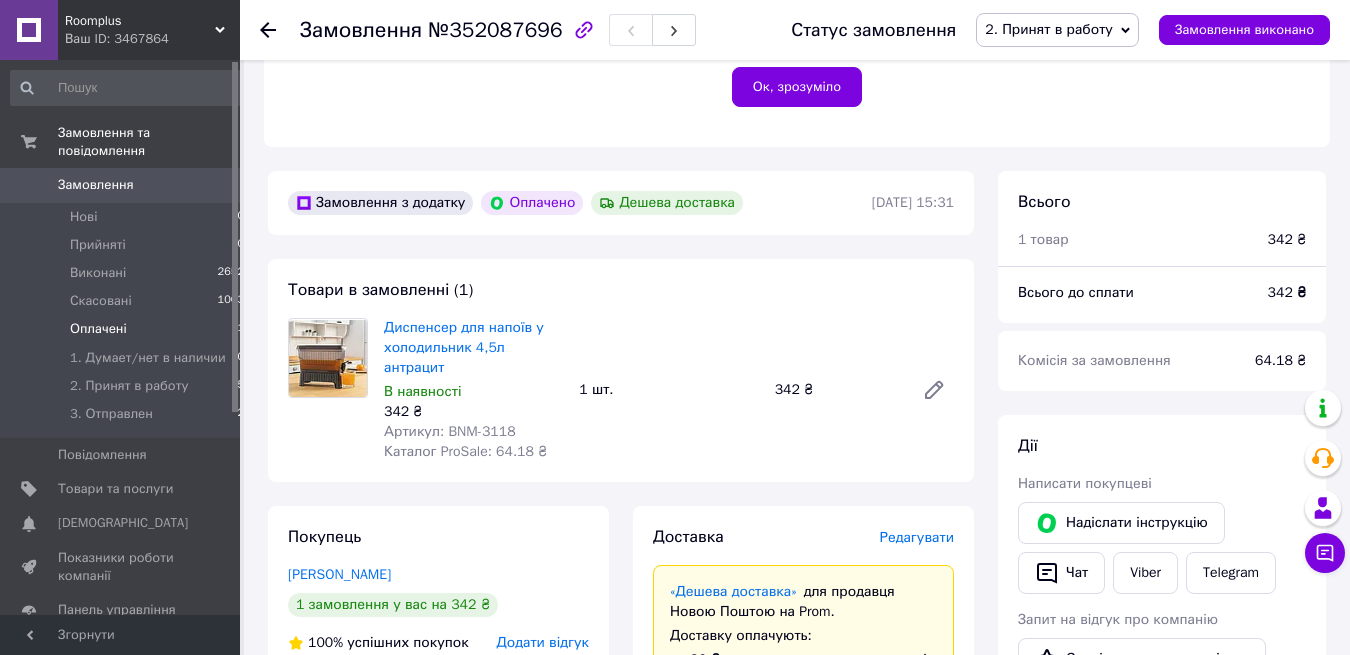 click on "Оплачені" at bounding box center (98, 329) 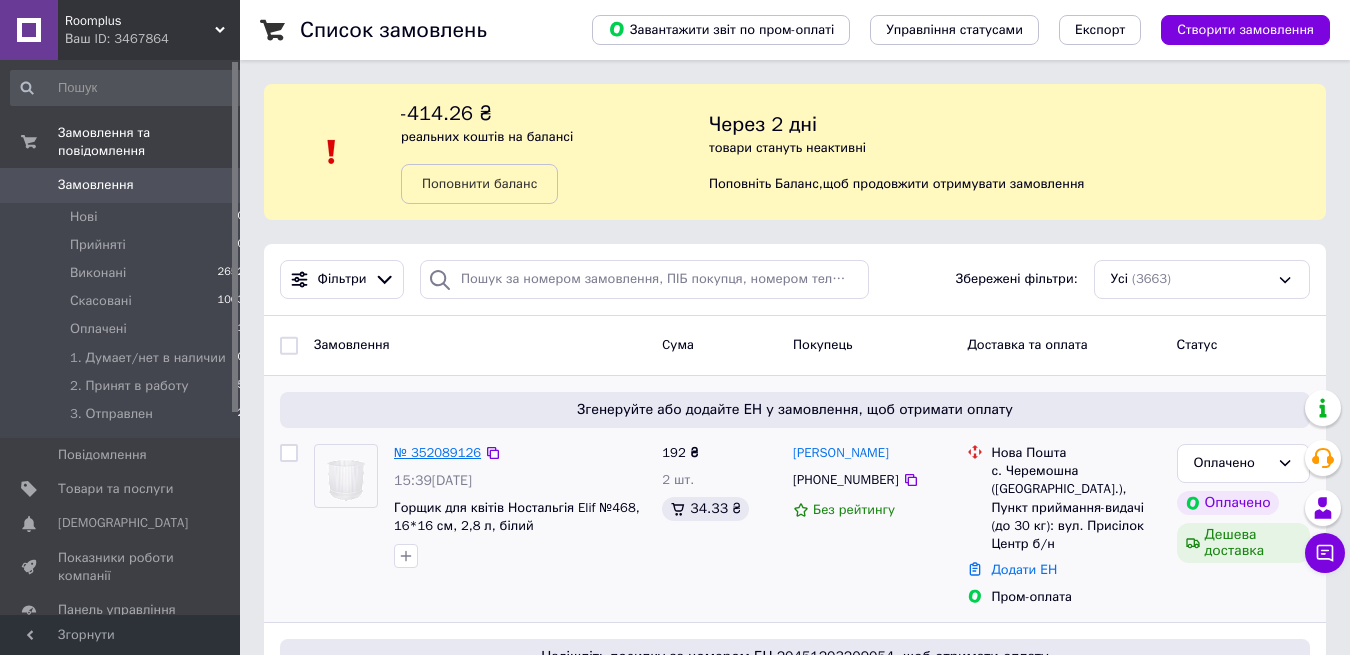 click on "№ 352089126" at bounding box center [437, 452] 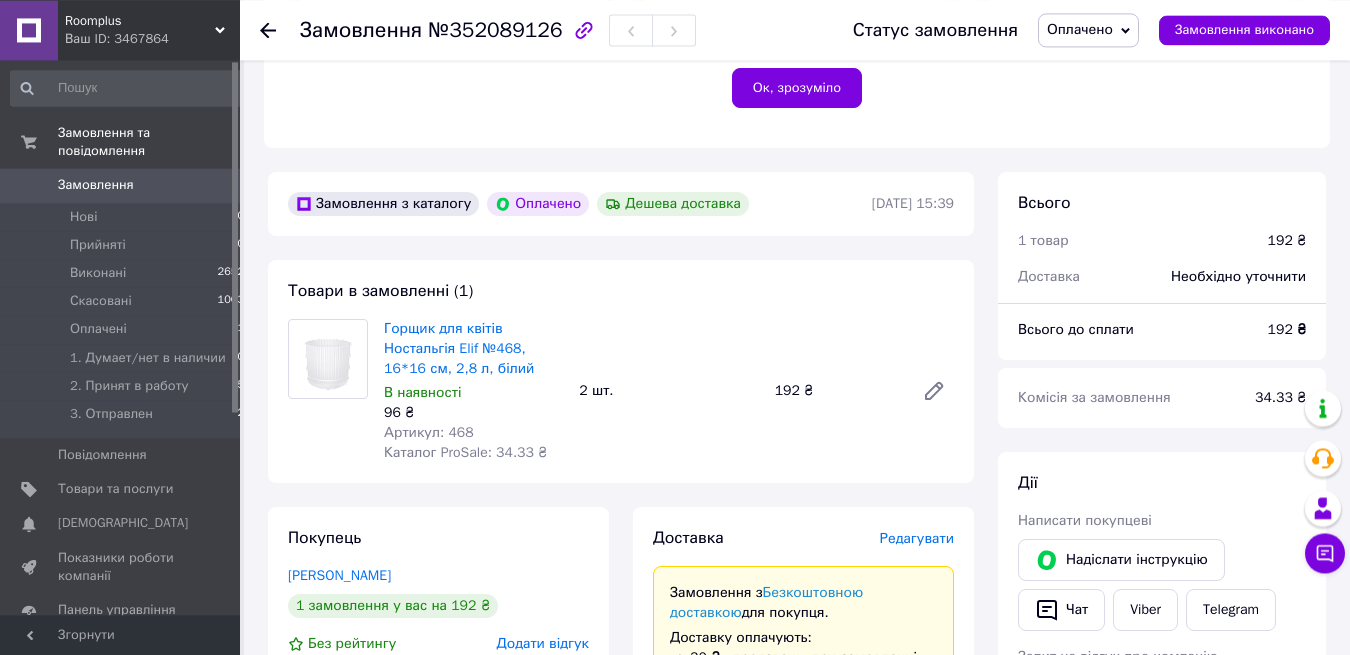 scroll, scrollTop: 510, scrollLeft: 0, axis: vertical 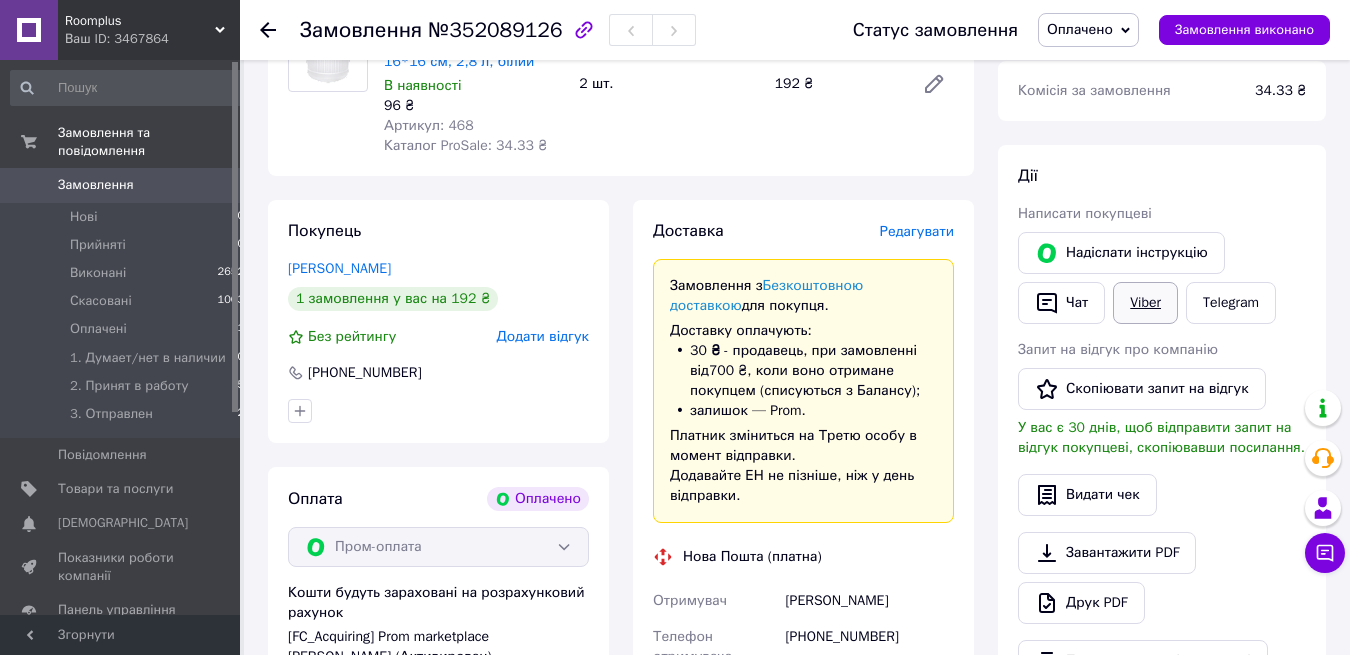 click on "Viber" at bounding box center [1145, 303] 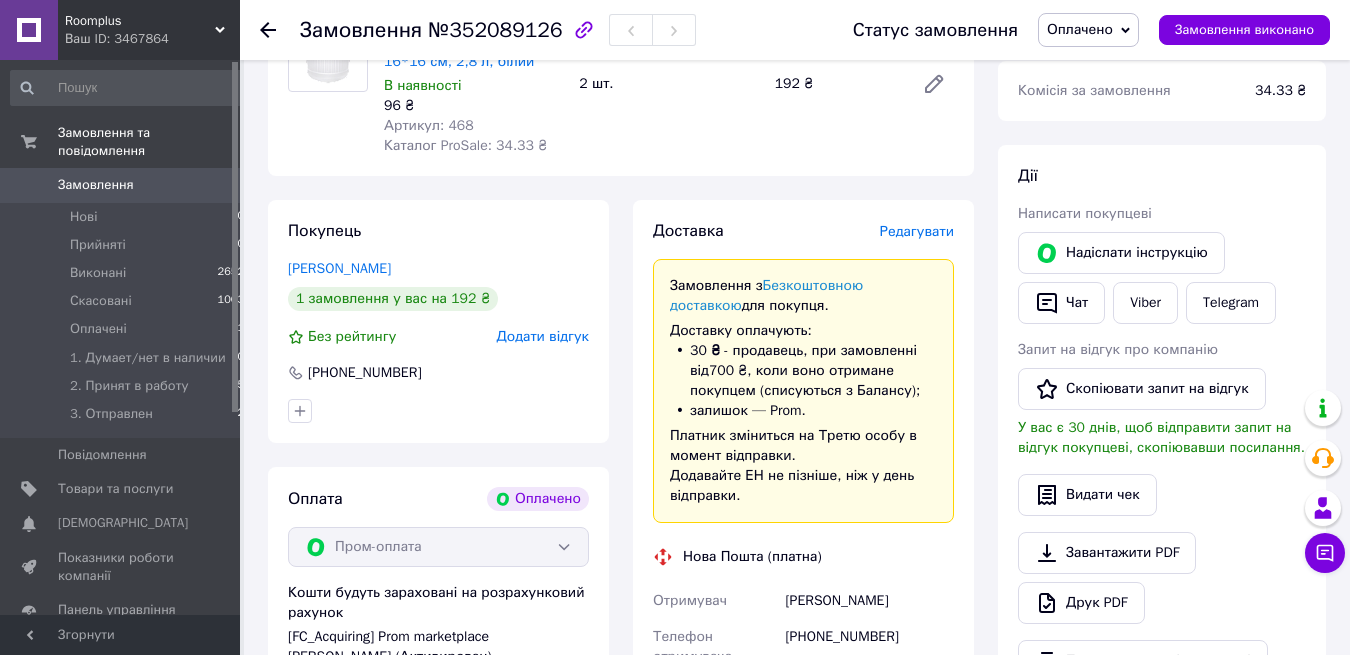 click on "Запит на відгук про компанію" at bounding box center [1162, 350] 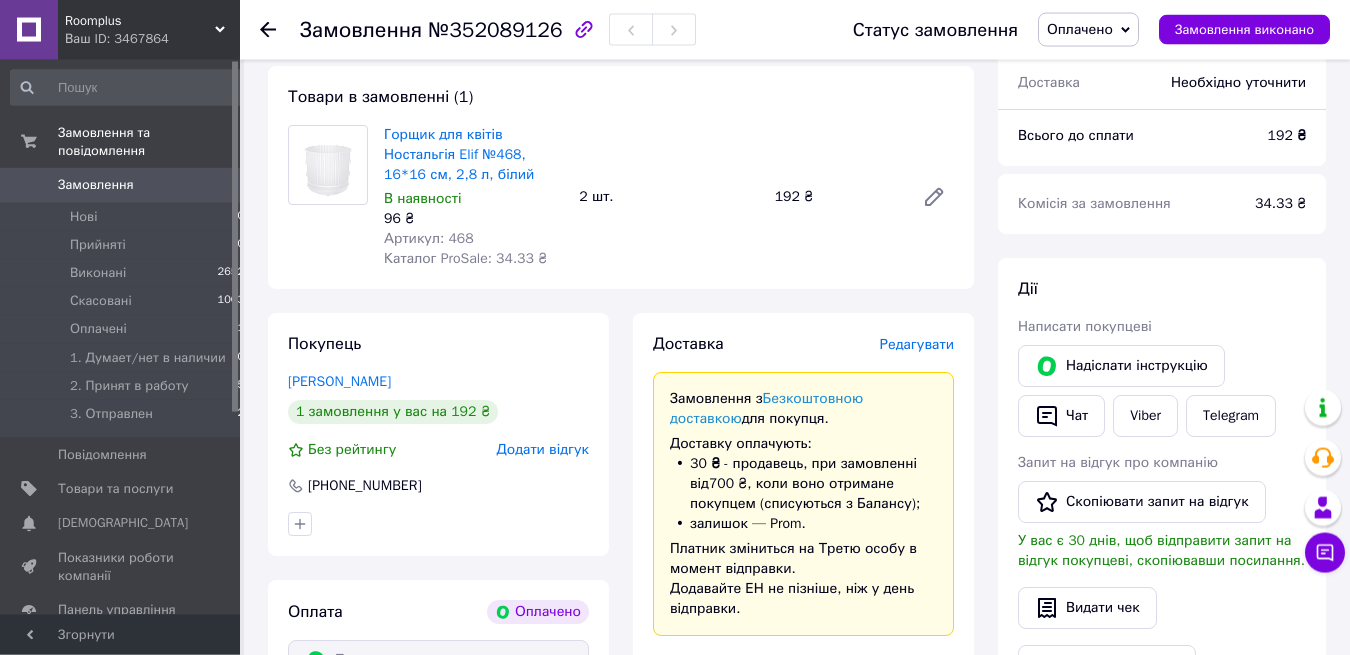 scroll, scrollTop: 612, scrollLeft: 0, axis: vertical 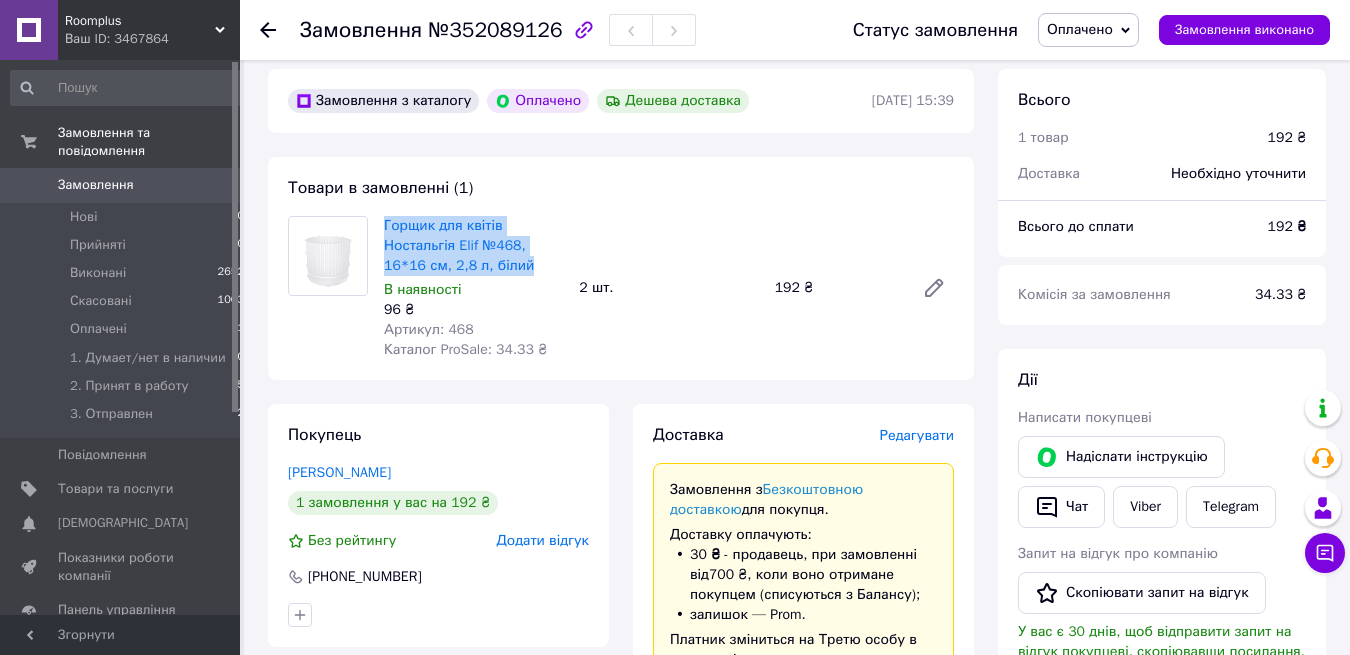 drag, startPoint x: 382, startPoint y: 201, endPoint x: 526, endPoint y: 251, distance: 152.4336 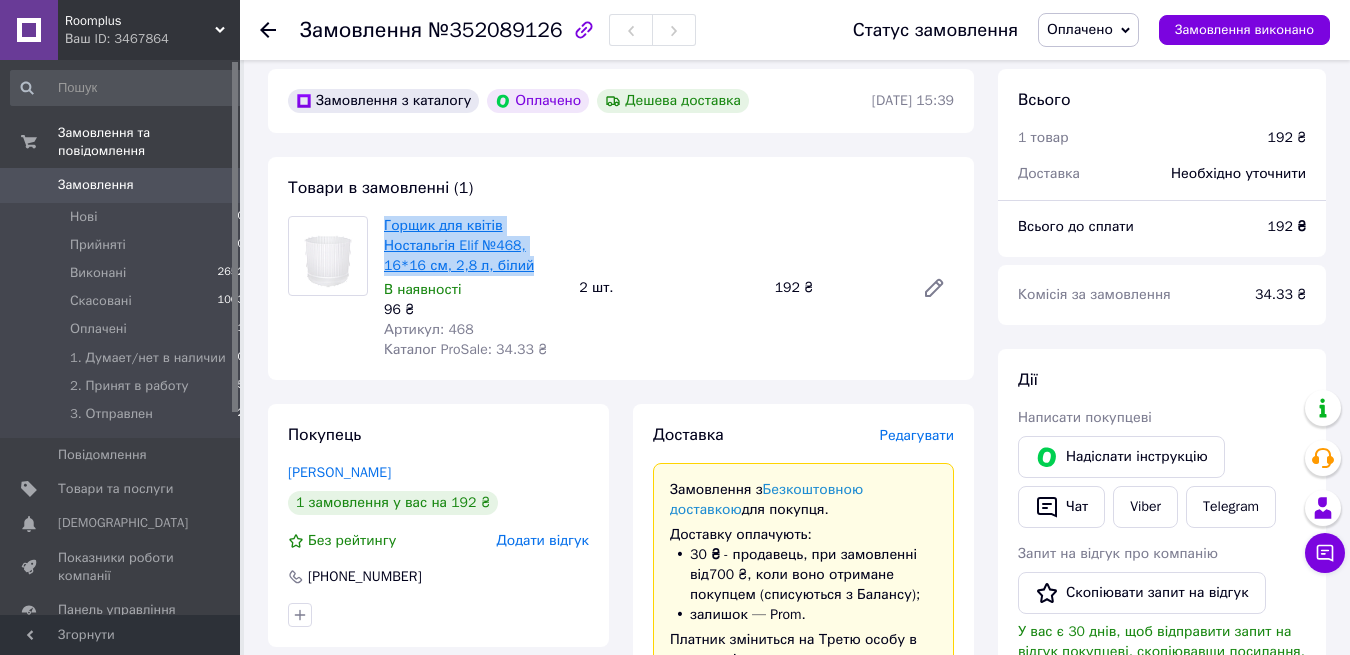 copy on "Горщик для квітів Ностальгія Elif №468, 16*16 см, 2,8 л, білий" 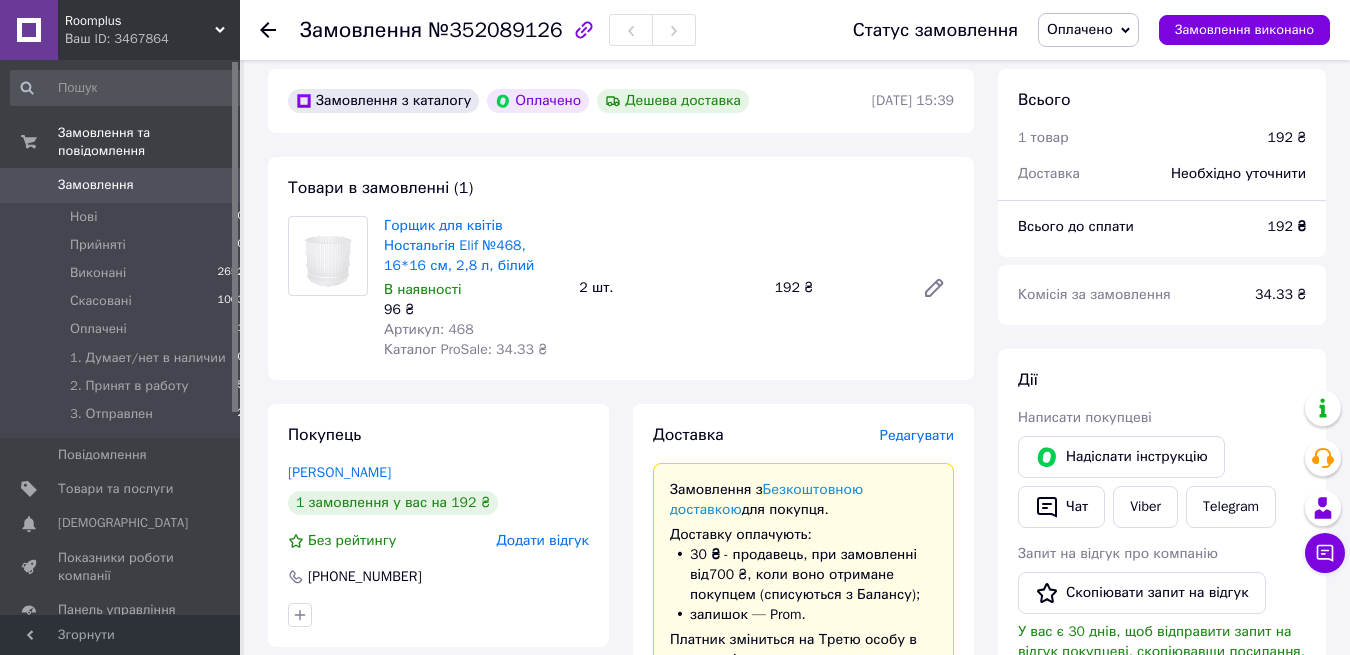 click on "Горщик для квітів Ностальгія Elif №468, 16*16 см, 2,8 л, білий В наявності 96 ₴ Артикул: 468 Каталог ProSale: 34.33 ₴  2 шт. 192 ₴" at bounding box center (669, 288) 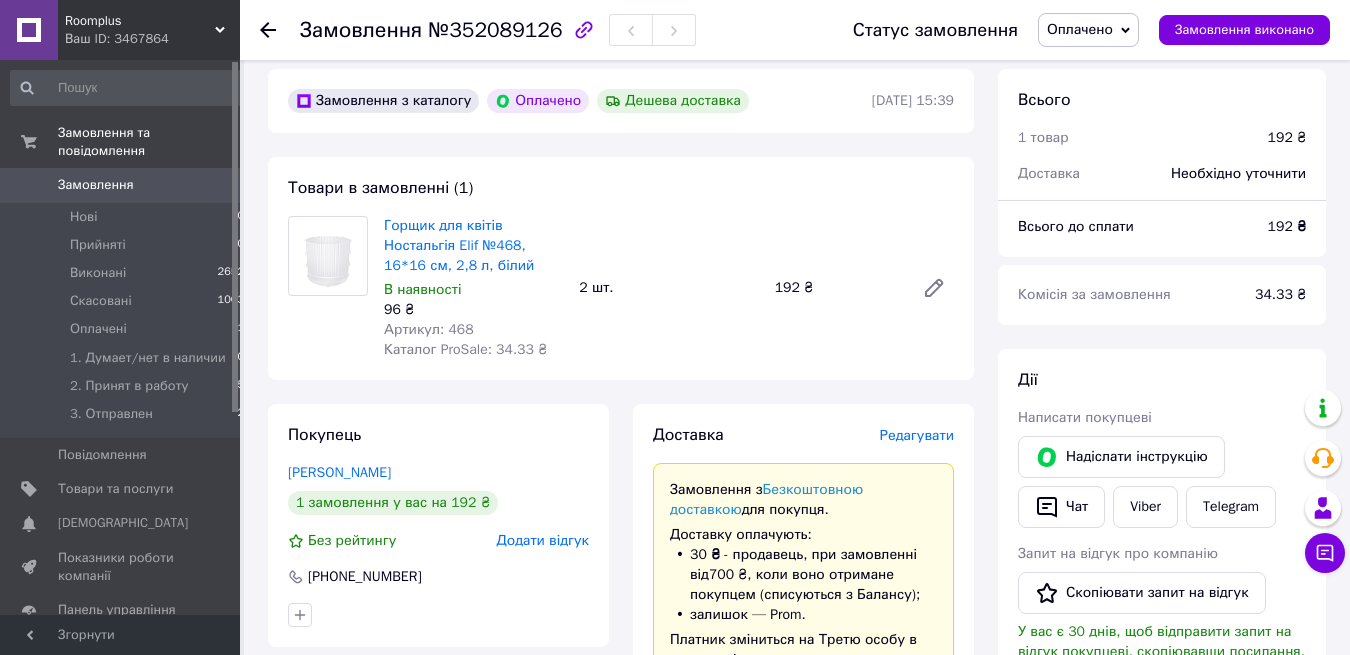 click on "Оплачено" at bounding box center [1080, 29] 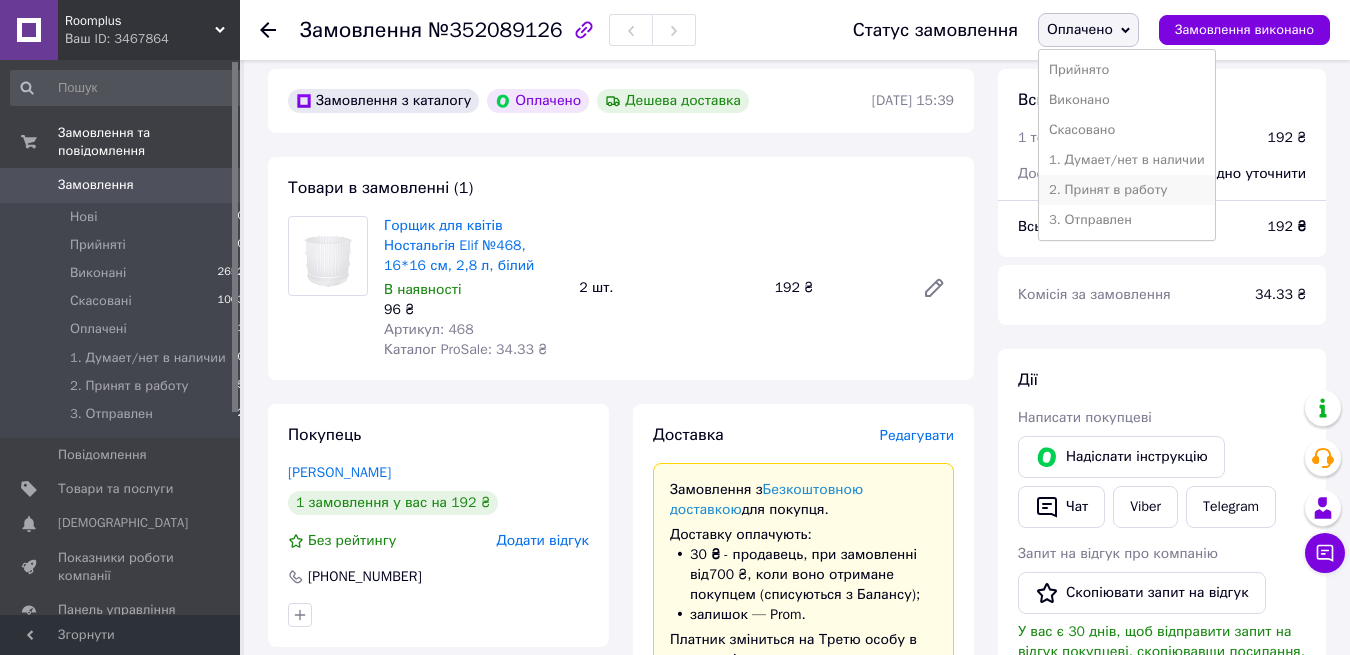 click on "2. Принят в работу" at bounding box center [1127, 190] 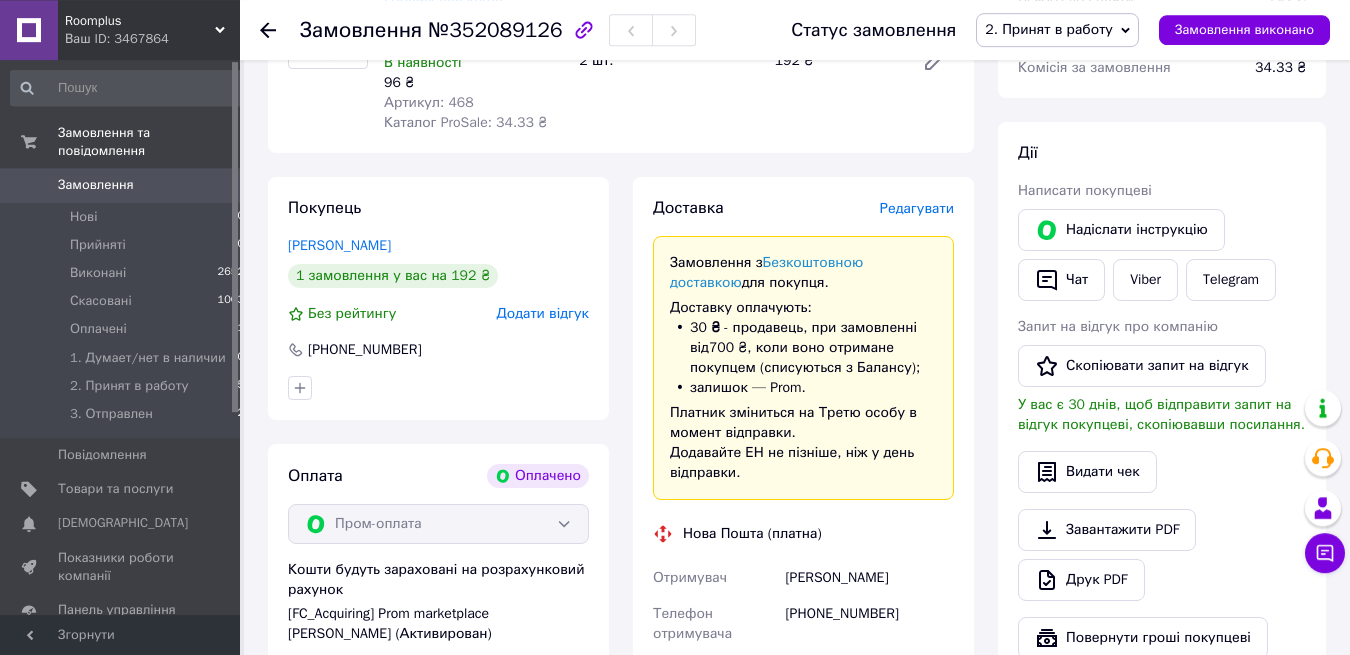 scroll, scrollTop: 714, scrollLeft: 0, axis: vertical 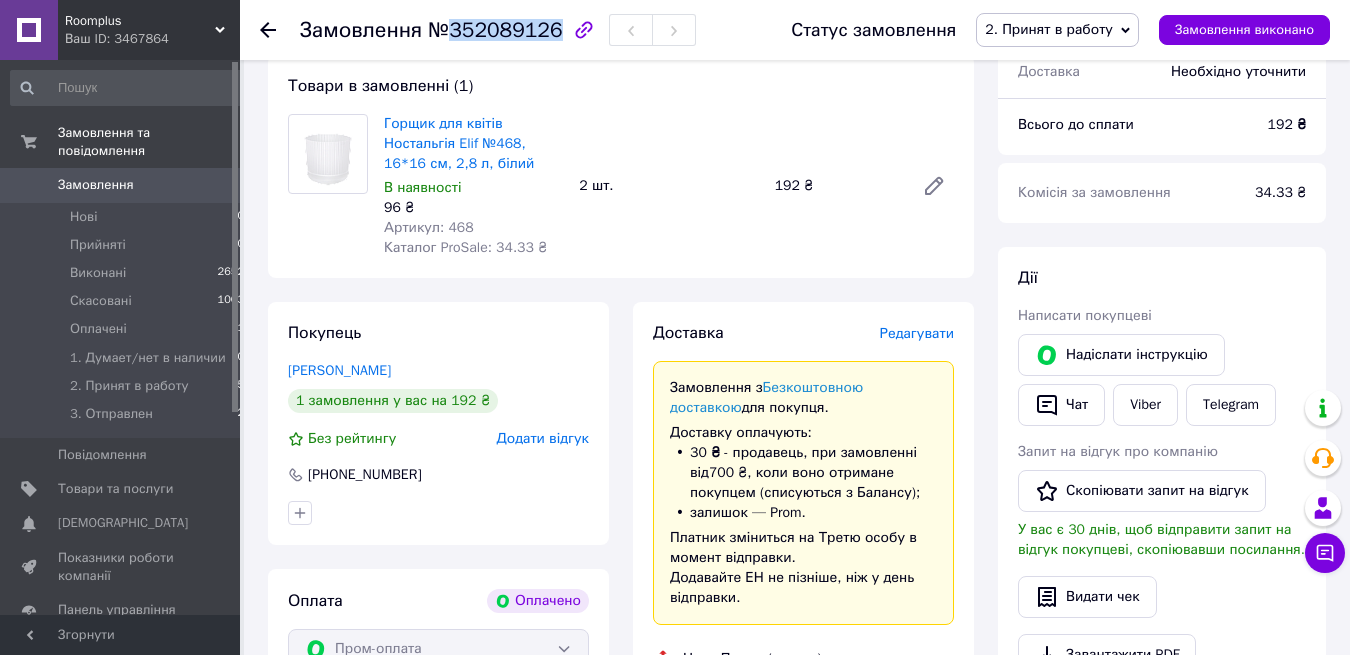 drag, startPoint x: 449, startPoint y: 30, endPoint x: 541, endPoint y: 33, distance: 92.0489 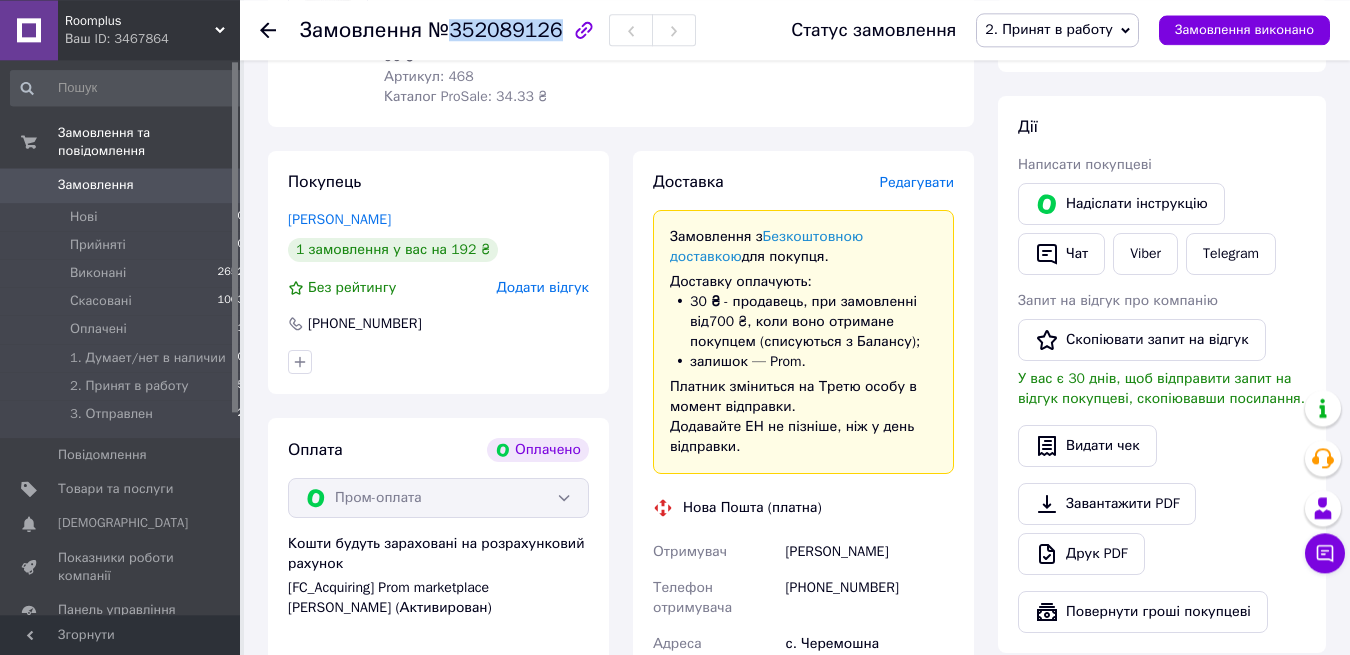 scroll, scrollTop: 1020, scrollLeft: 0, axis: vertical 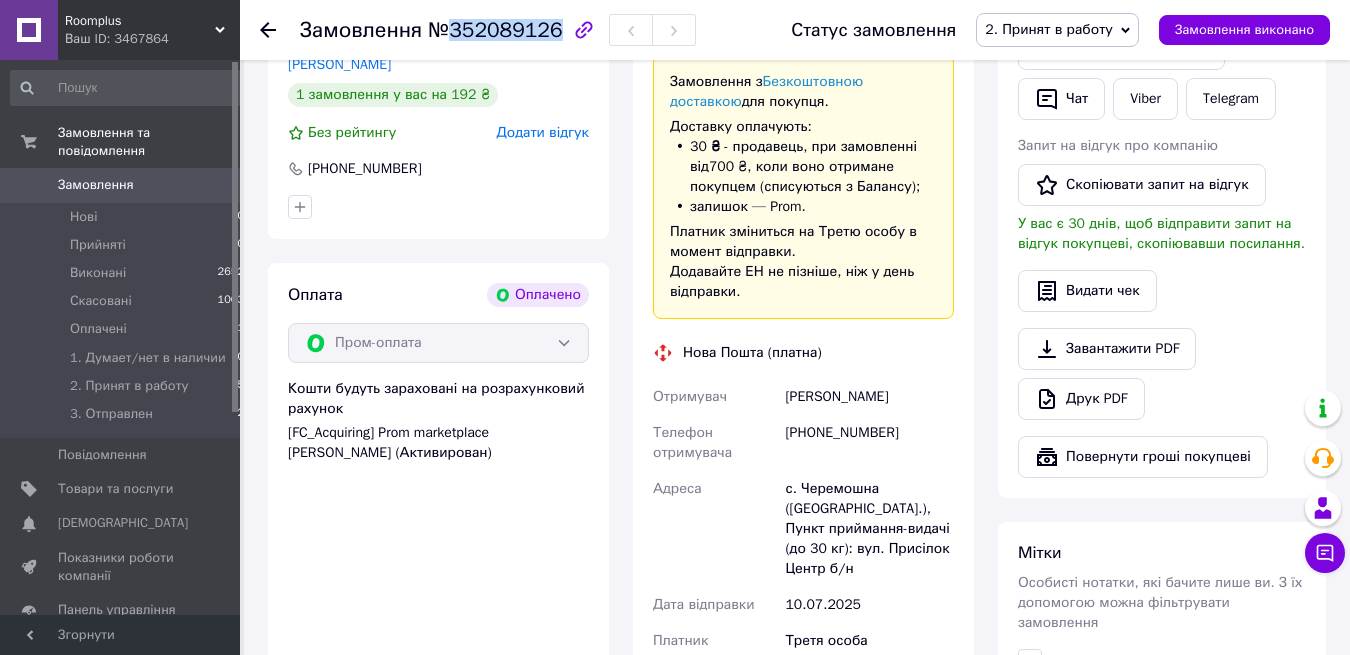 drag, startPoint x: 784, startPoint y: 378, endPoint x: 915, endPoint y: 384, distance: 131.13733 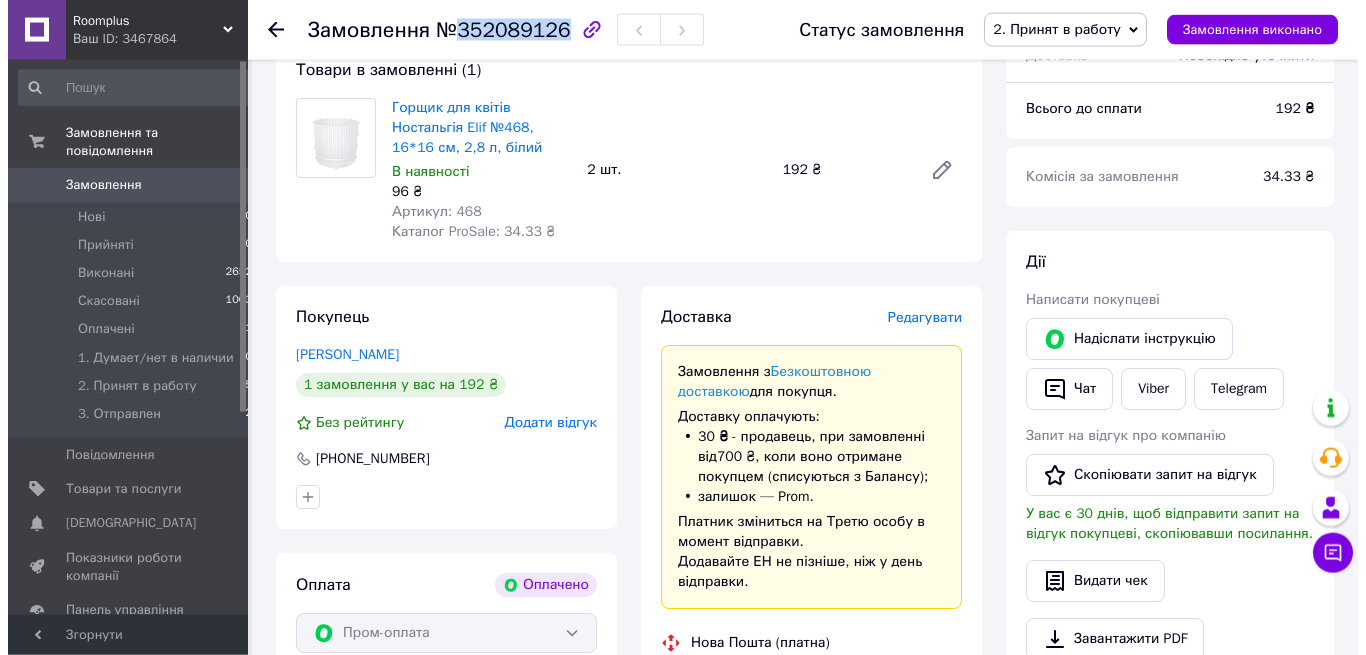 scroll, scrollTop: 714, scrollLeft: 0, axis: vertical 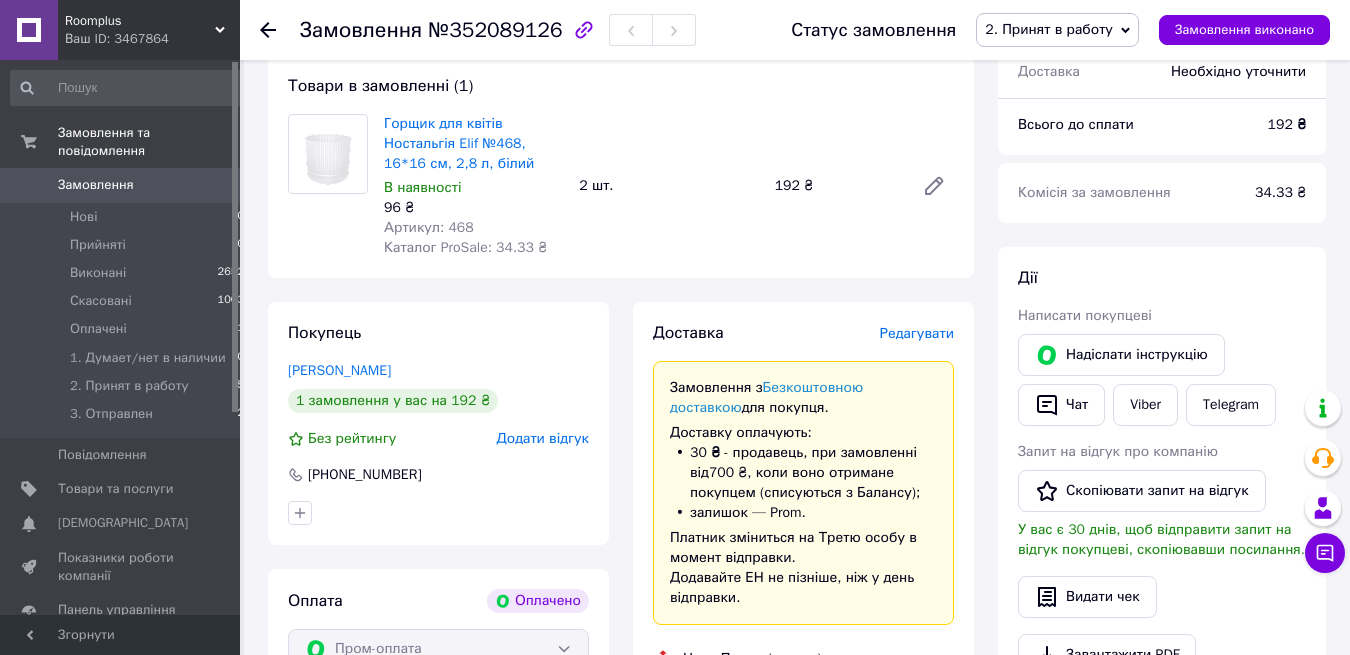 click on "Редагувати" at bounding box center (917, 333) 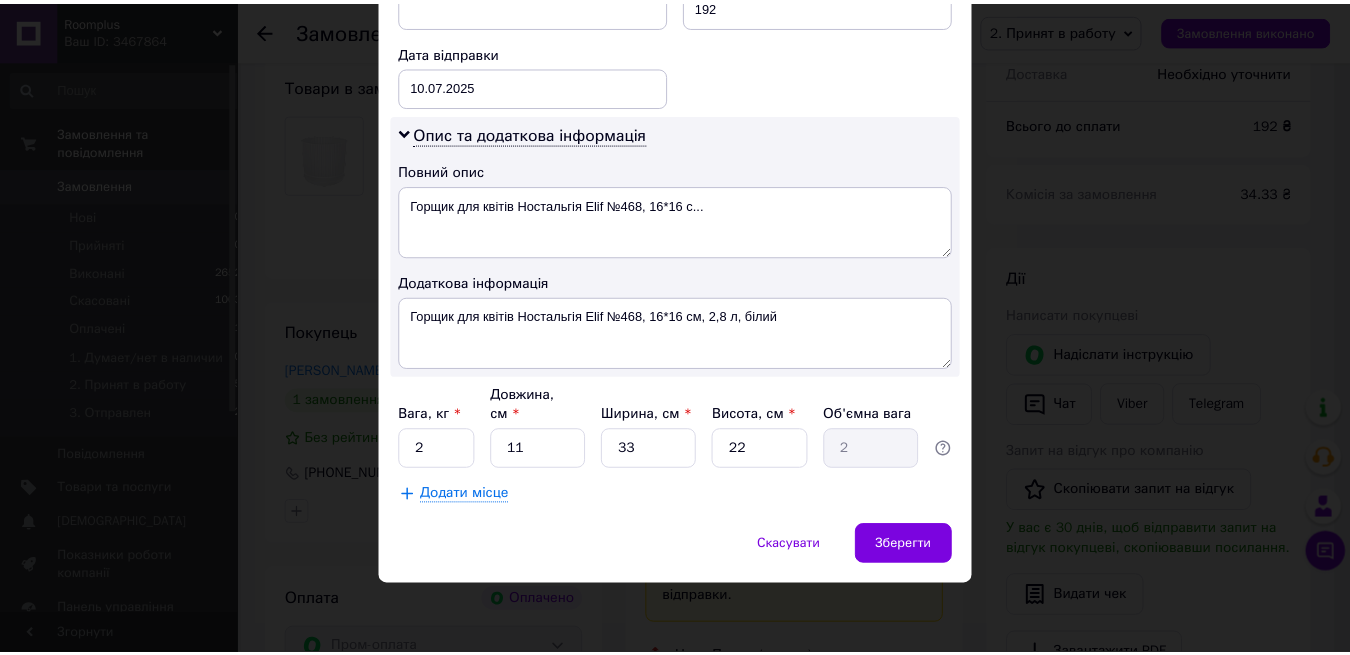 scroll, scrollTop: 929, scrollLeft: 0, axis: vertical 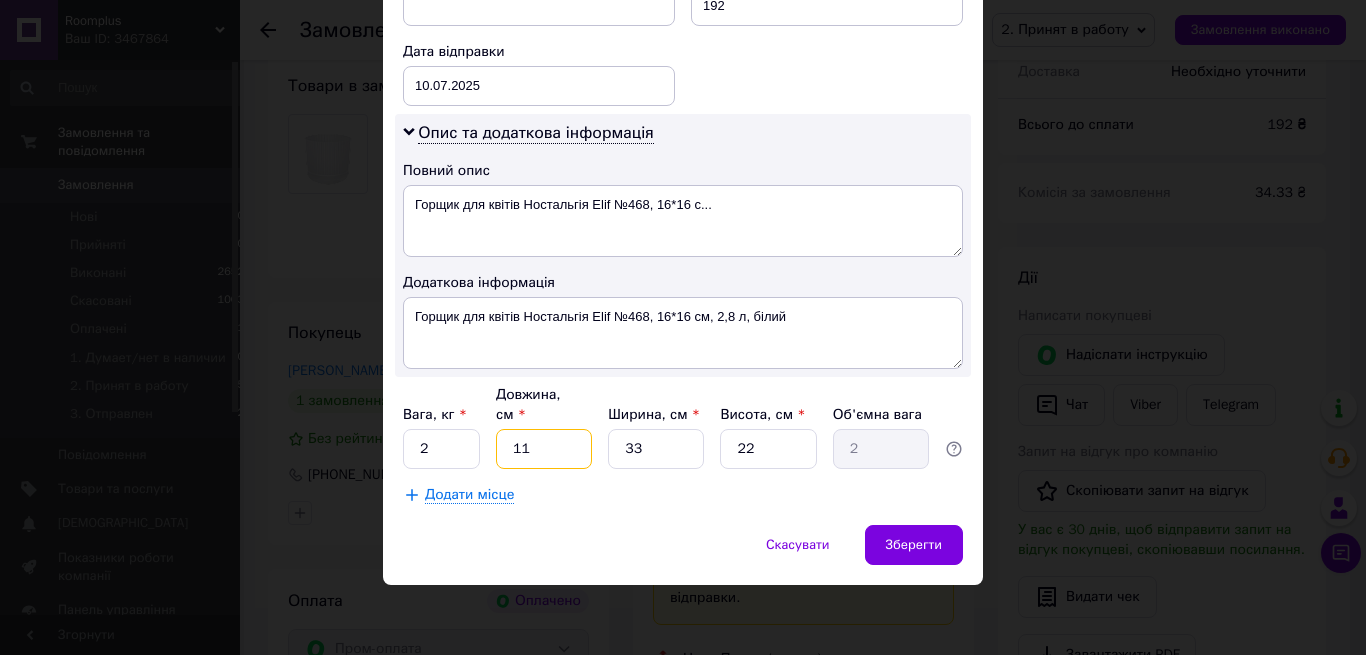 click on "11" at bounding box center (544, 449) 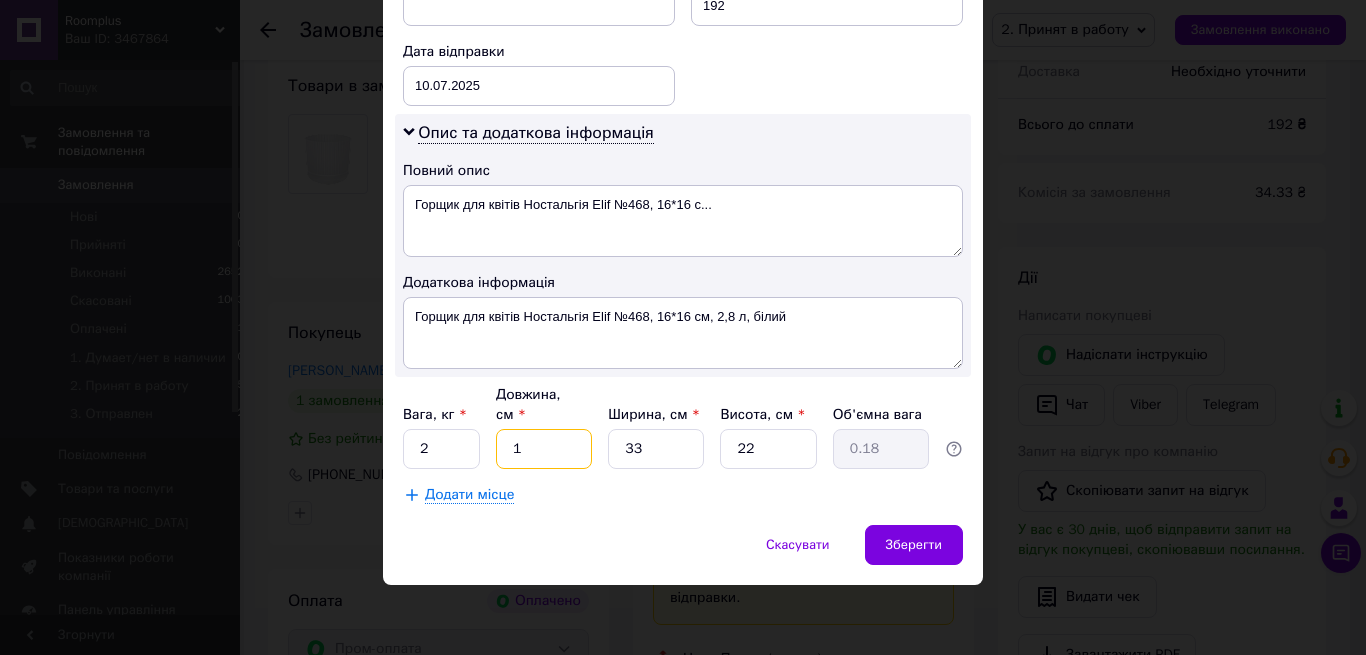 type 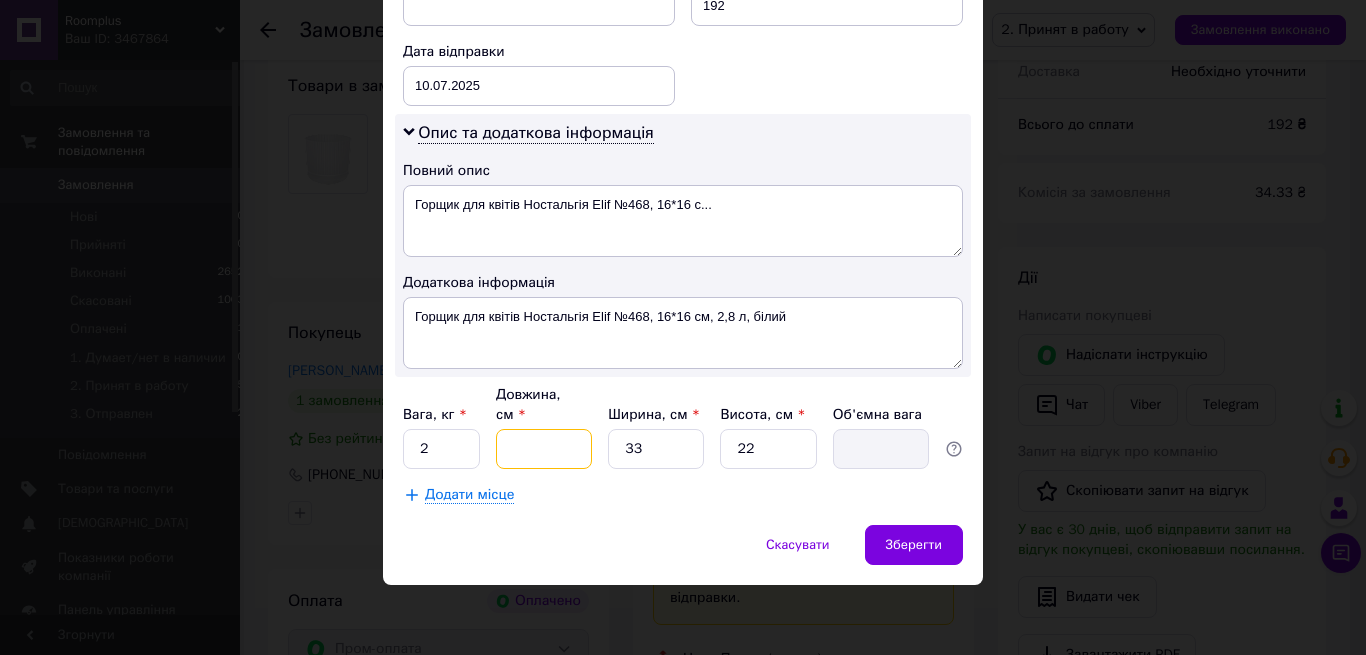 type on "1" 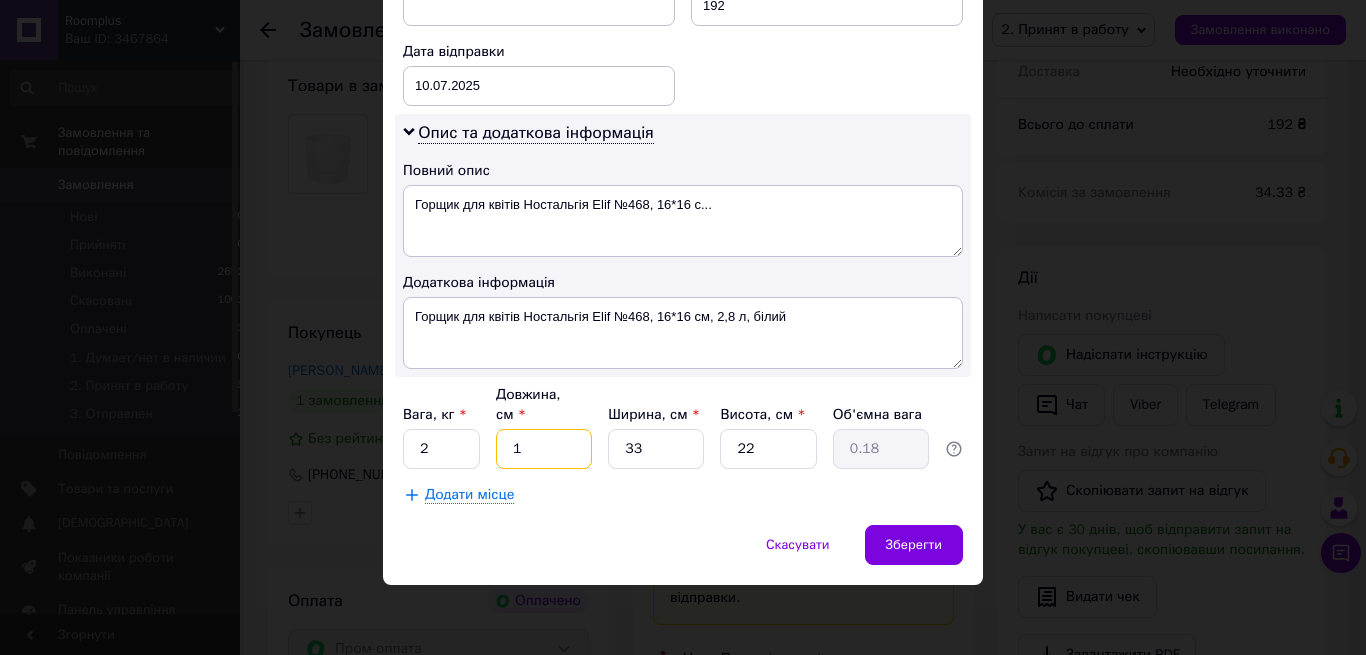 type on "16" 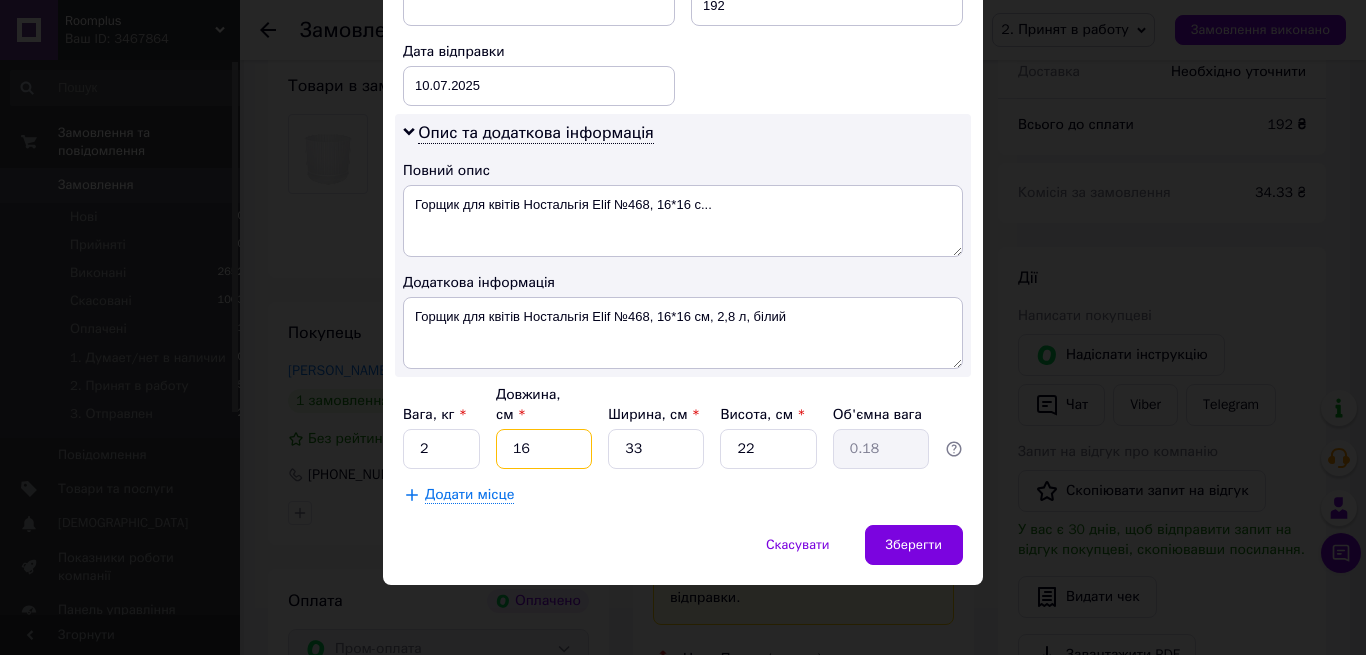 type on "2.9" 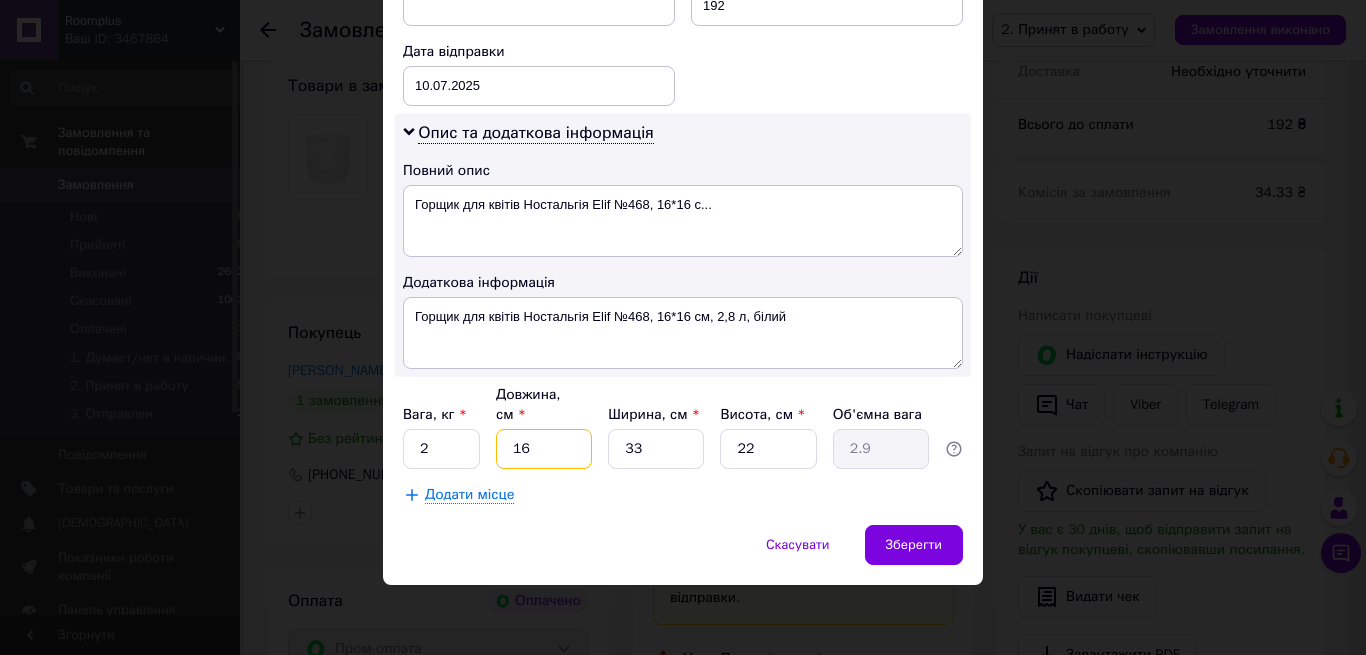 type on "16" 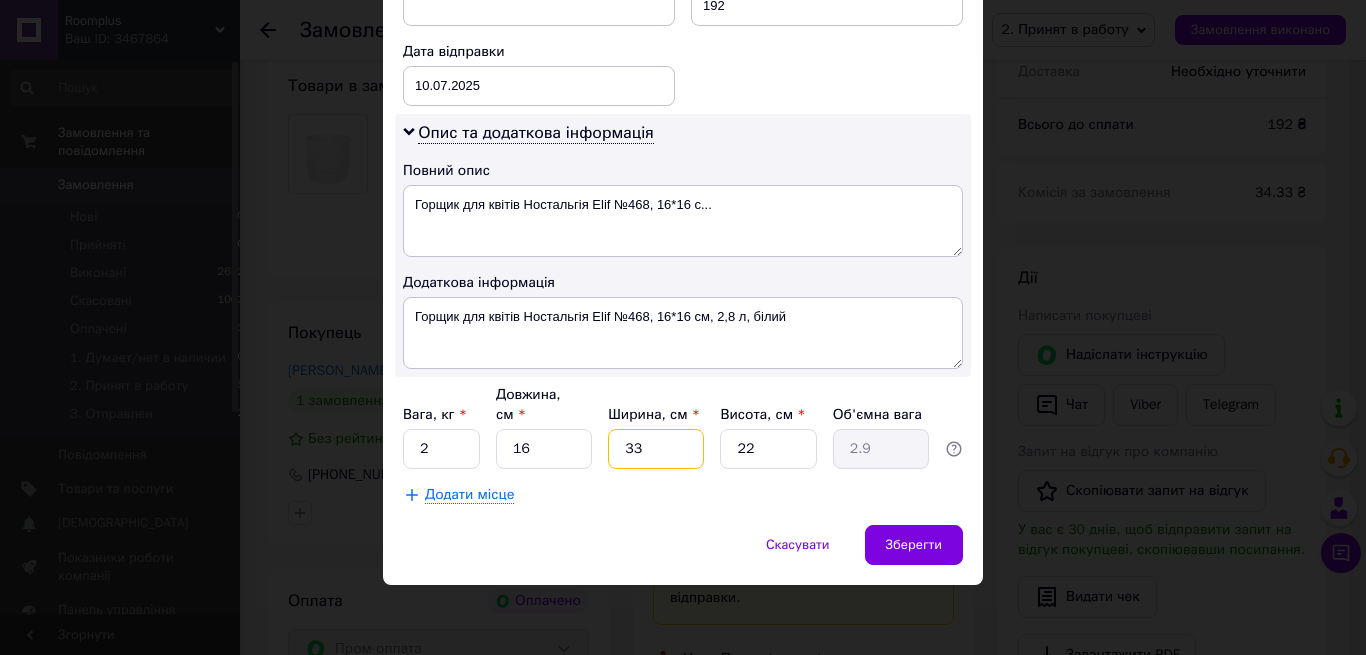 click on "33" at bounding box center (656, 449) 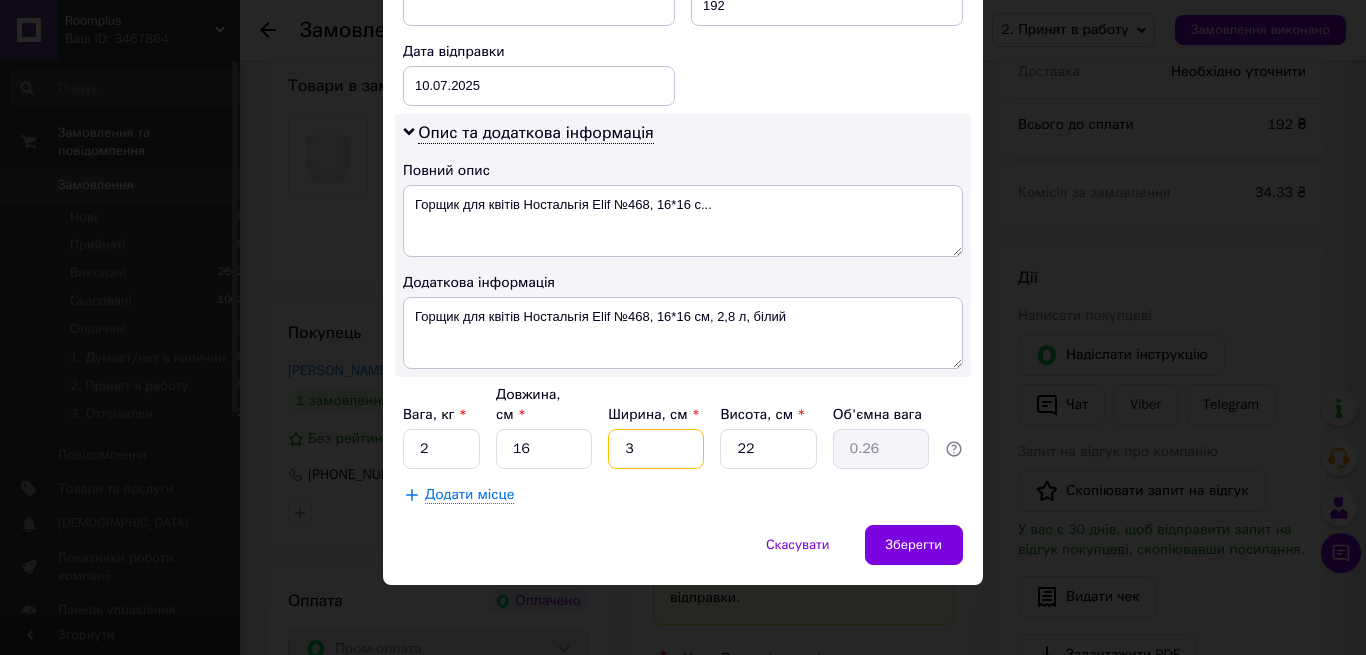 type 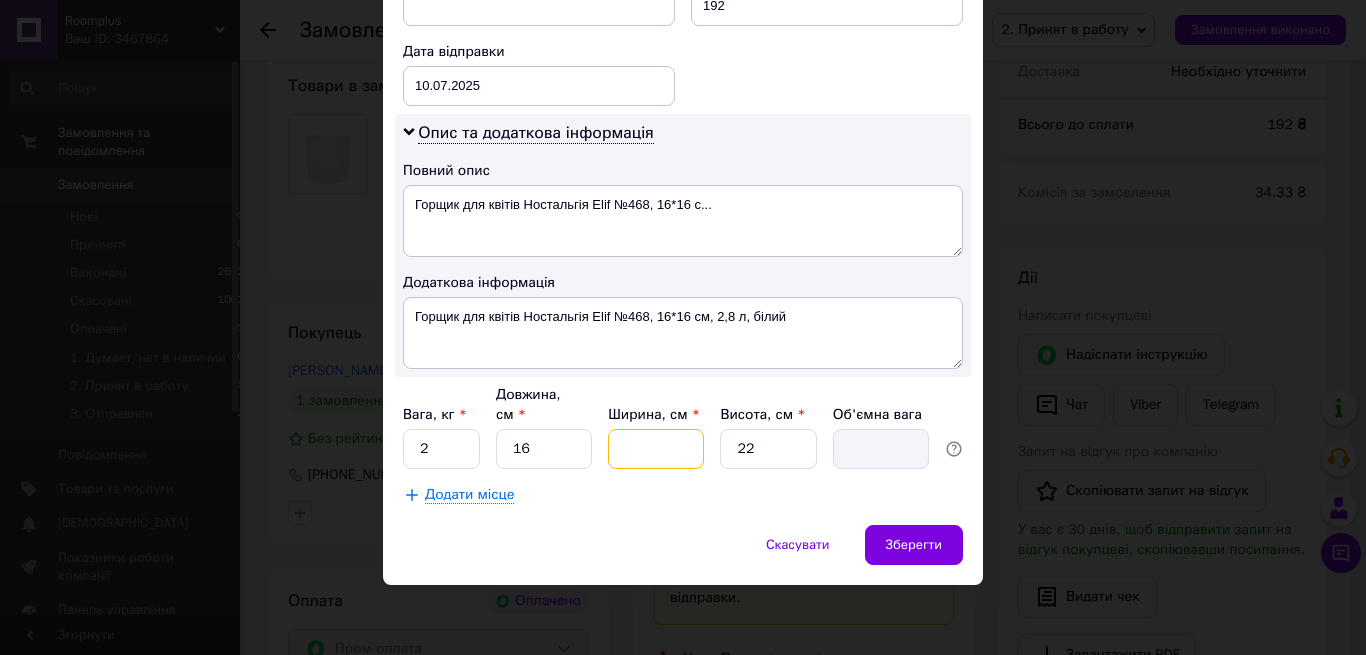type on "1" 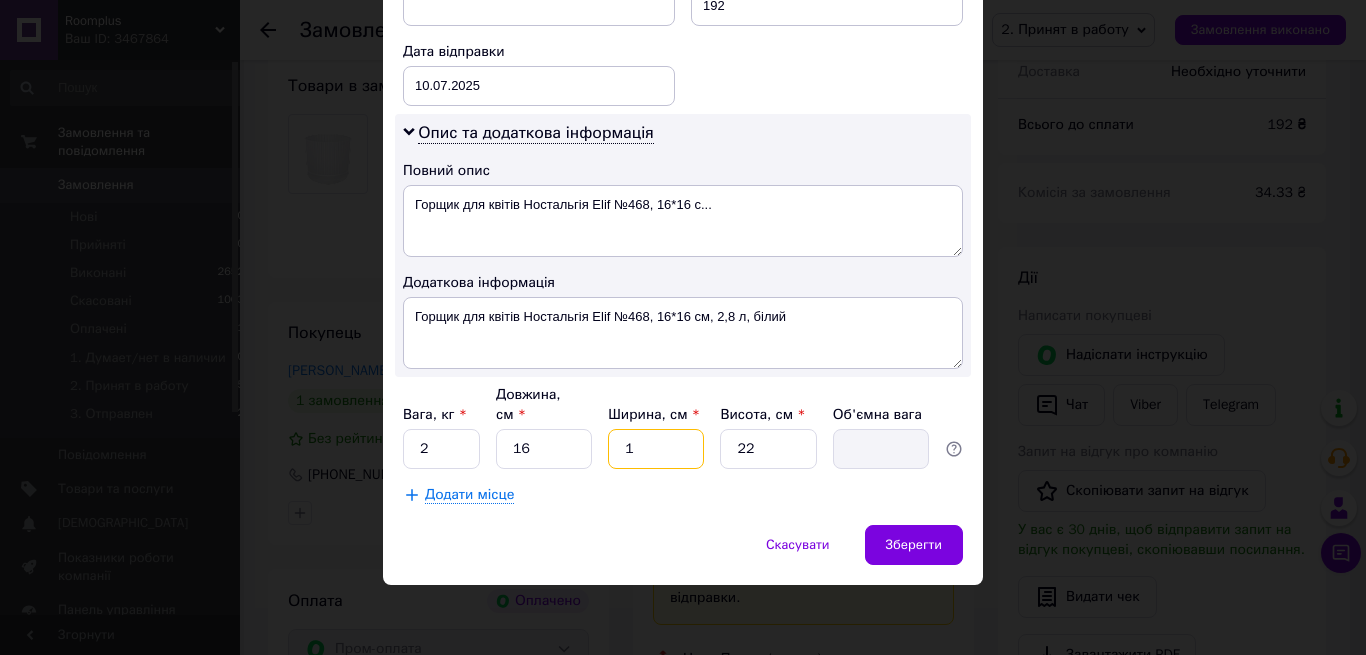 type on "0.1" 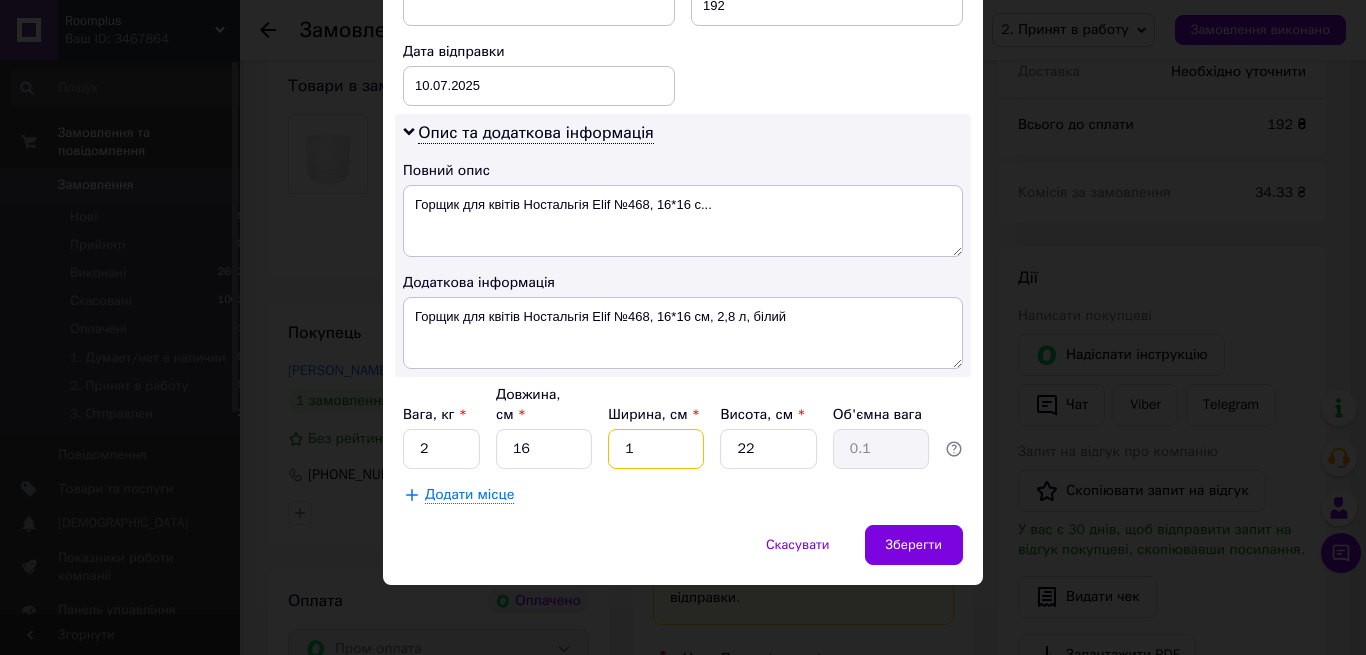 type on "16" 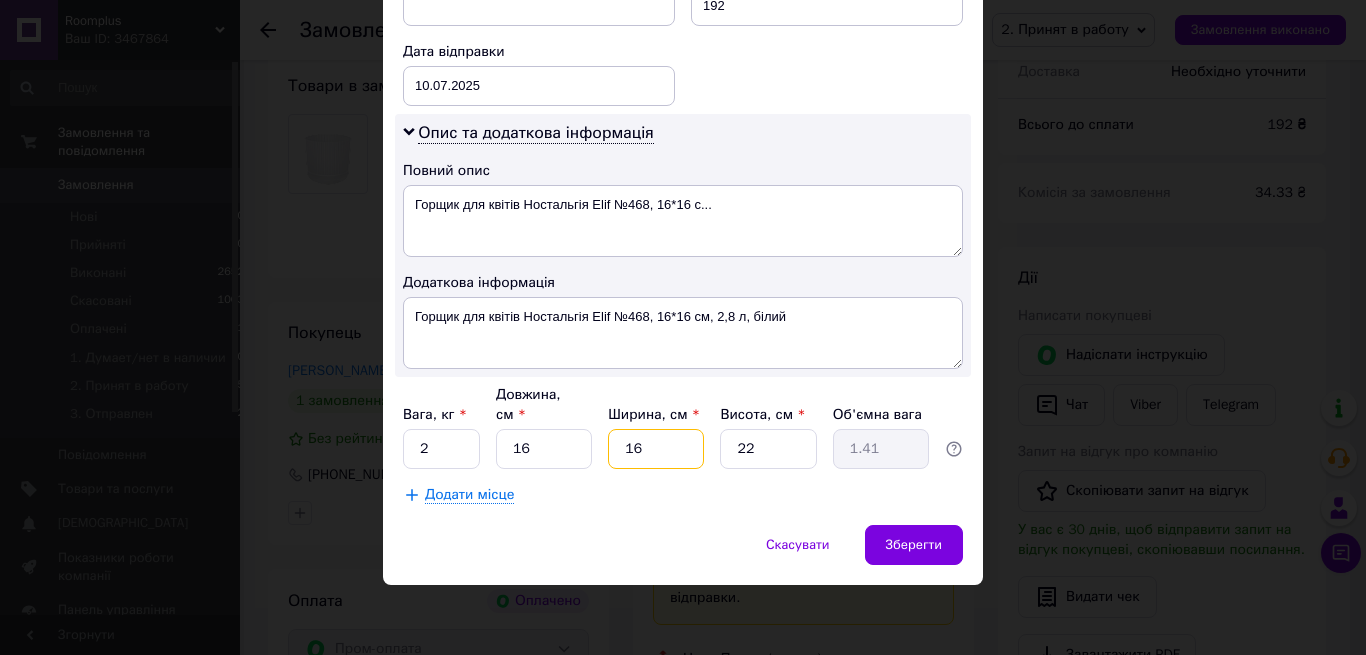 type on "16" 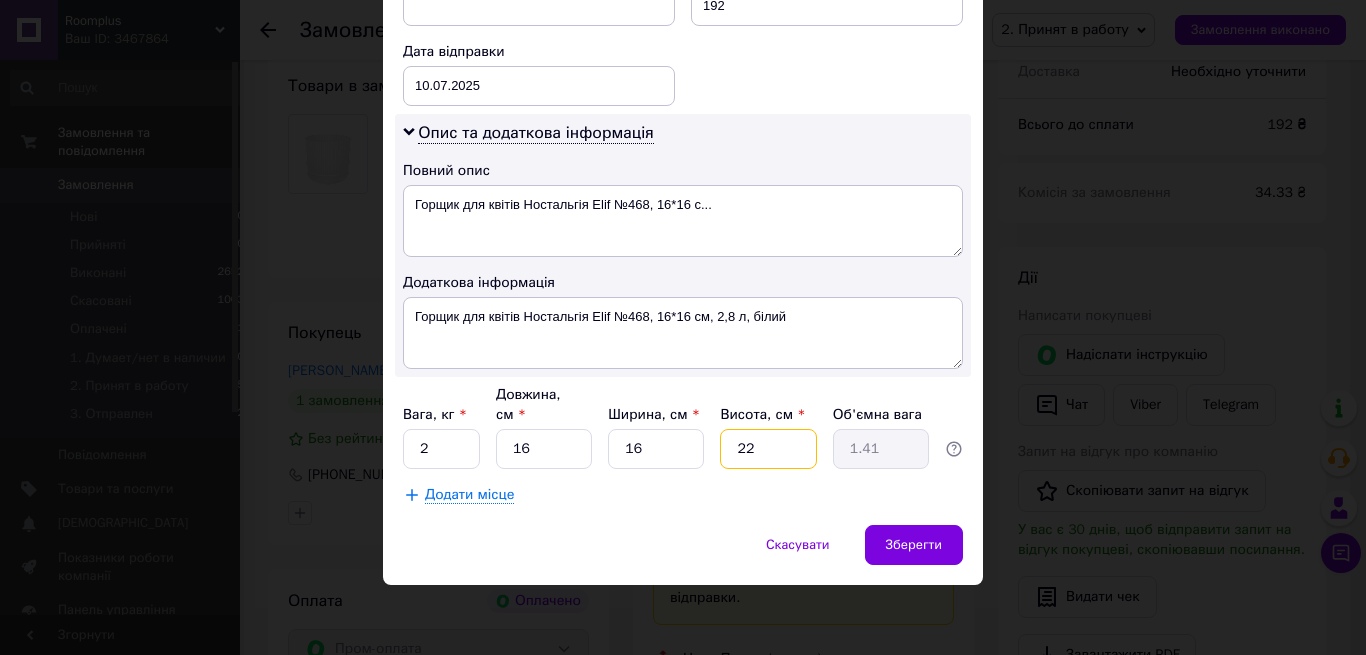 drag, startPoint x: 755, startPoint y: 452, endPoint x: 722, endPoint y: 452, distance: 33 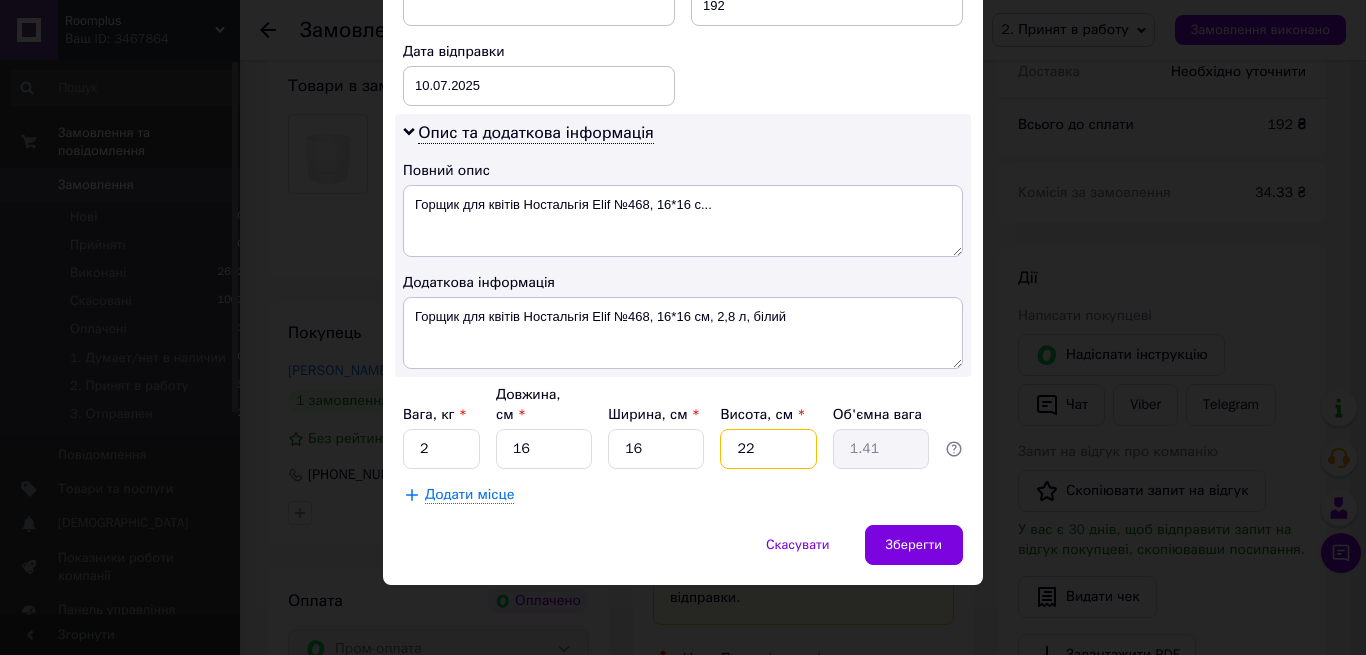 type on "1" 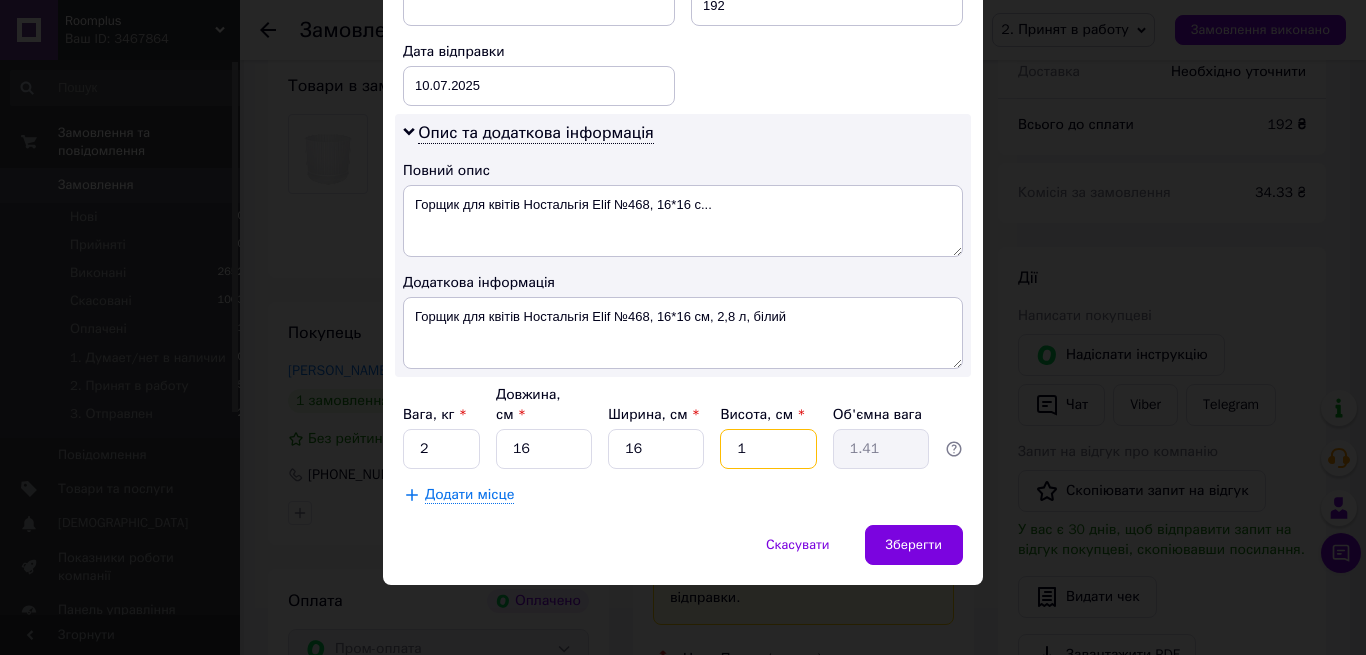 type on "0.1" 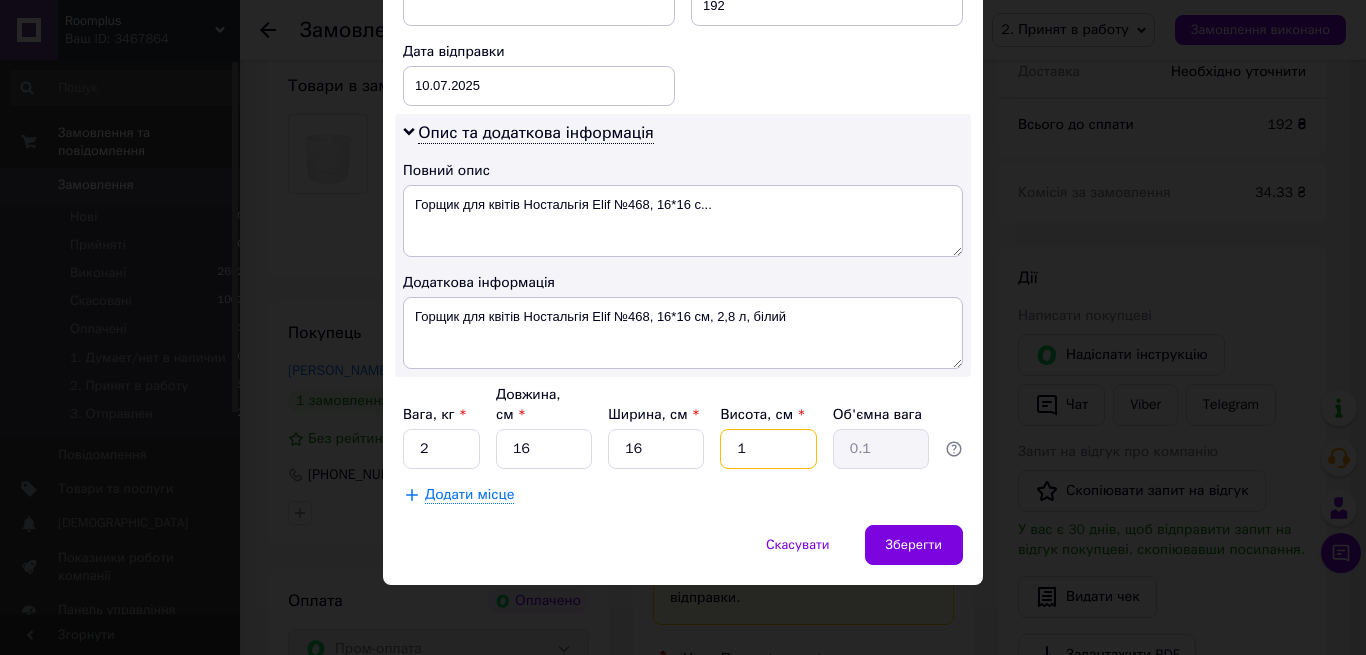 type on "16" 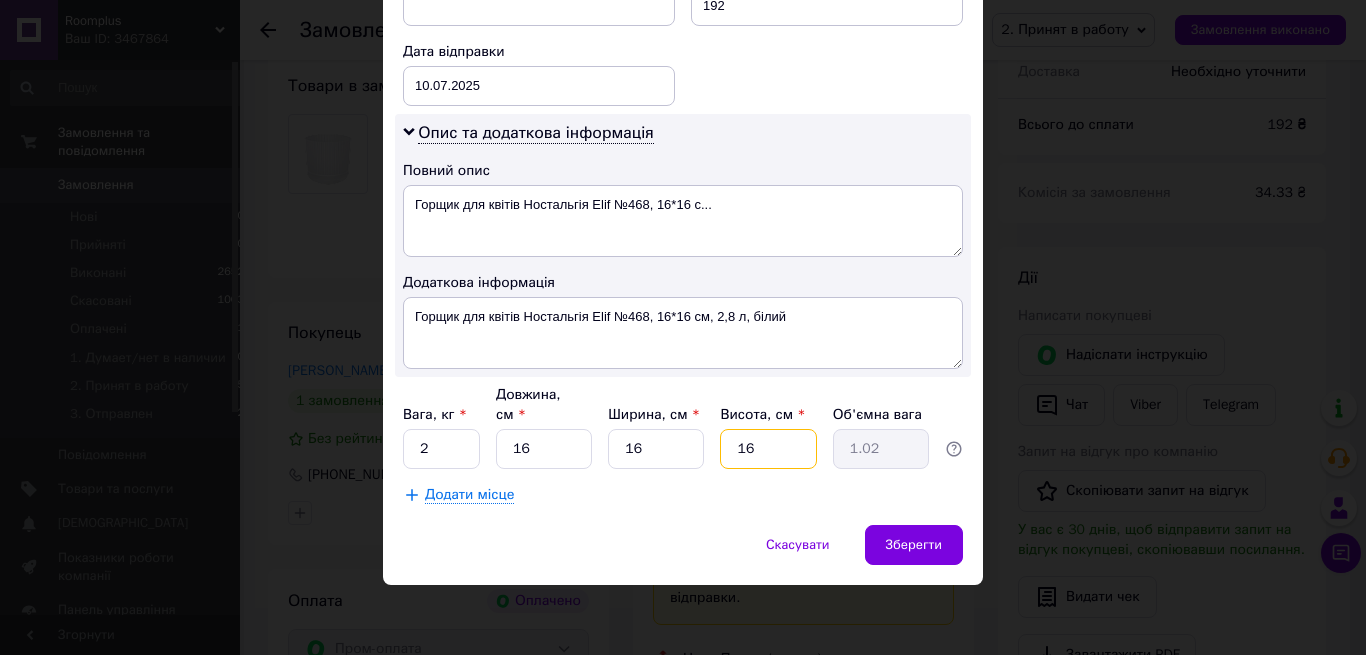 type on "1" 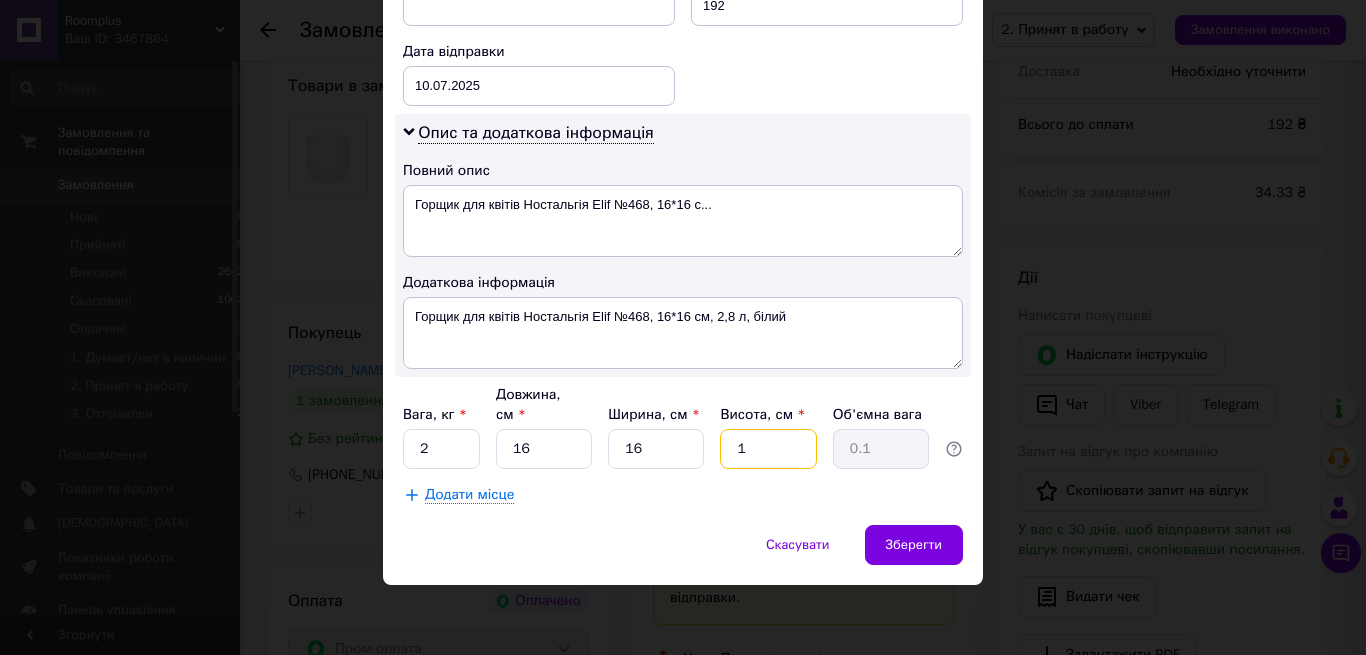 type on "18" 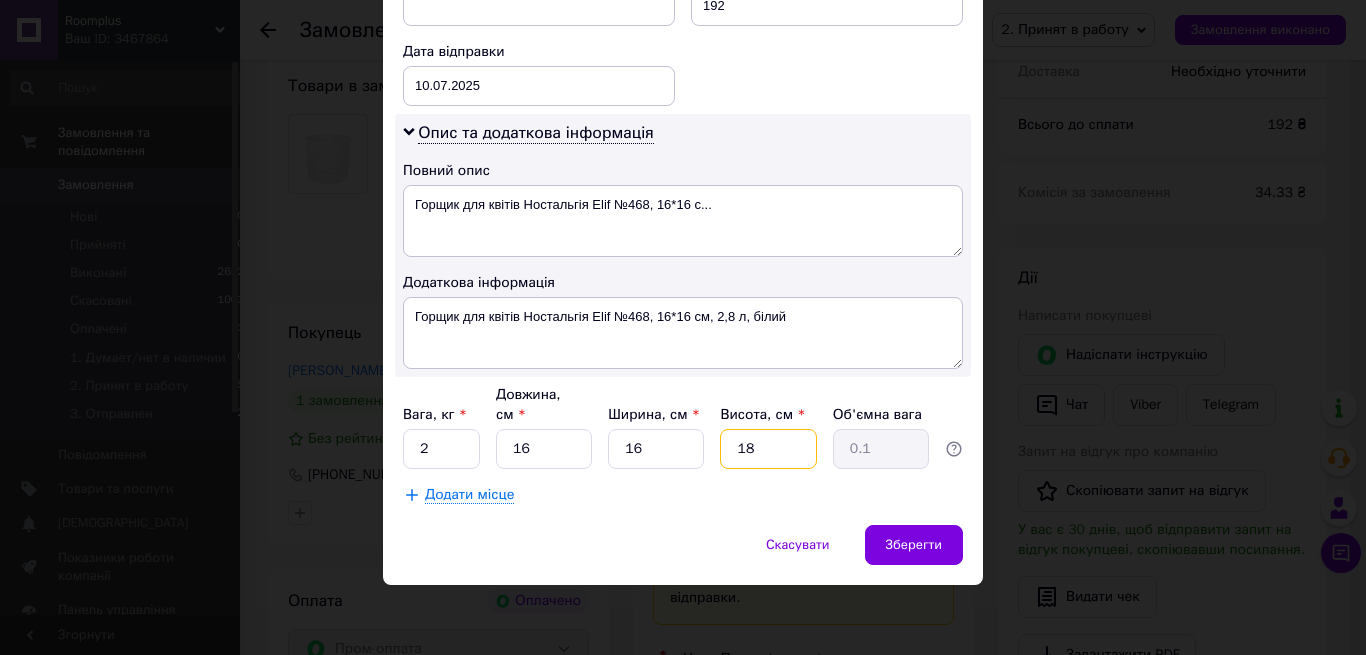 type on "1.15" 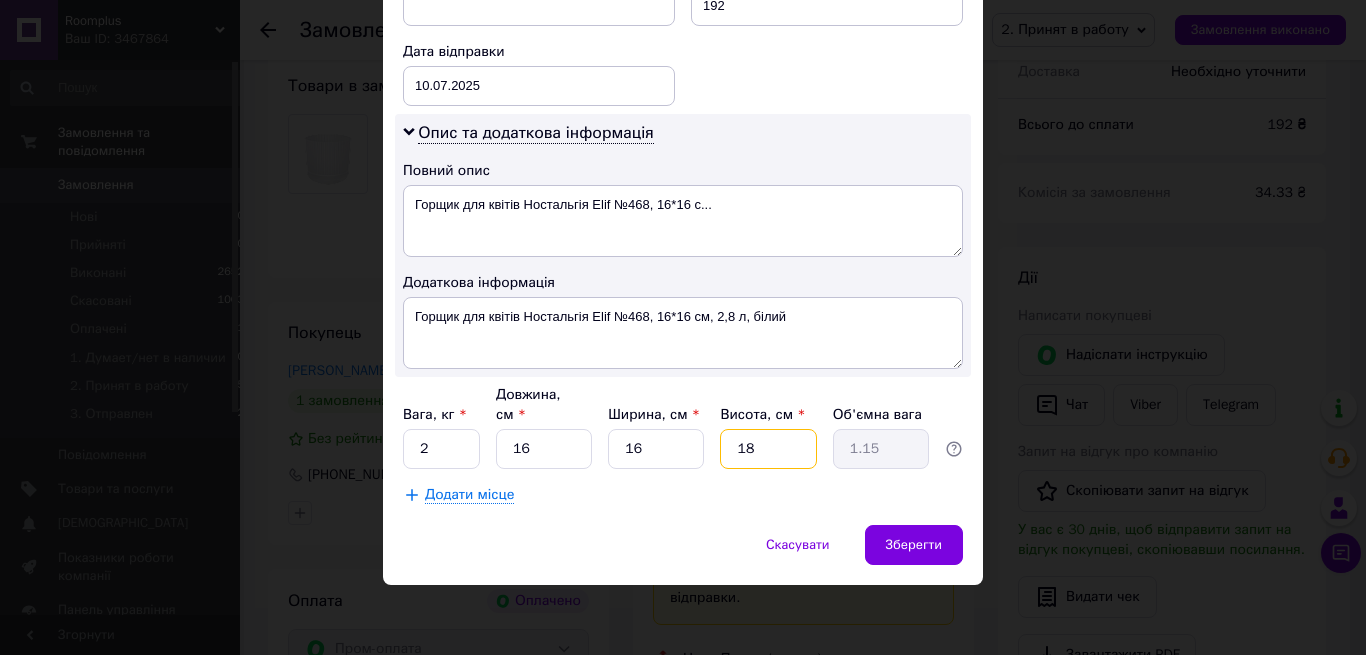 type on "1" 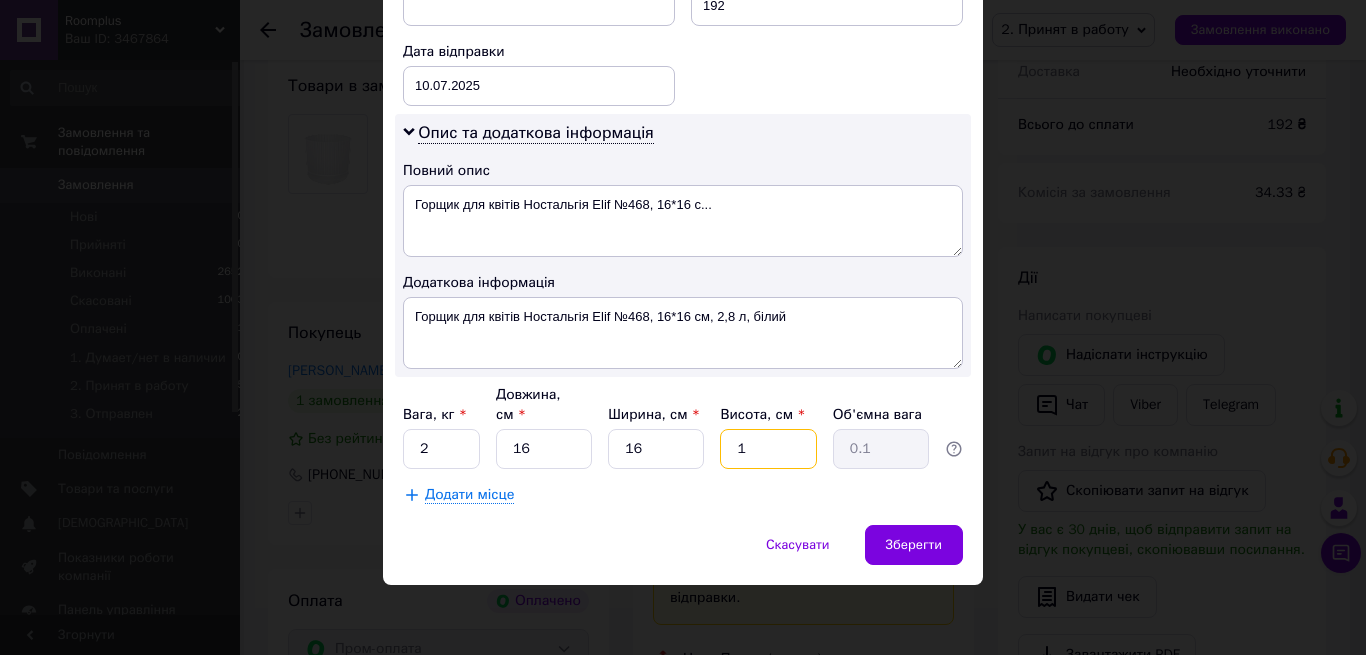 type on "16" 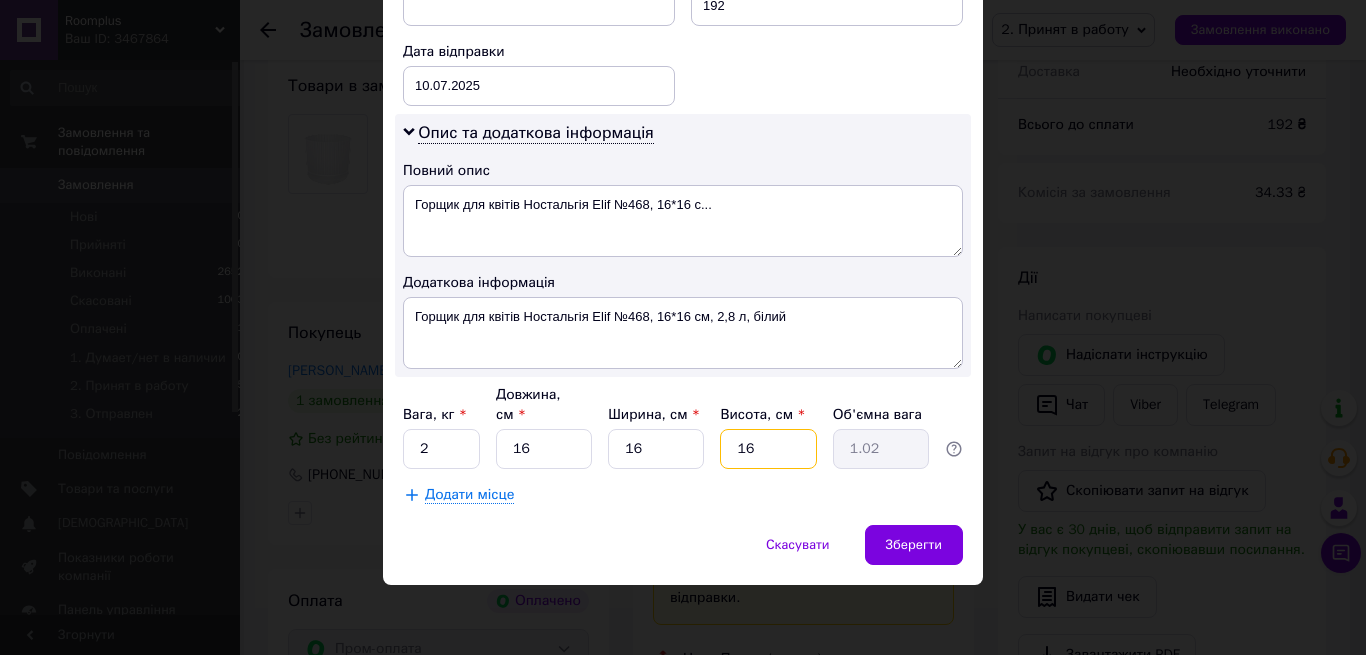 type on "1" 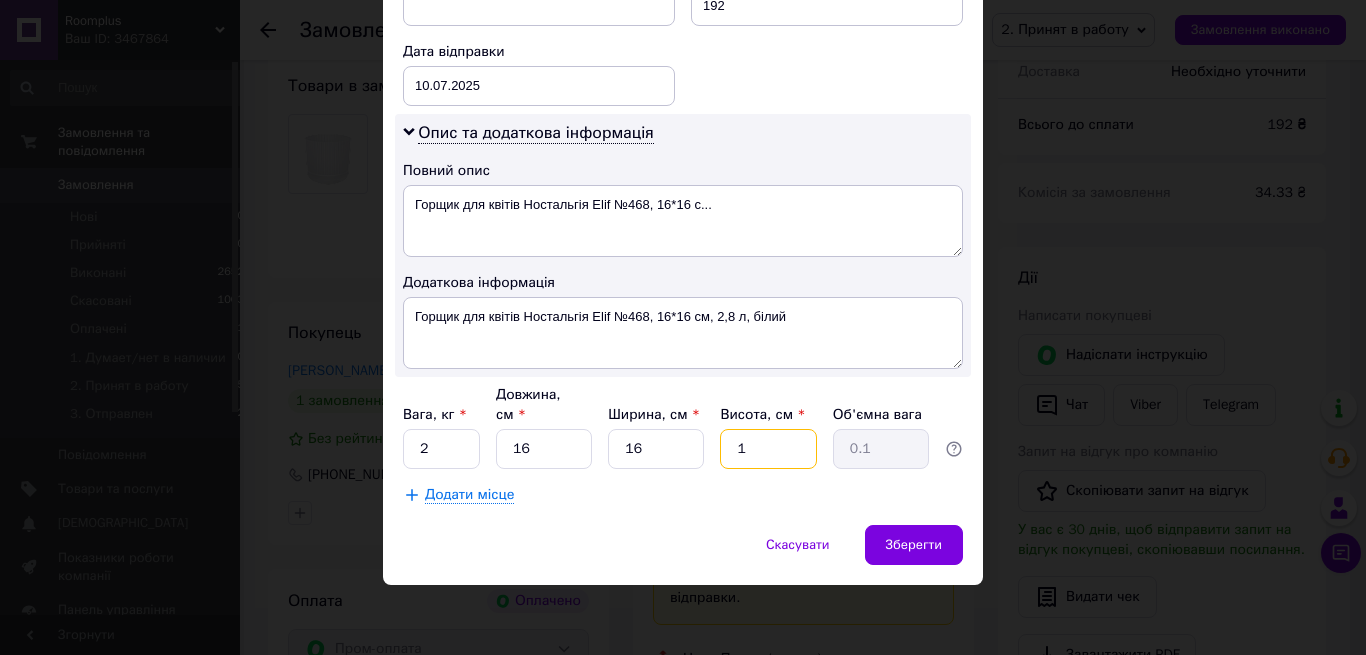 type on "15" 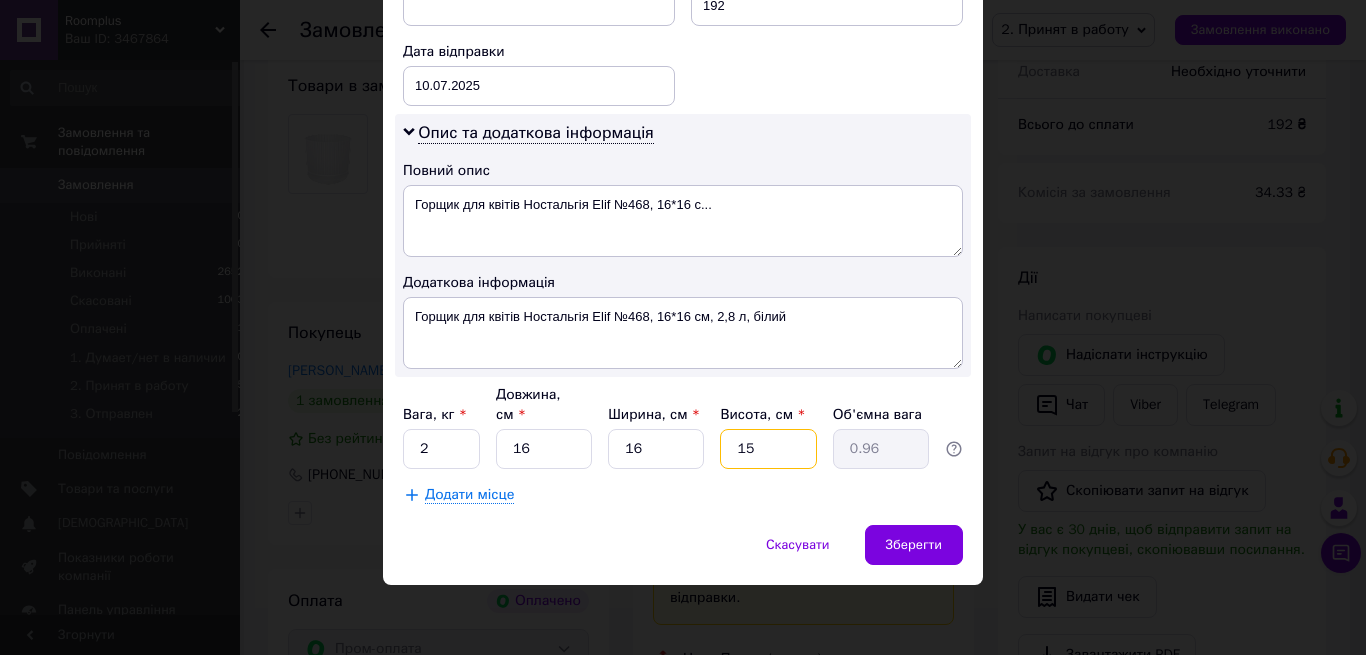 type on "15" 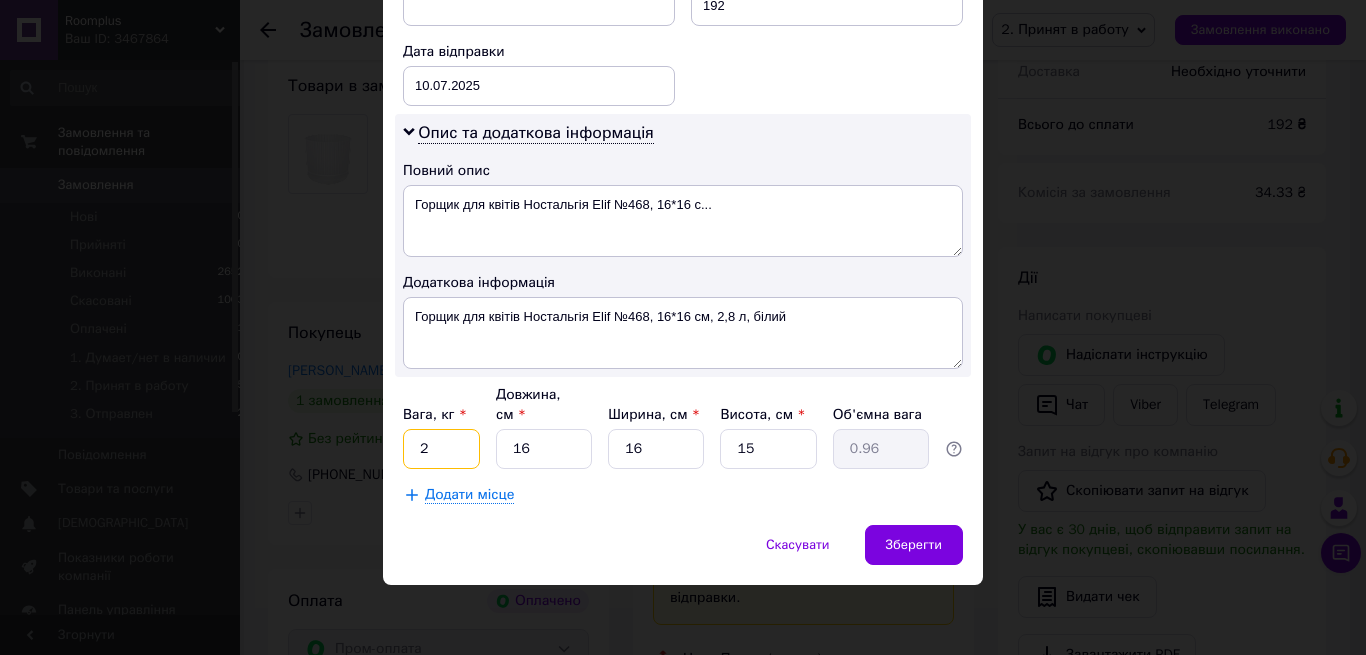drag, startPoint x: 419, startPoint y: 449, endPoint x: 407, endPoint y: 449, distance: 12 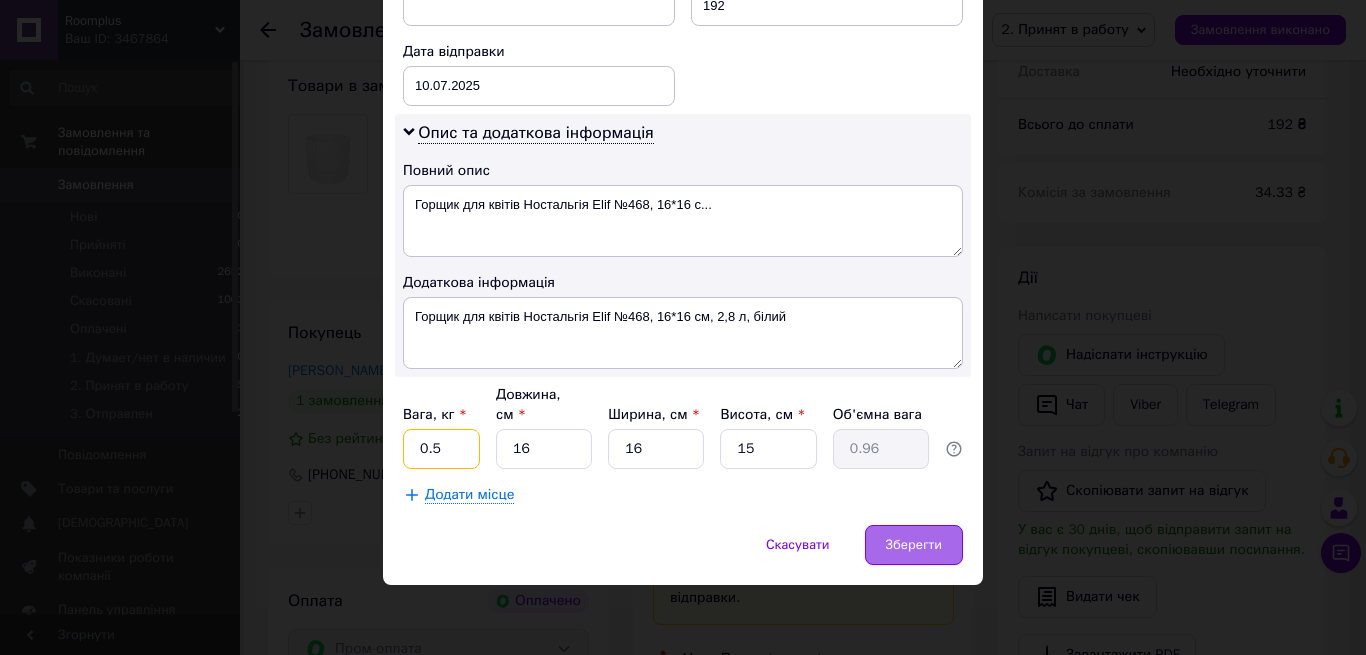 type on "0.5" 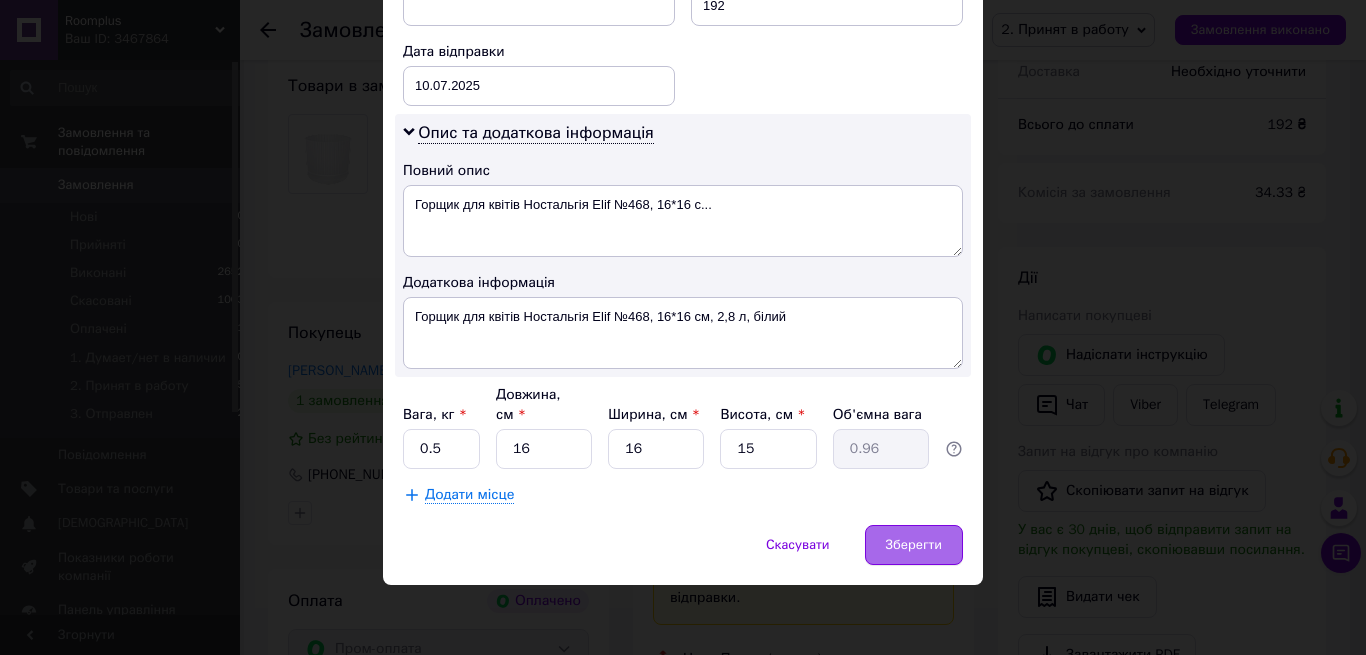 click on "Зберегти" at bounding box center (914, 545) 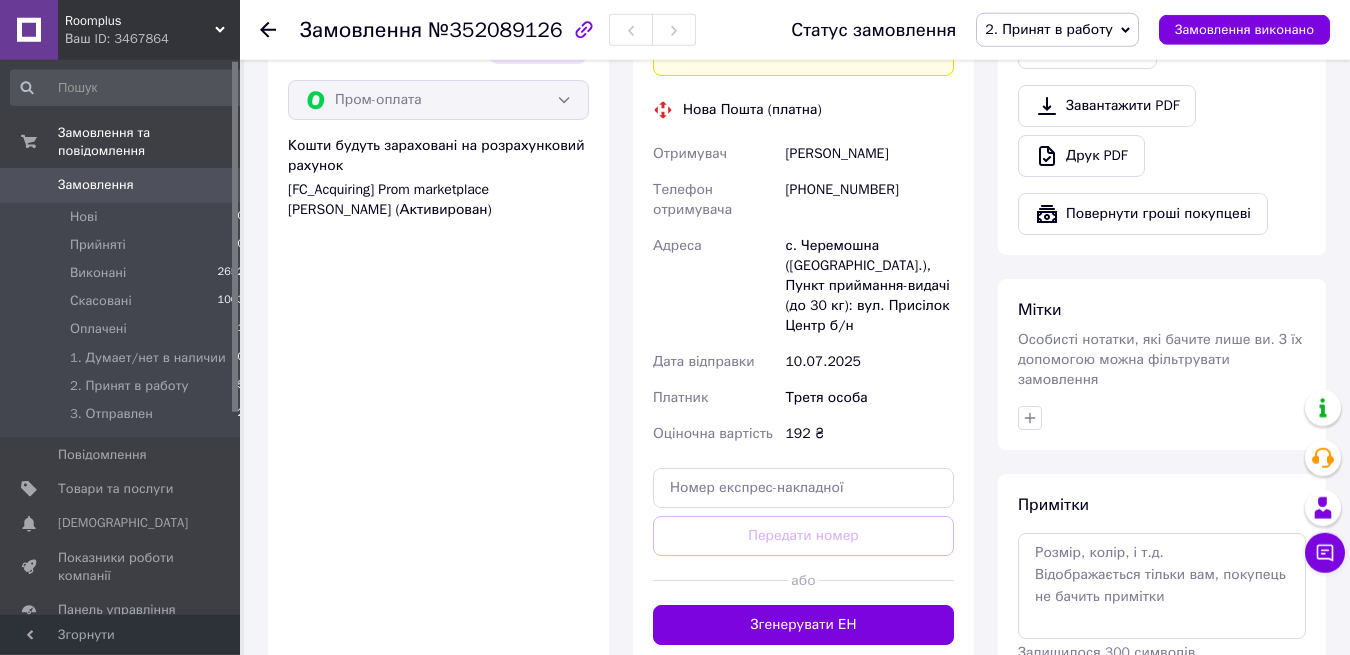 scroll, scrollTop: 1326, scrollLeft: 0, axis: vertical 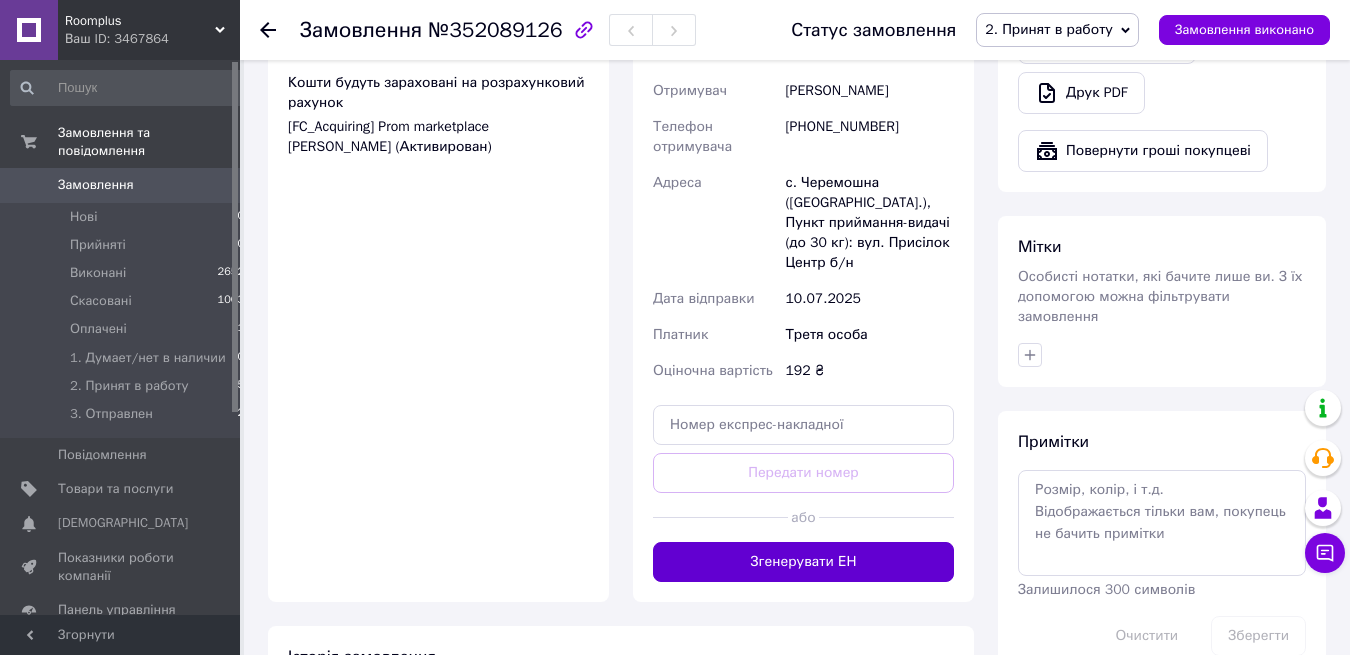 click on "Згенерувати ЕН" at bounding box center [803, 562] 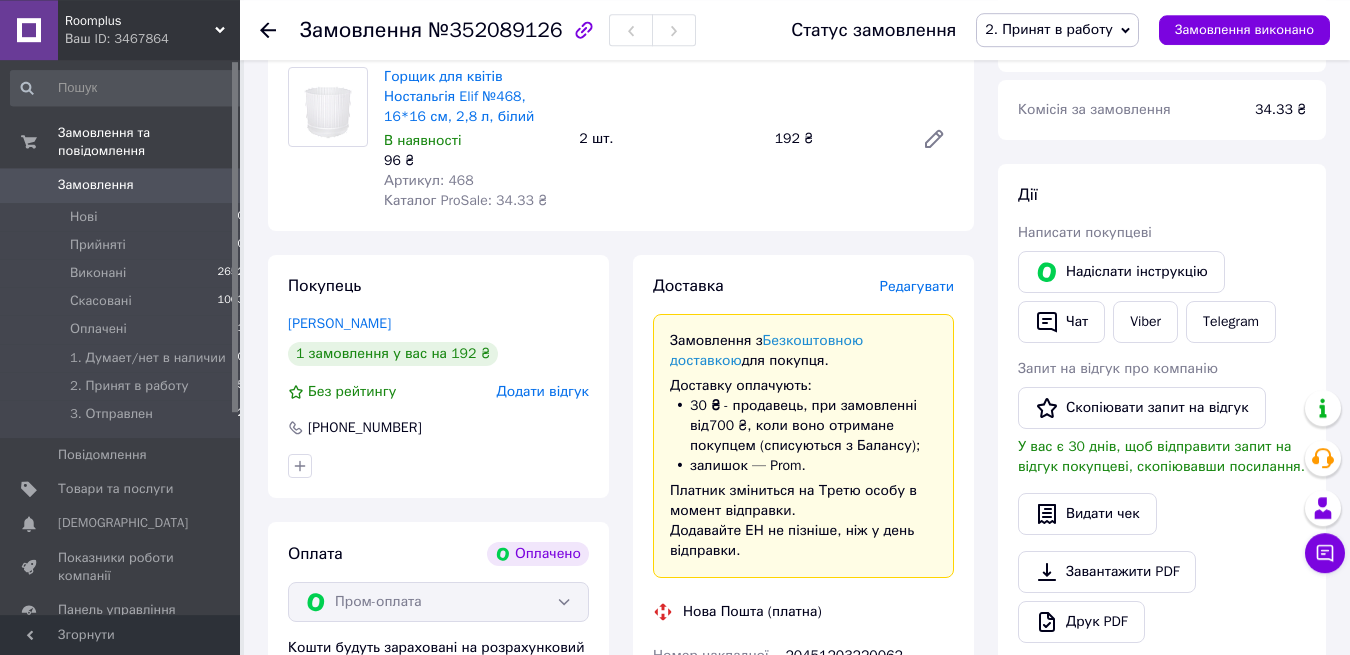 scroll, scrollTop: 612, scrollLeft: 0, axis: vertical 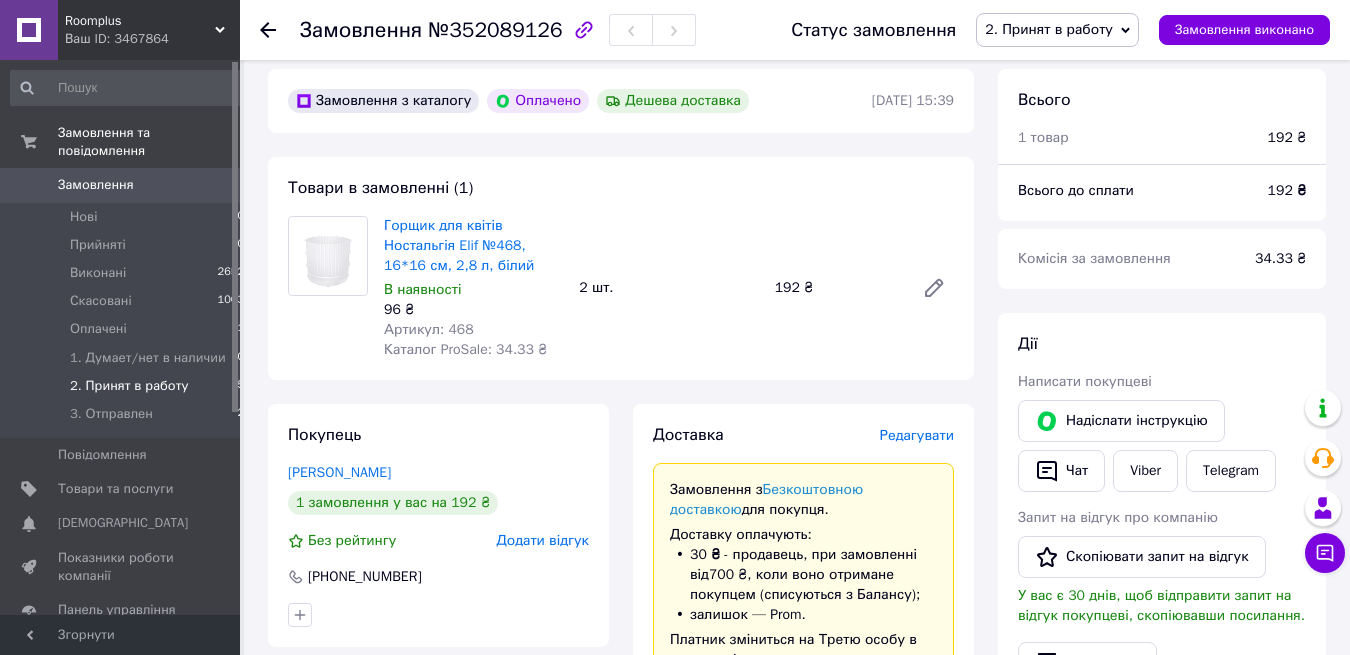 click on "2. Принят в работу" at bounding box center (129, 386) 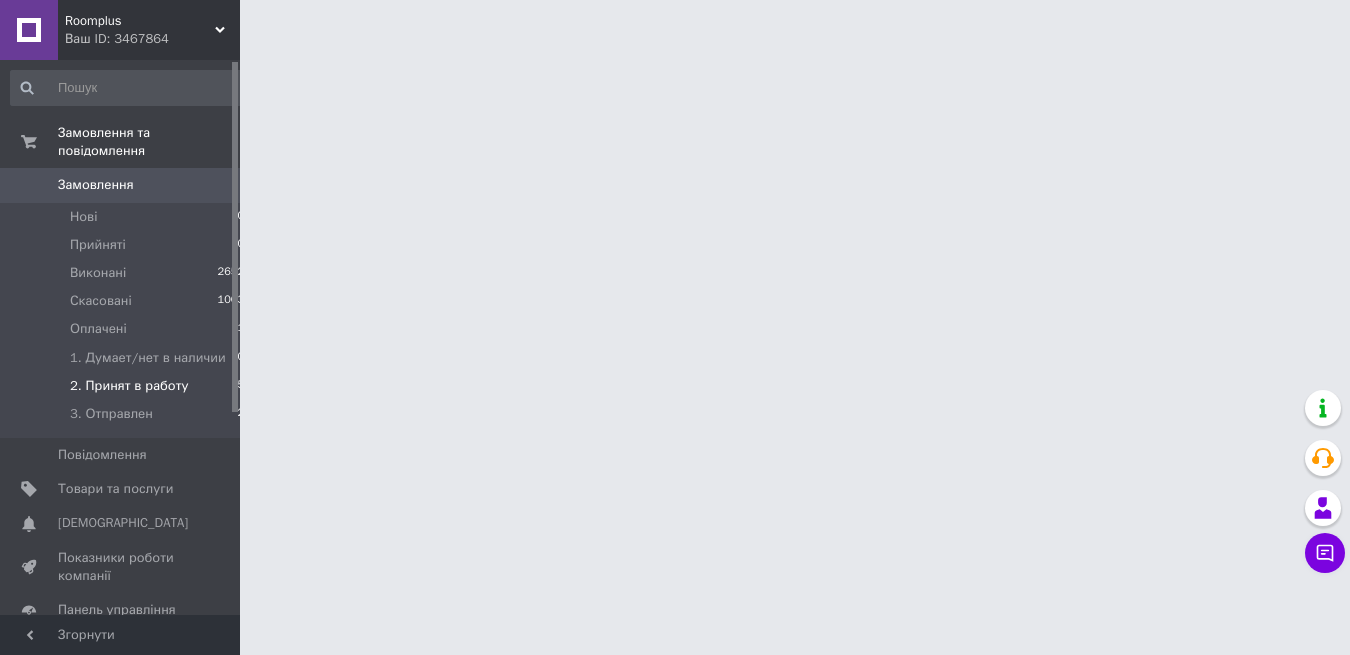 scroll, scrollTop: 0, scrollLeft: 0, axis: both 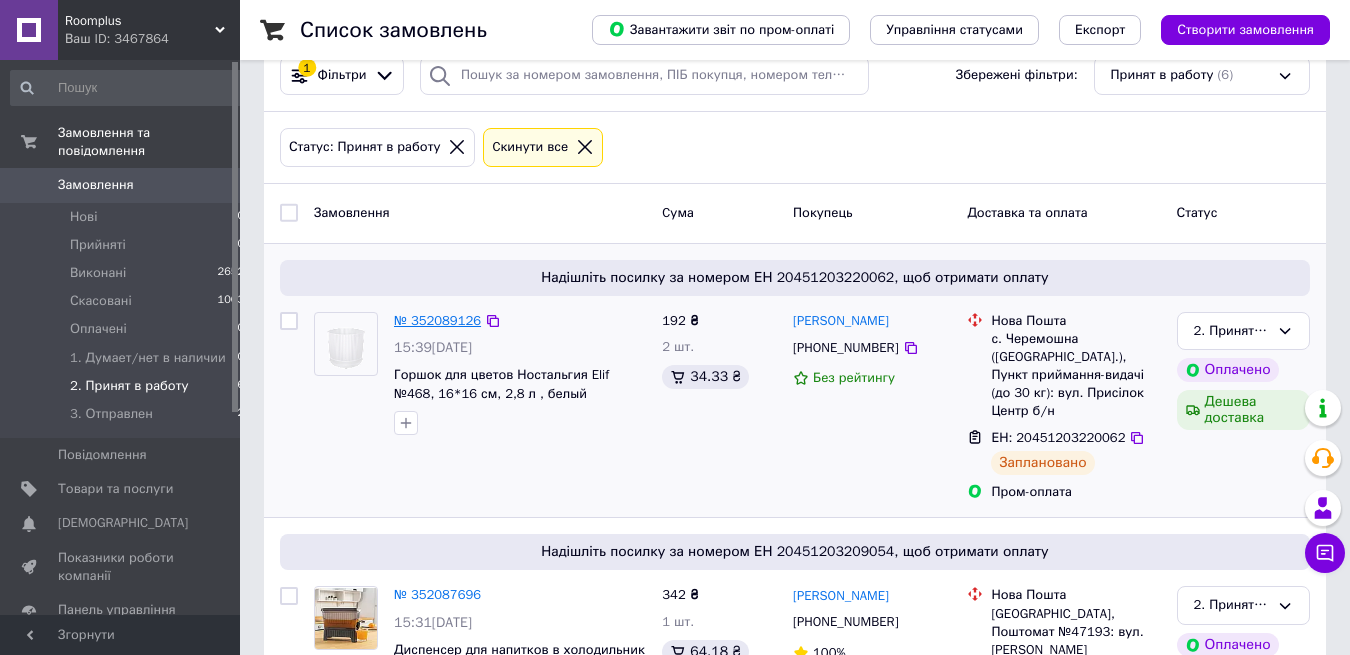 click on "№ 352089126" at bounding box center (437, 320) 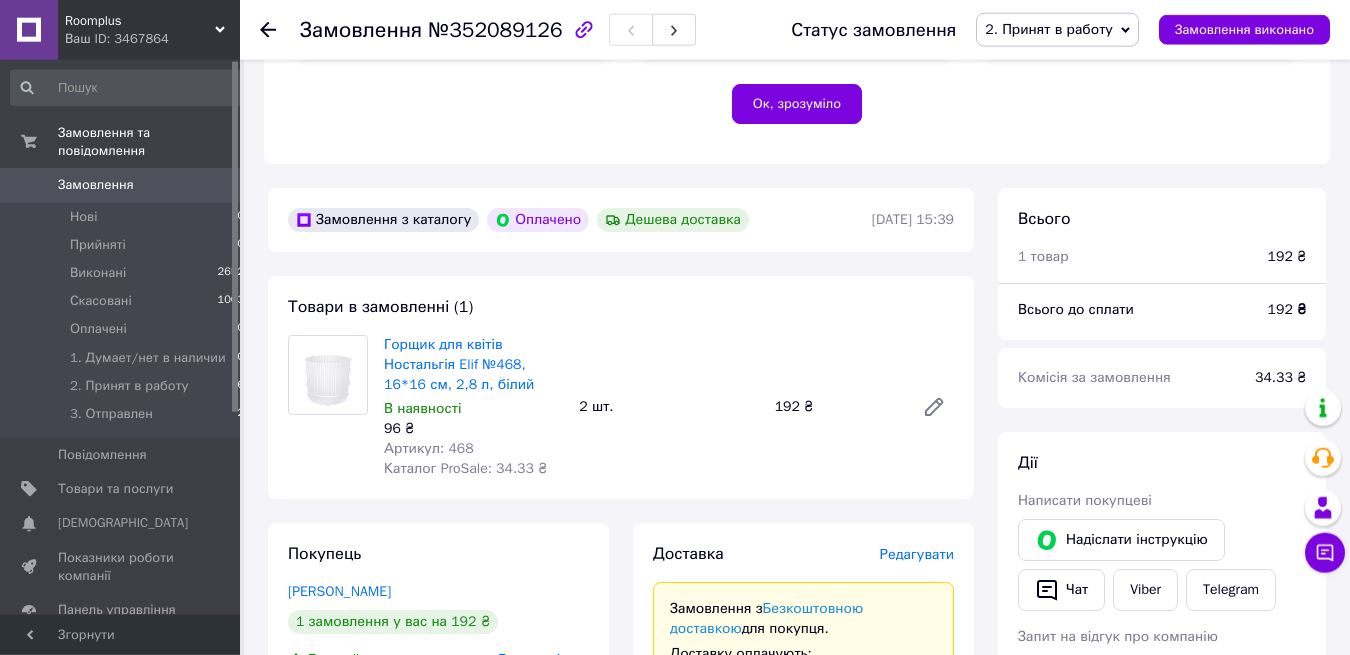 scroll, scrollTop: 465, scrollLeft: 0, axis: vertical 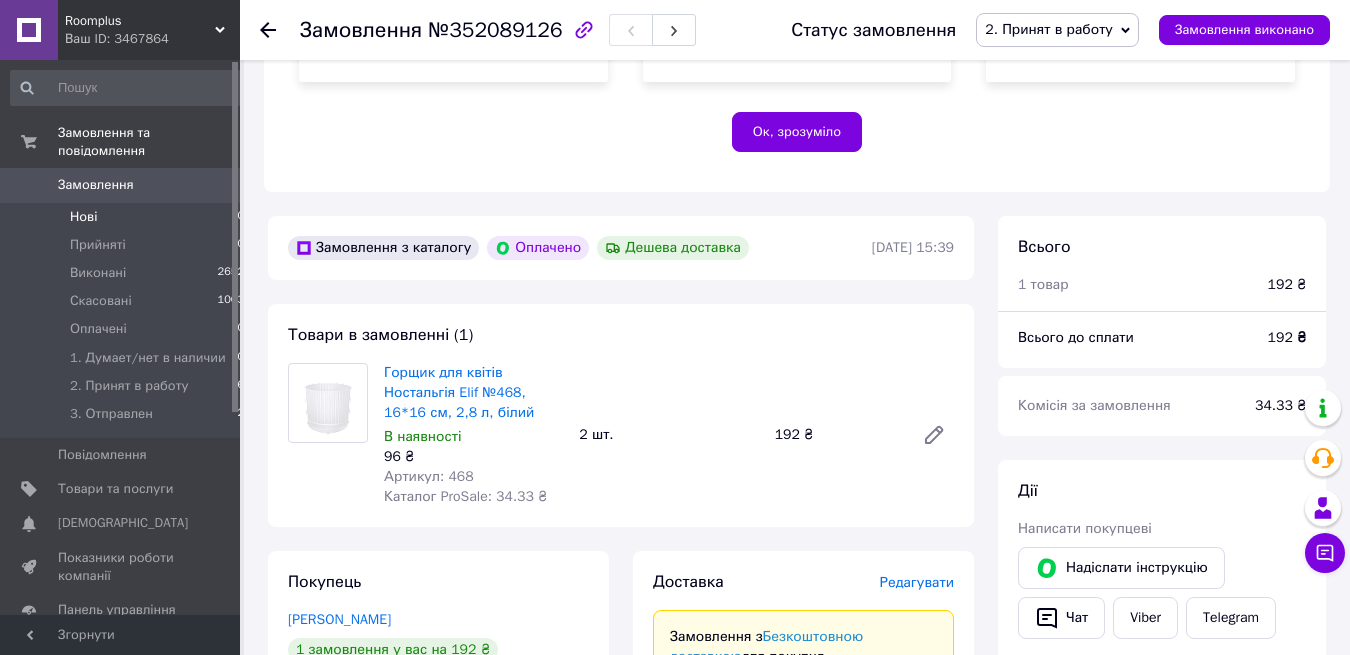 click on "Нові" at bounding box center [83, 217] 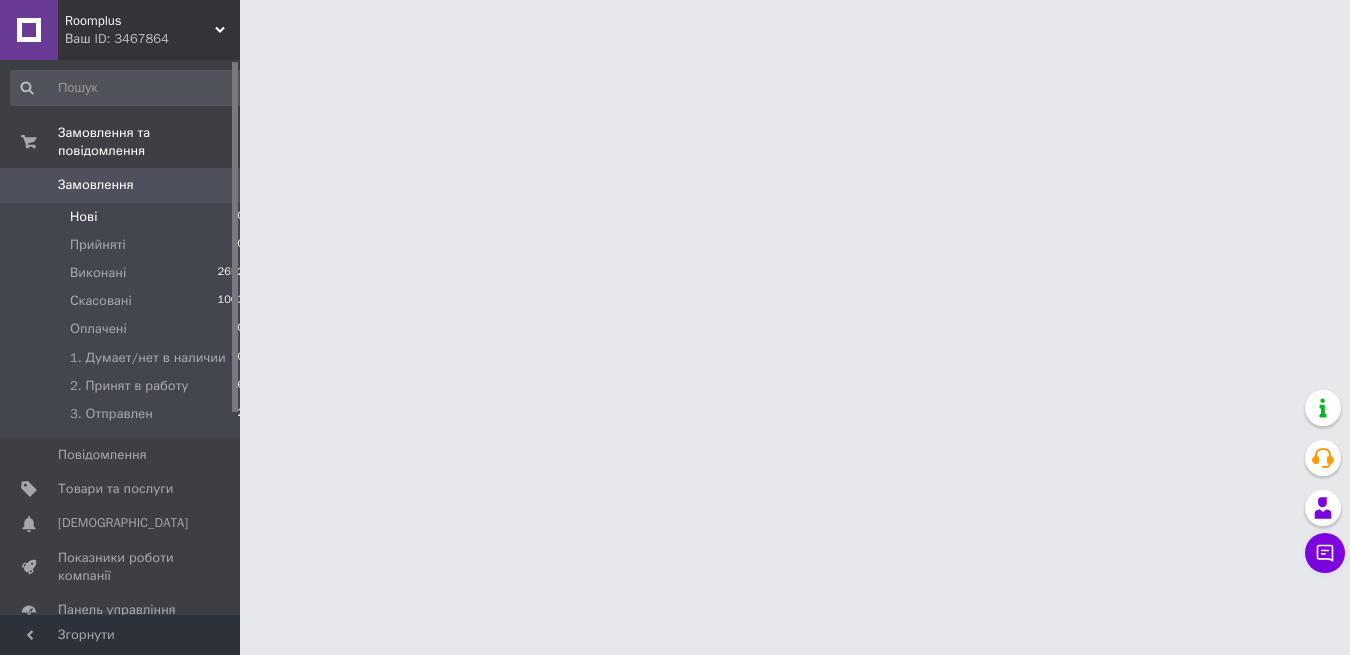 scroll, scrollTop: 0, scrollLeft: 0, axis: both 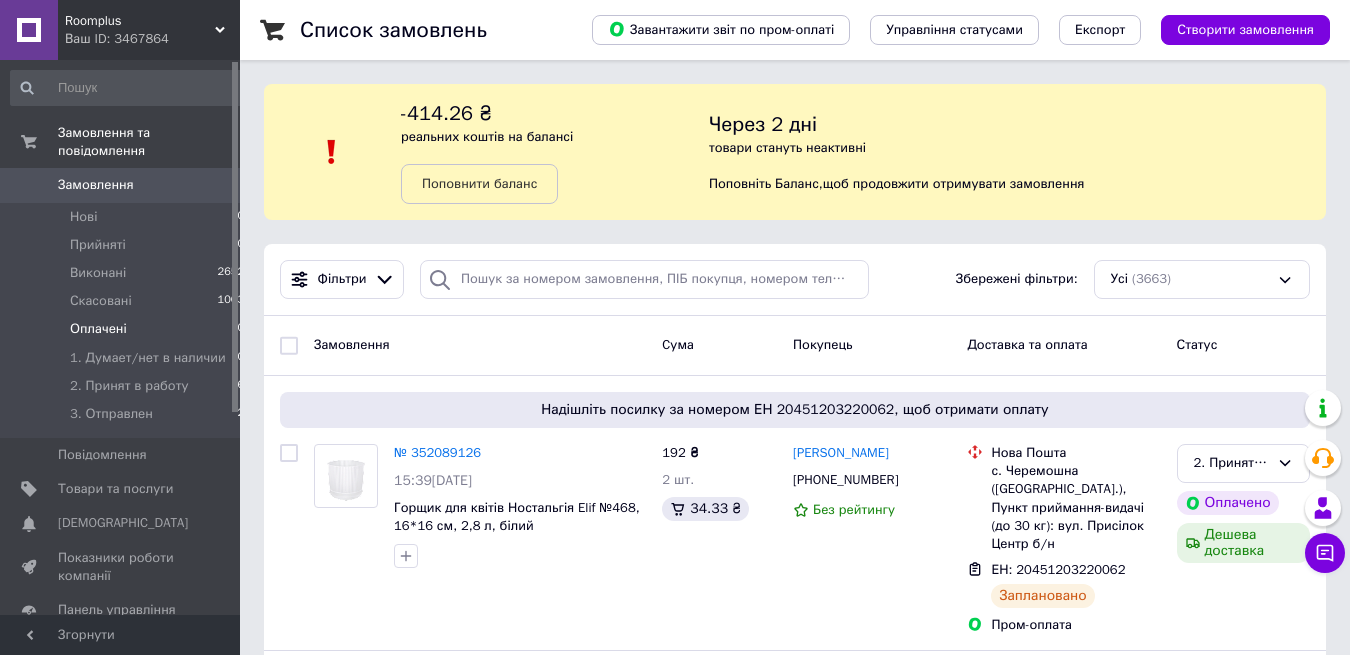 click on "Оплачені" at bounding box center (98, 329) 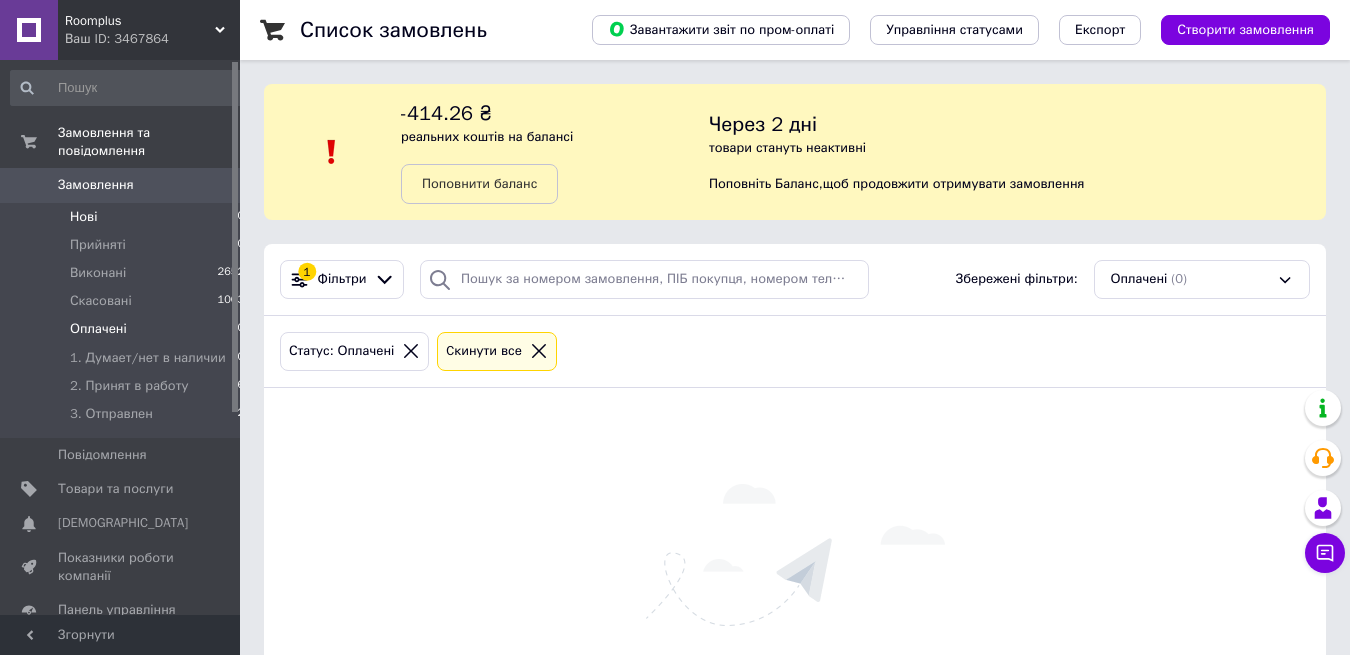 click on "Нові" at bounding box center [83, 217] 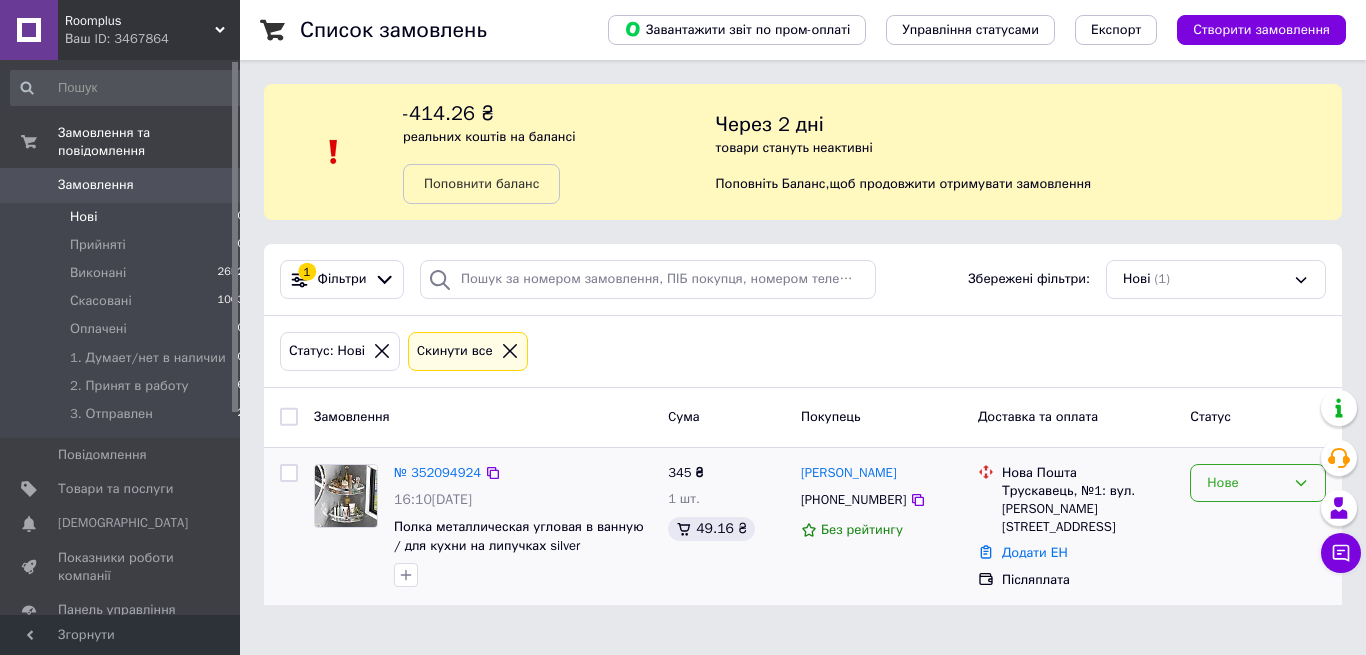 click on "Нове" at bounding box center (1246, 483) 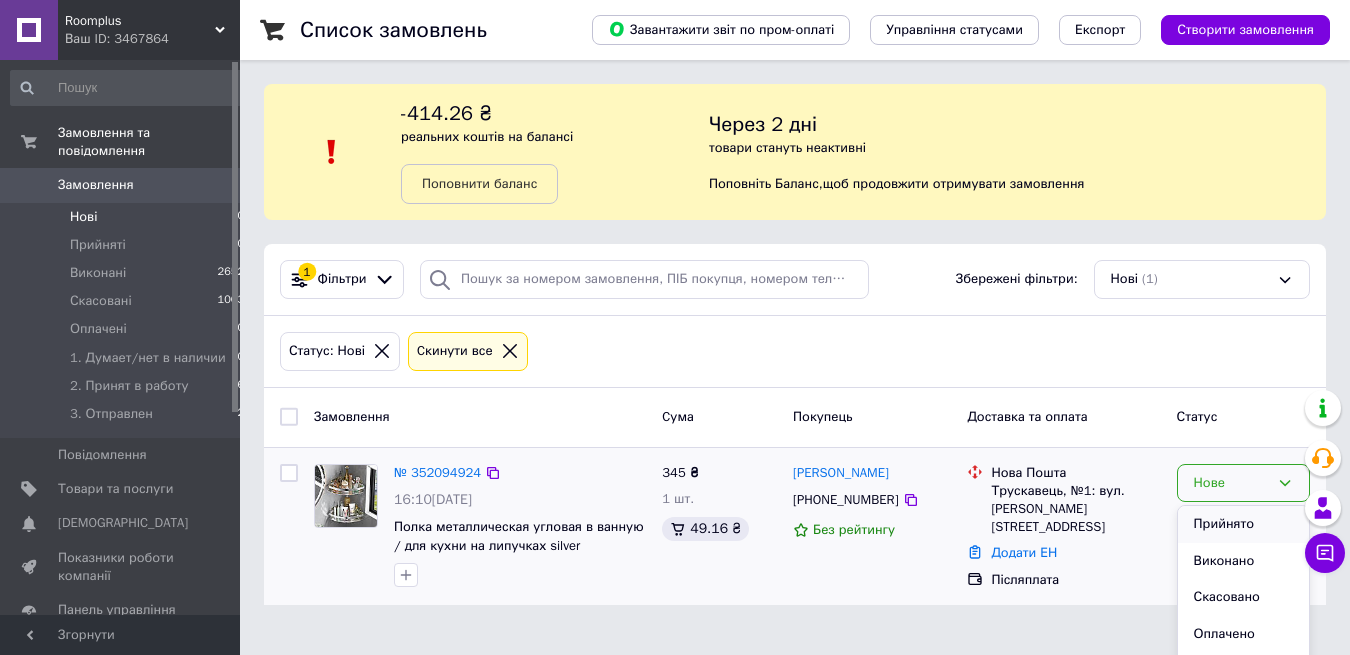 click on "Прийнято" at bounding box center [1243, 524] 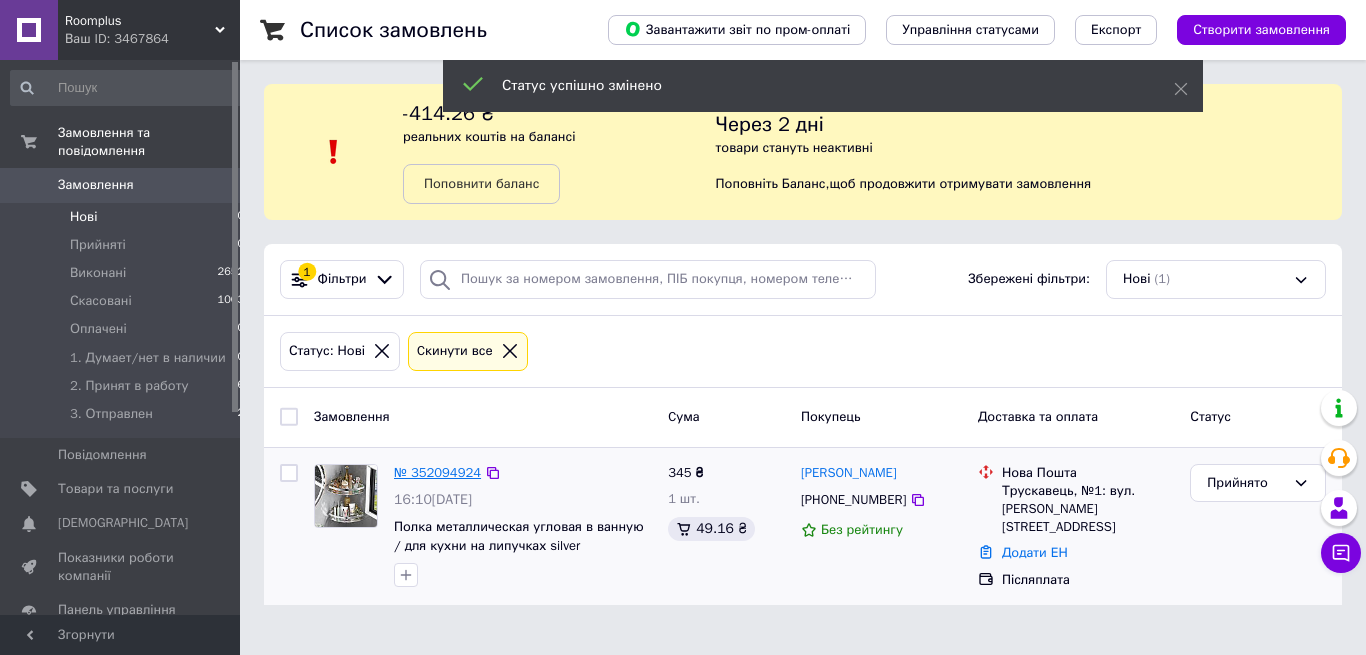 click on "№ 352094924" at bounding box center (437, 472) 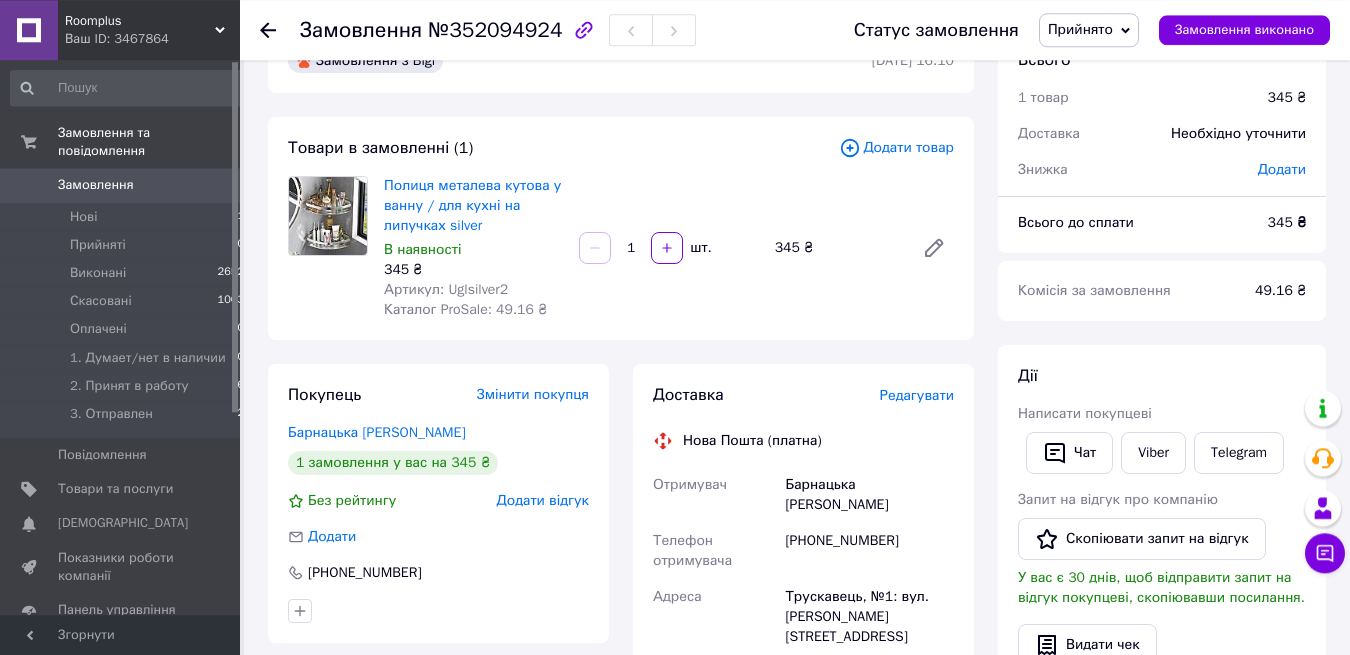 scroll, scrollTop: 102, scrollLeft: 0, axis: vertical 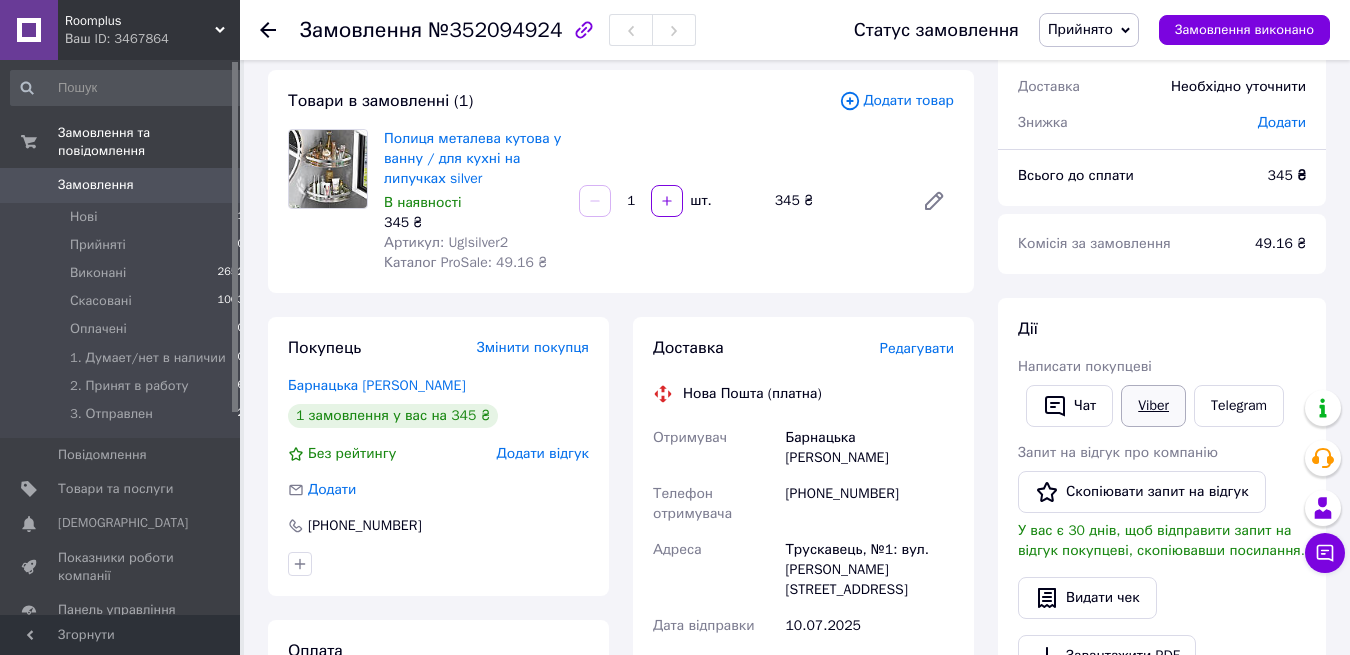 click on "Viber" at bounding box center (1153, 406) 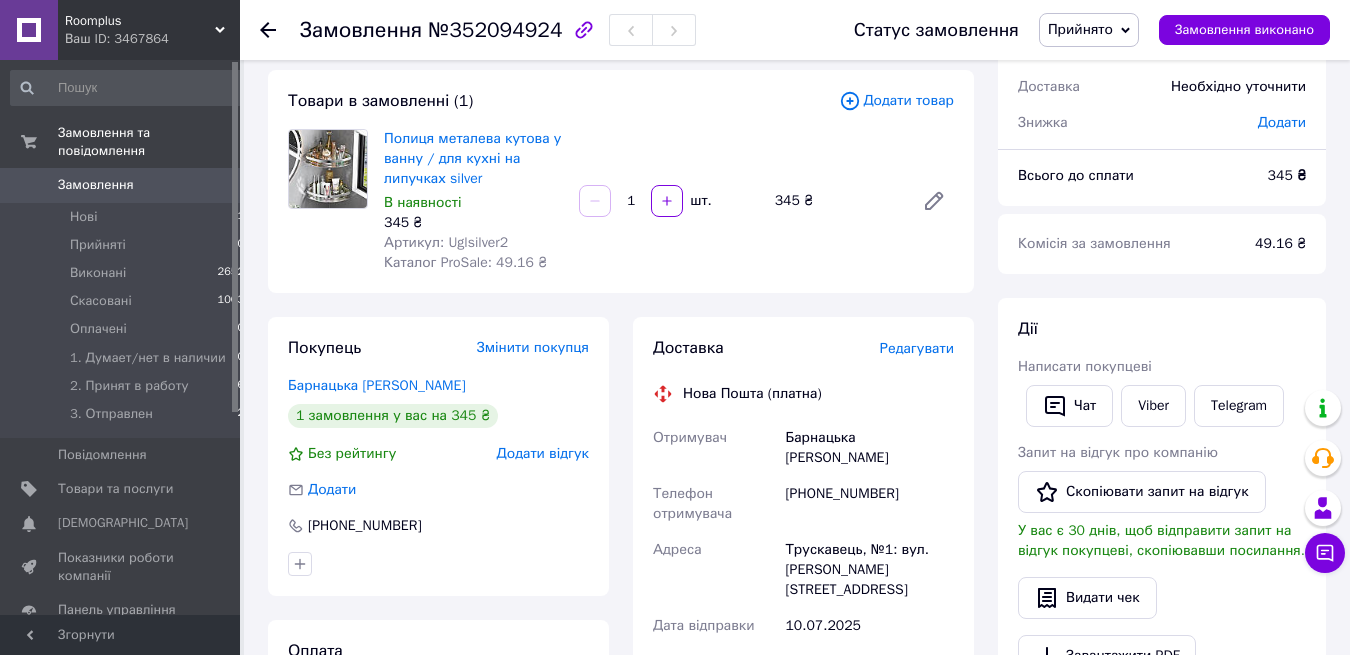 click on "Комісія за замовлення 49.16 ₴" at bounding box center (1162, 244) 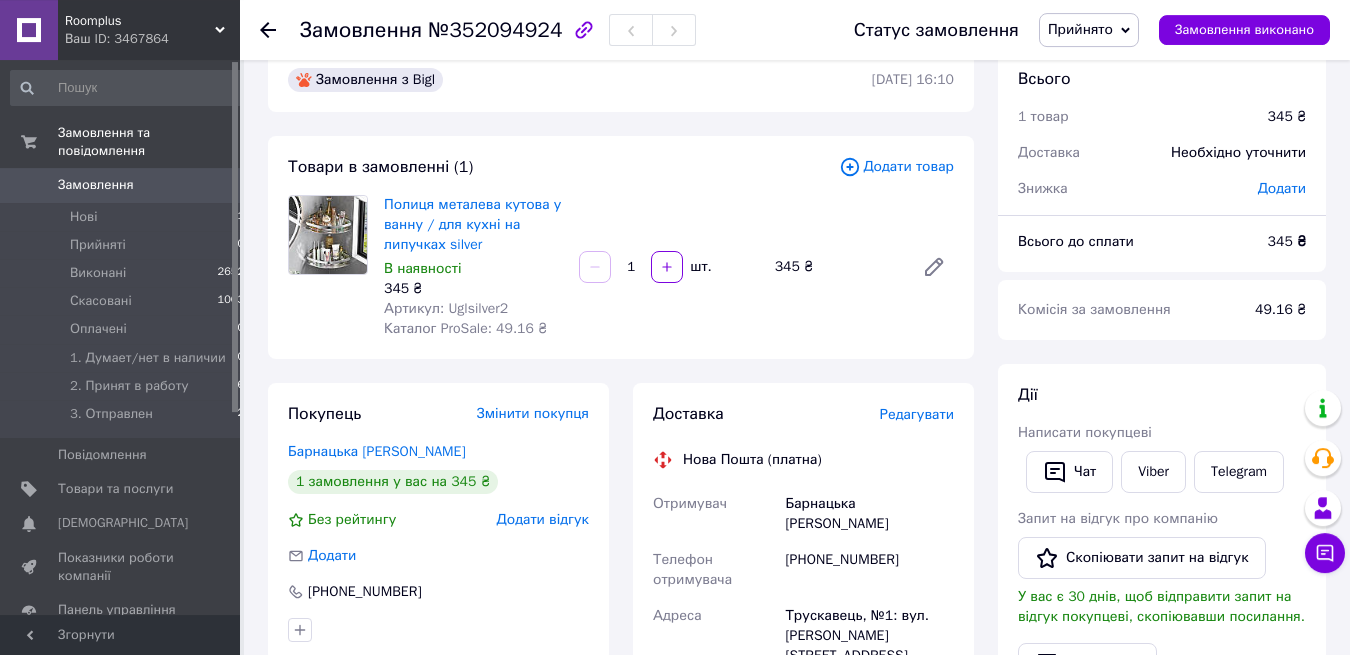 scroll, scrollTop: 0, scrollLeft: 0, axis: both 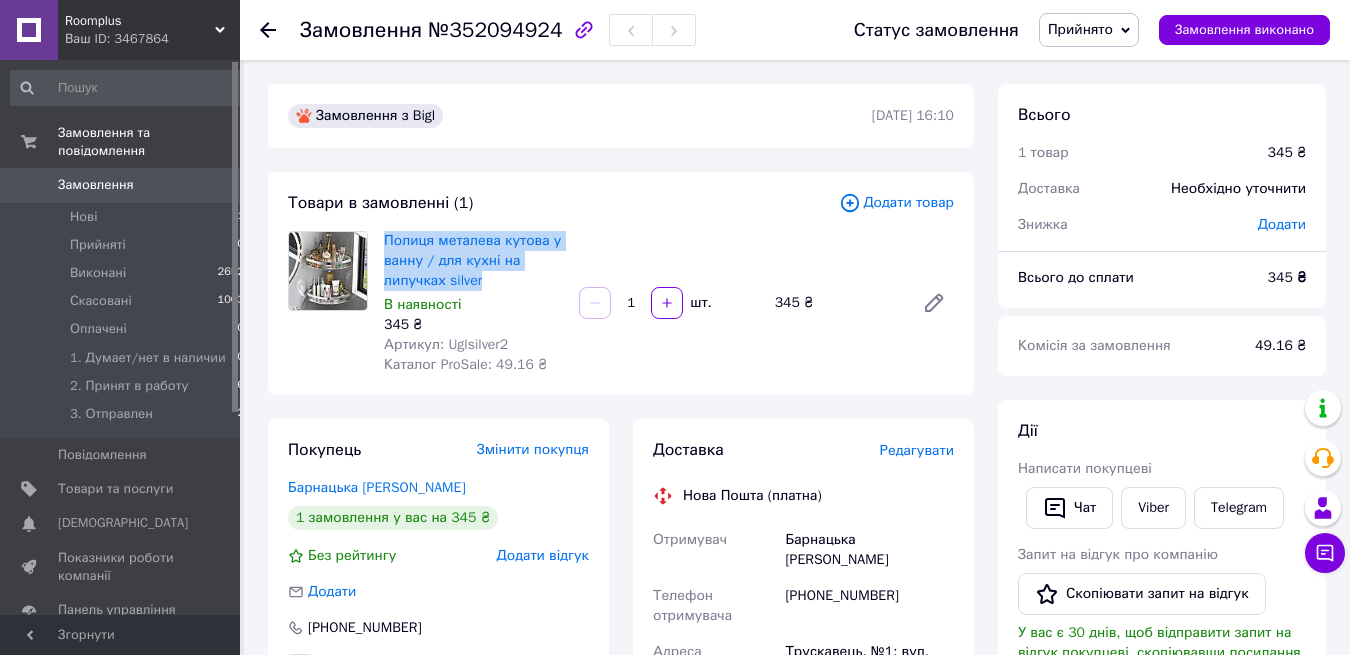 drag, startPoint x: 387, startPoint y: 231, endPoint x: 502, endPoint y: 283, distance: 126.210144 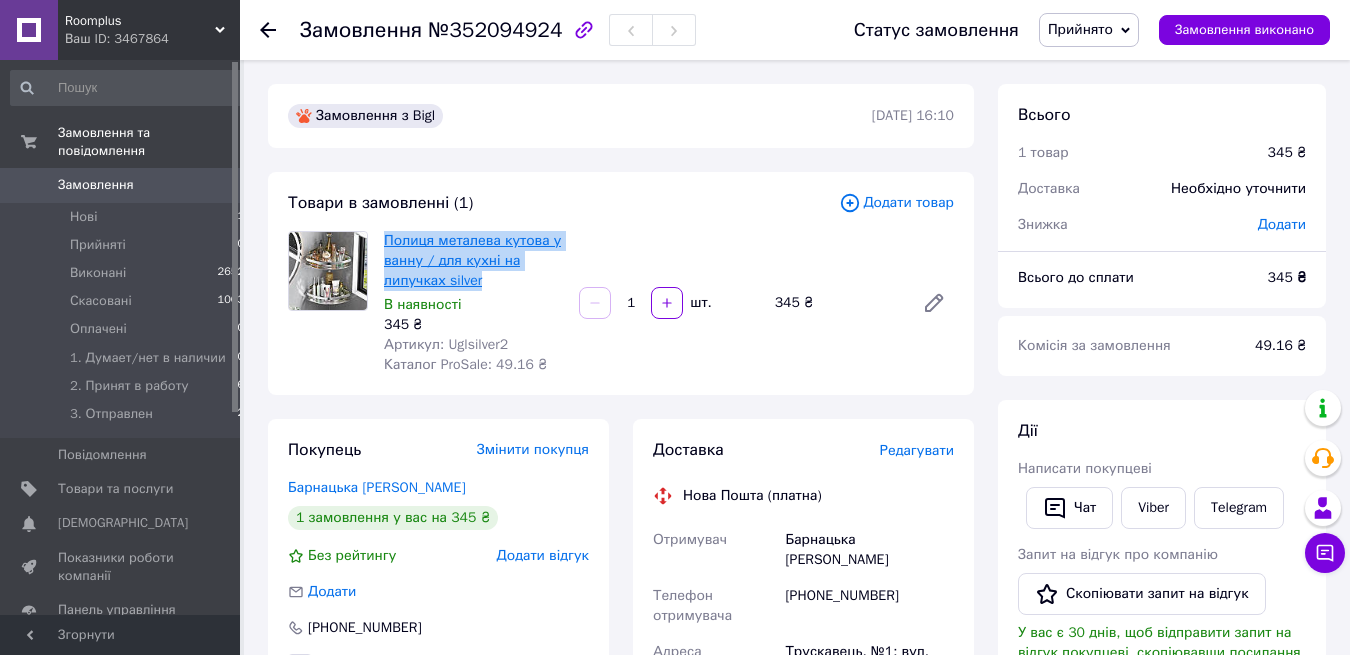 copy on "Полиця металева кутова у ванну / для кухні на липучках silver" 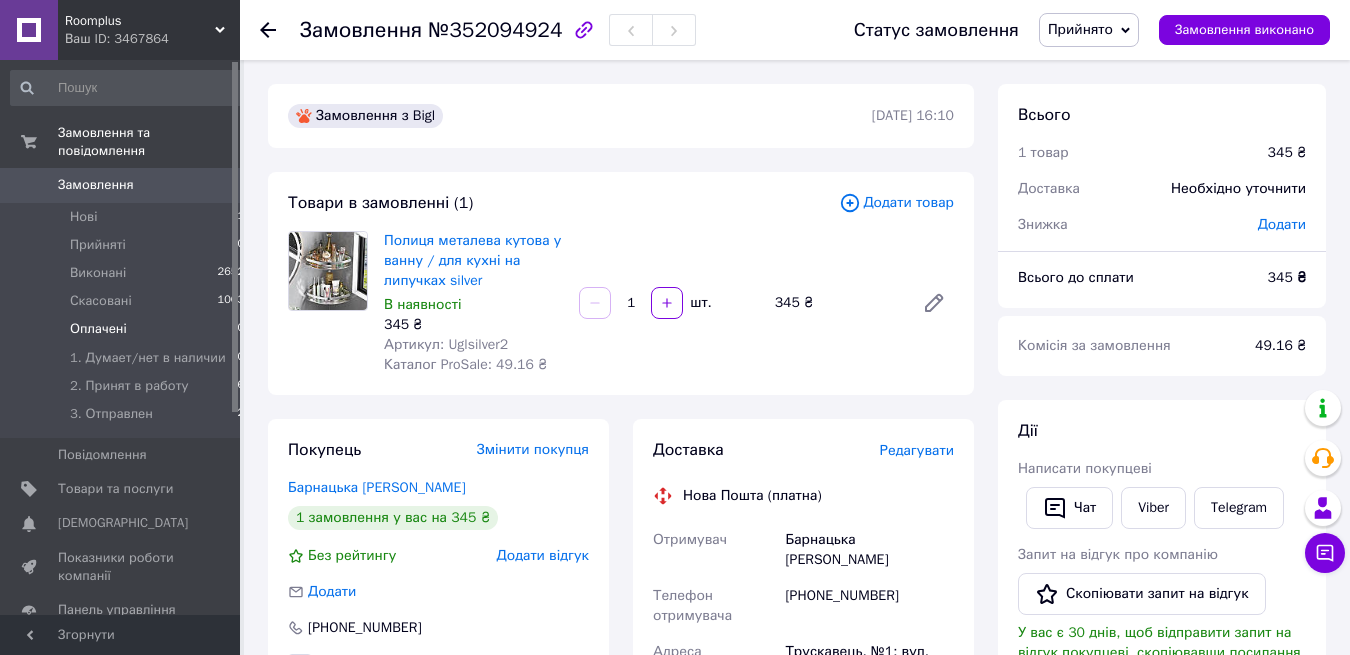 click on "Оплачені" at bounding box center [98, 329] 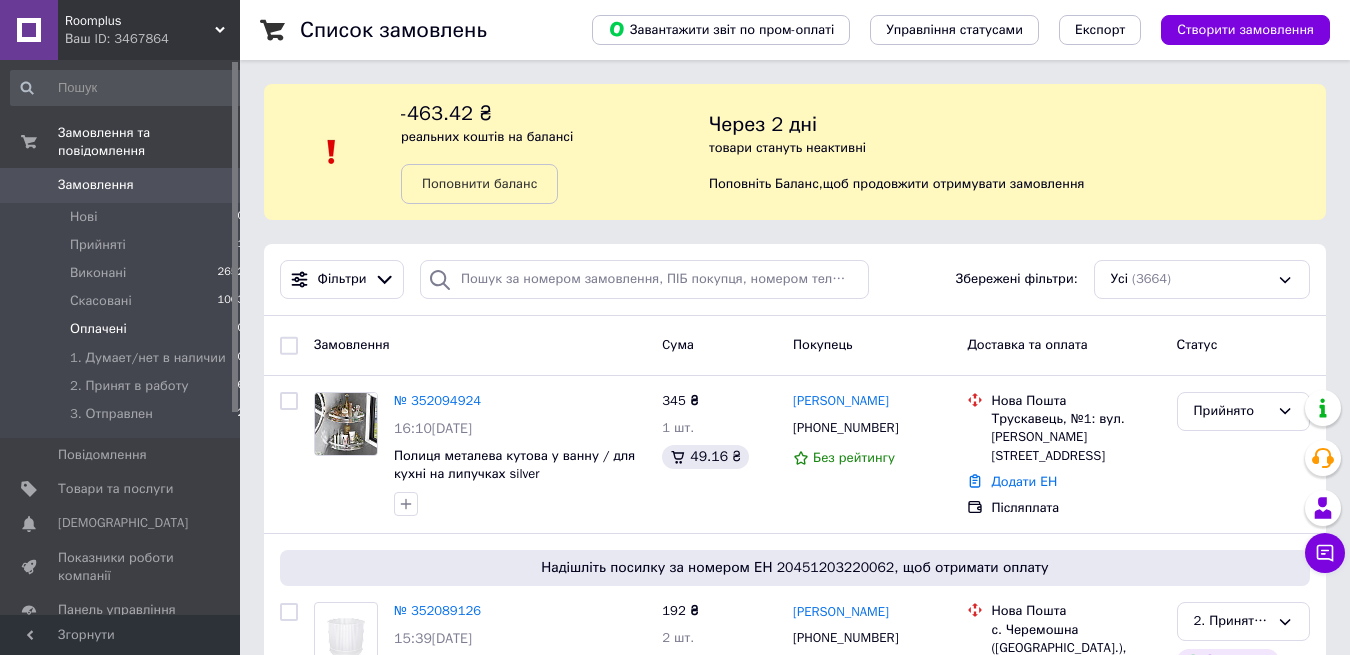 click on "Оплачені" at bounding box center (98, 329) 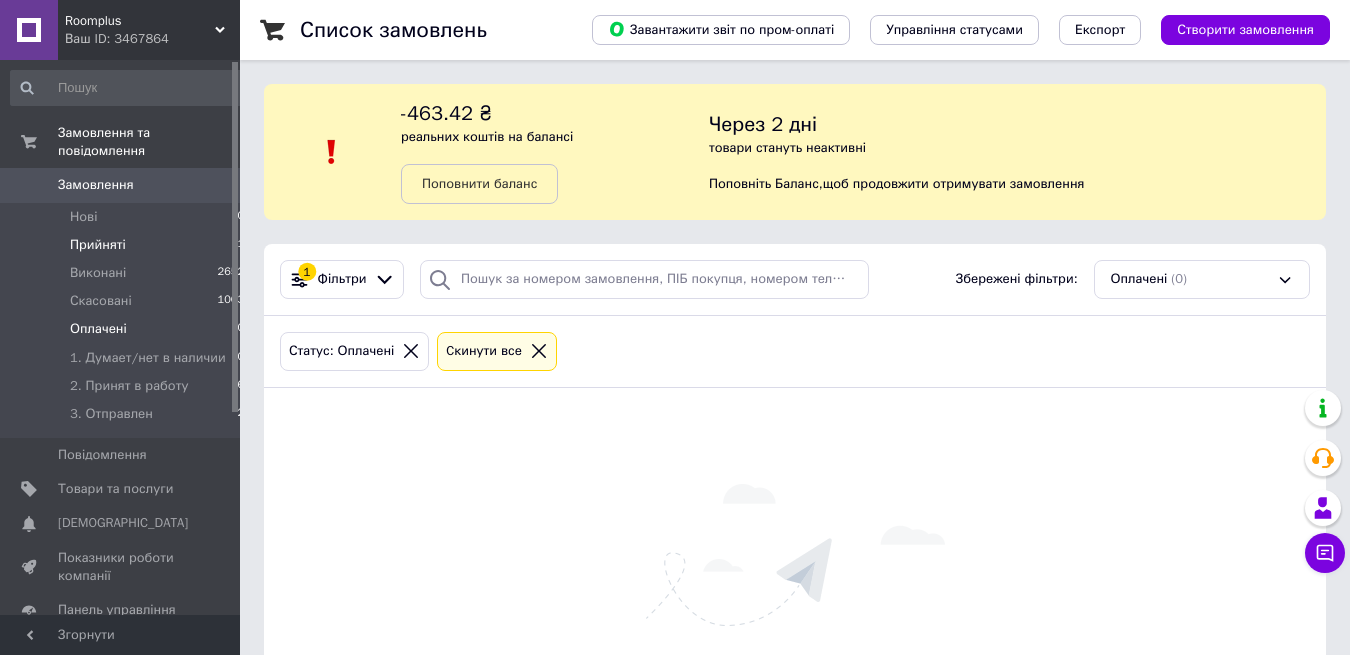 click on "Прийняті" at bounding box center (98, 245) 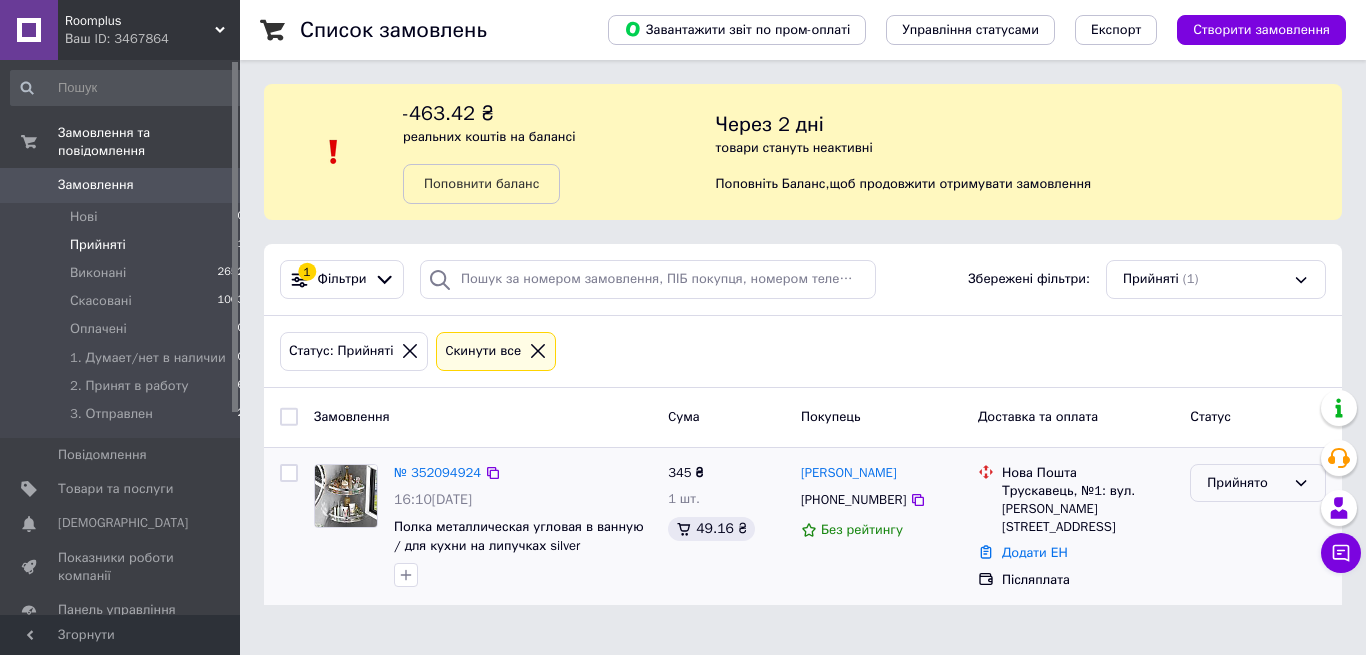 click on "Прийнято" at bounding box center (1246, 483) 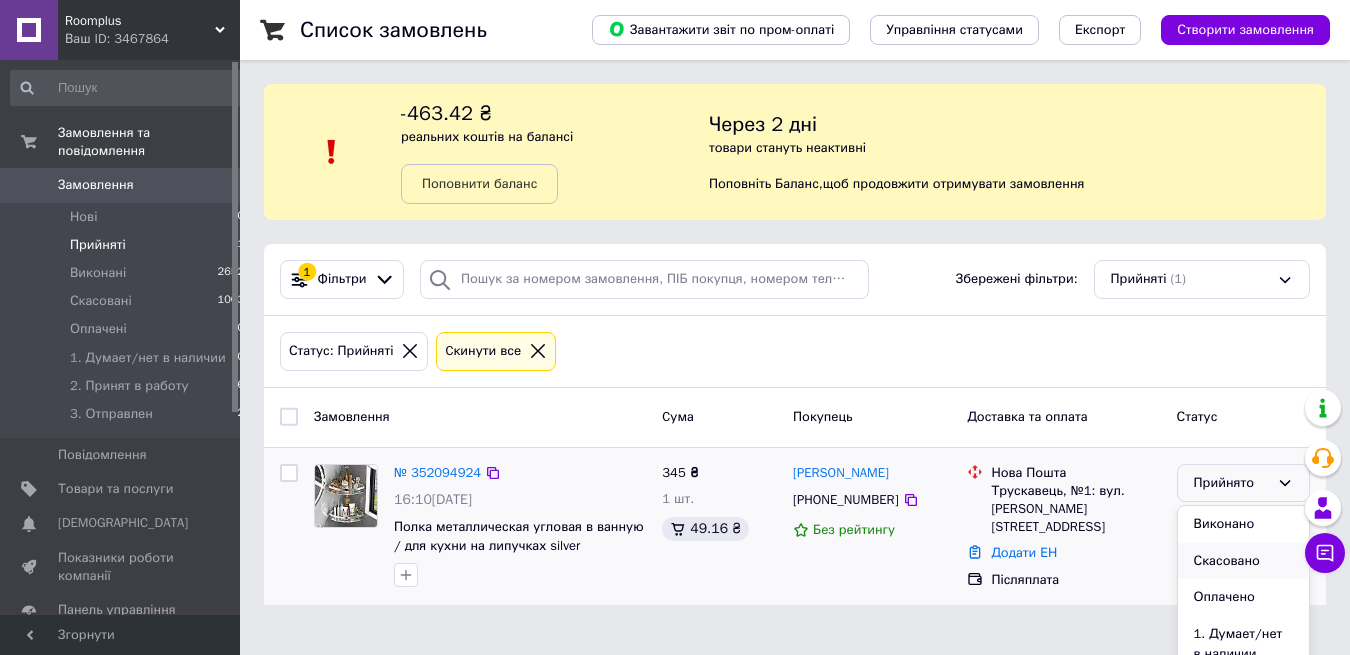 click on "Скасовано" at bounding box center [1243, 561] 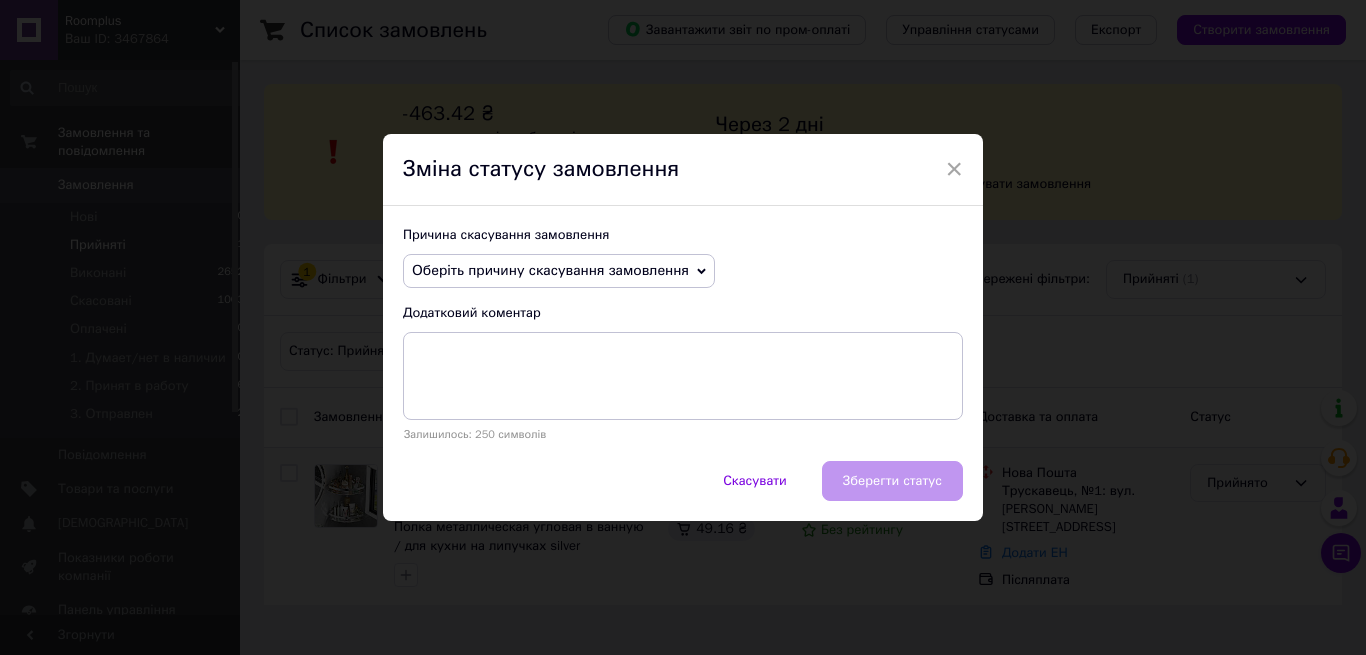 click on "Оберіть причину скасування замовлення" at bounding box center (550, 270) 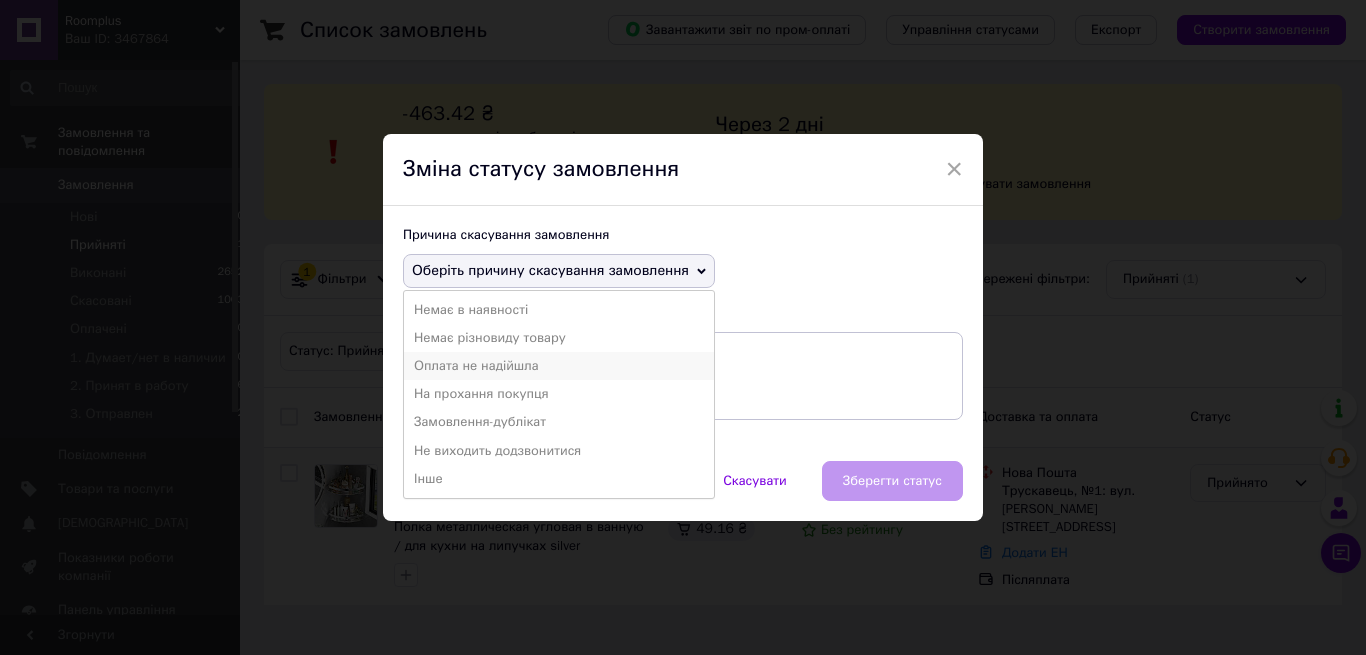 click on "Оплата не надійшла" at bounding box center (559, 366) 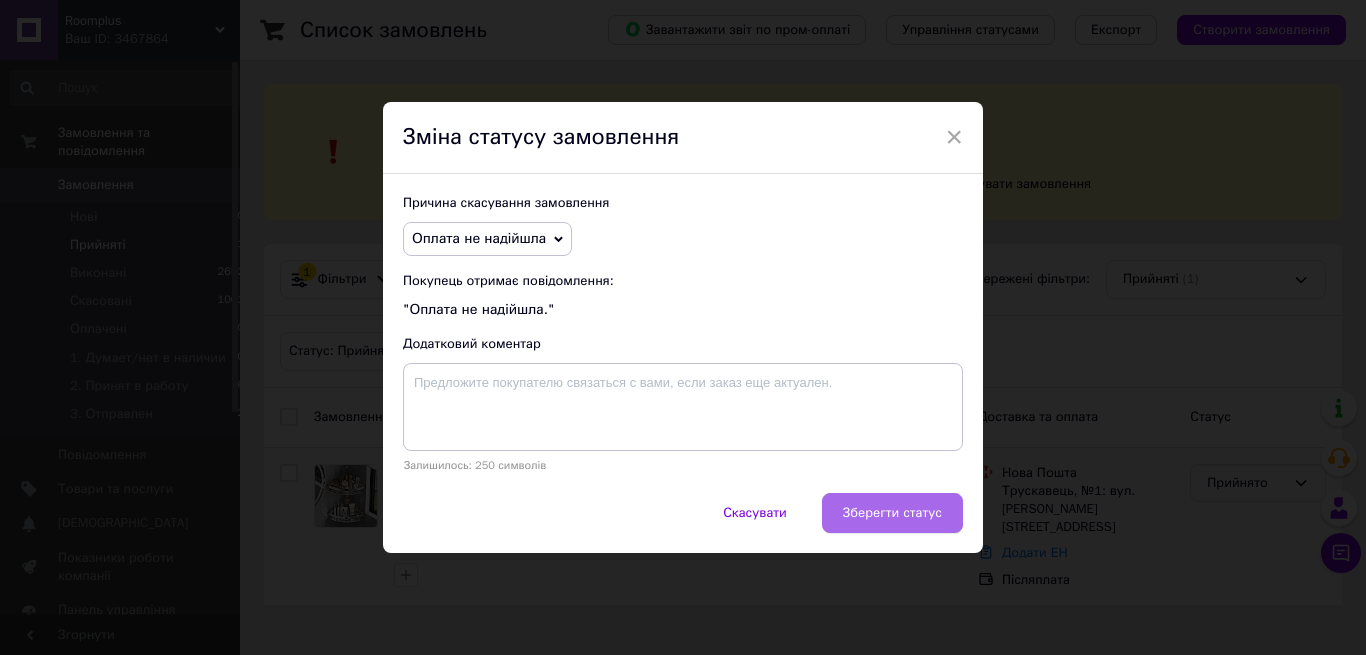click on "Зберегти статус" at bounding box center [892, 513] 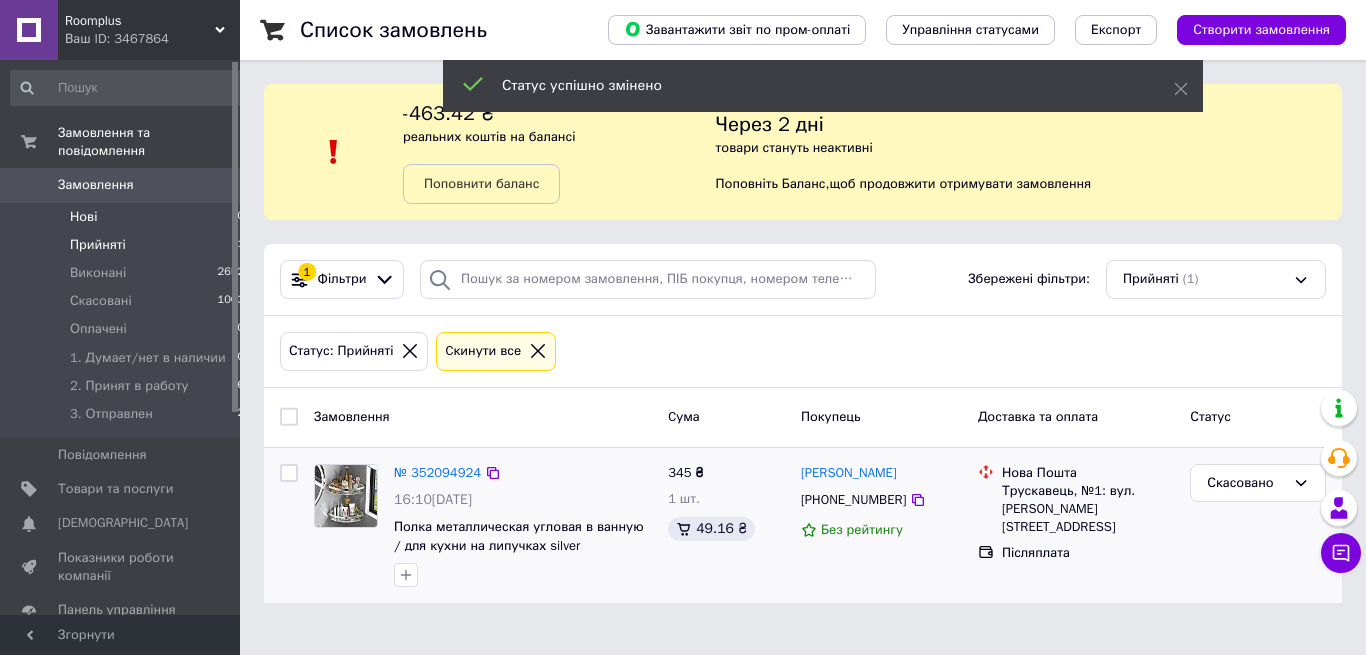 click on "Нові" at bounding box center (83, 217) 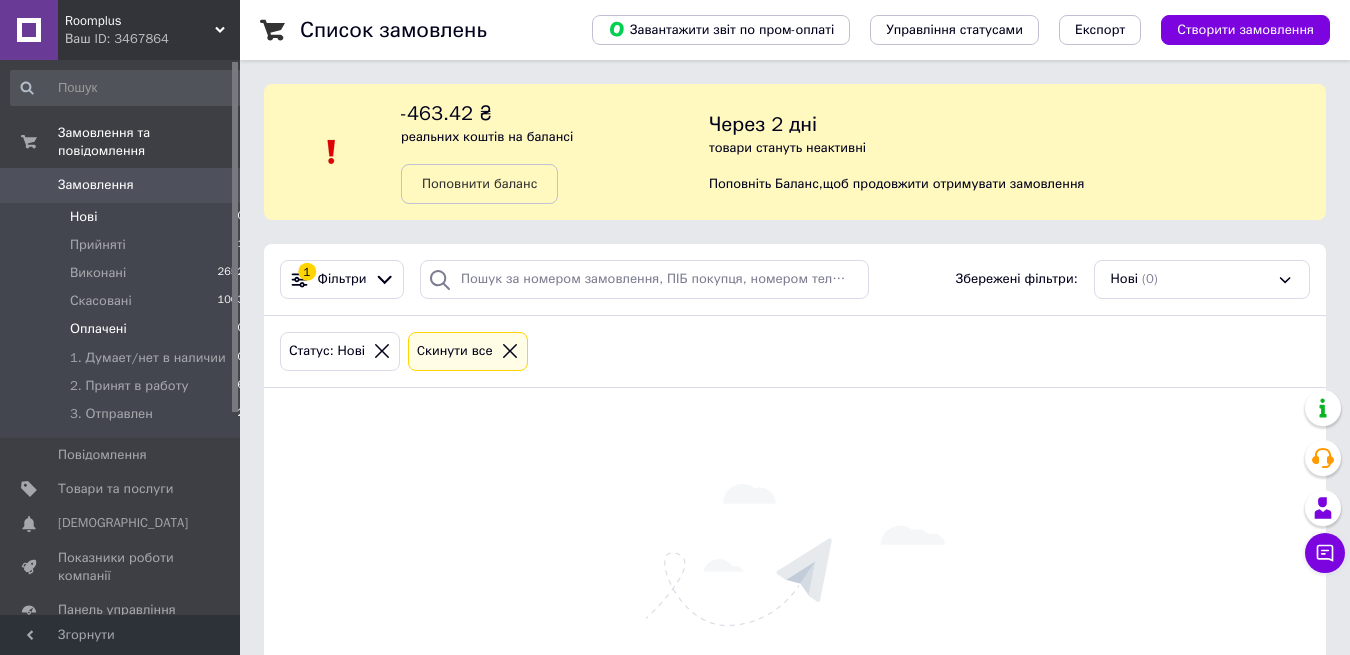 click on "Оплачені" at bounding box center [98, 329] 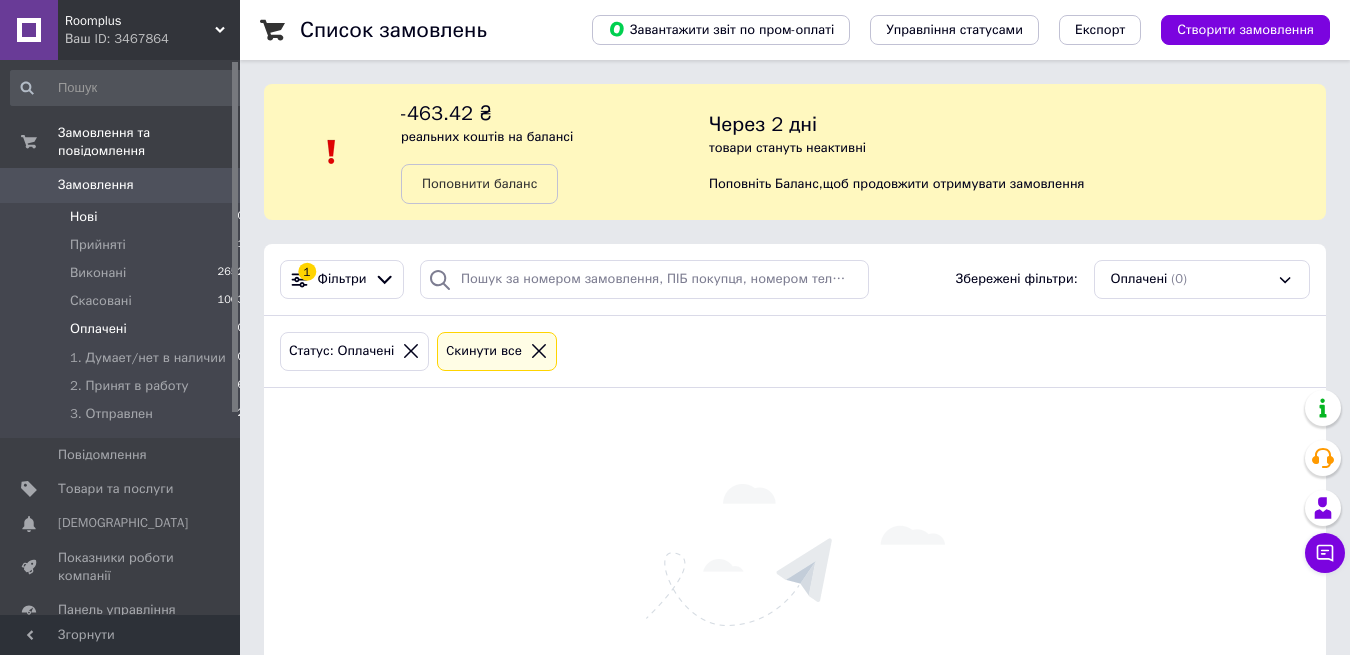 click on "Нові" at bounding box center [83, 217] 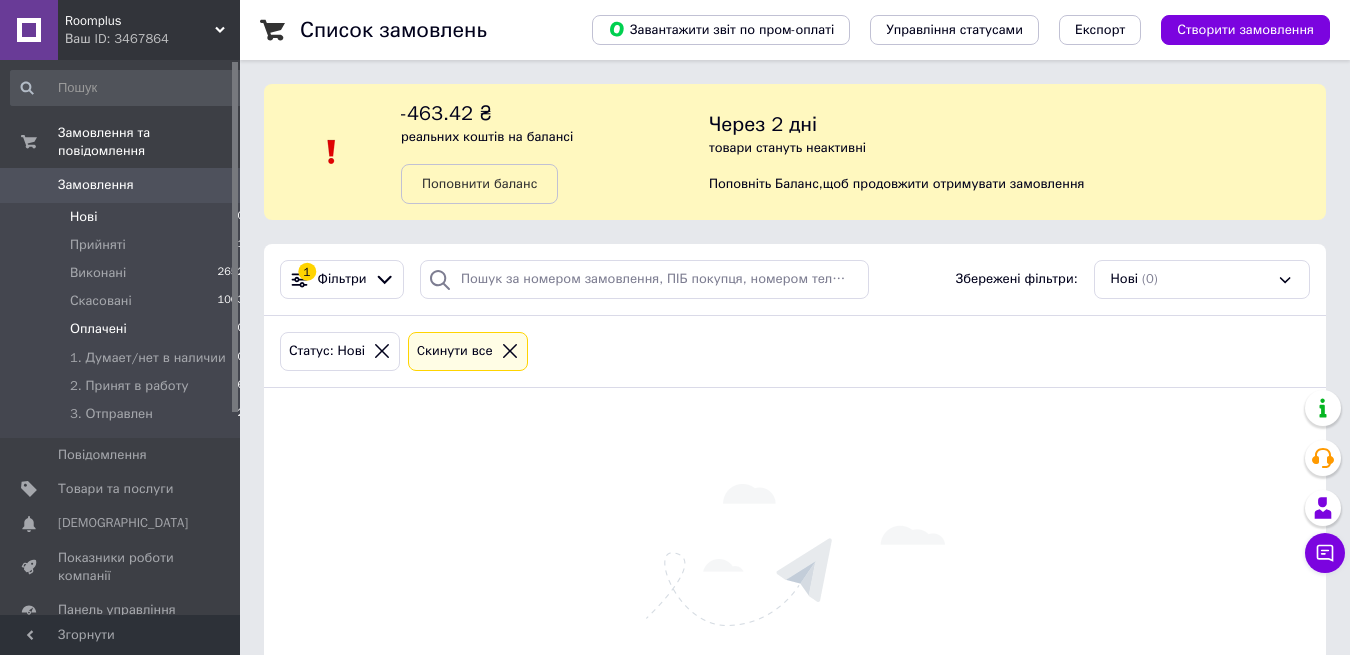 click on "Оплачені" at bounding box center (98, 329) 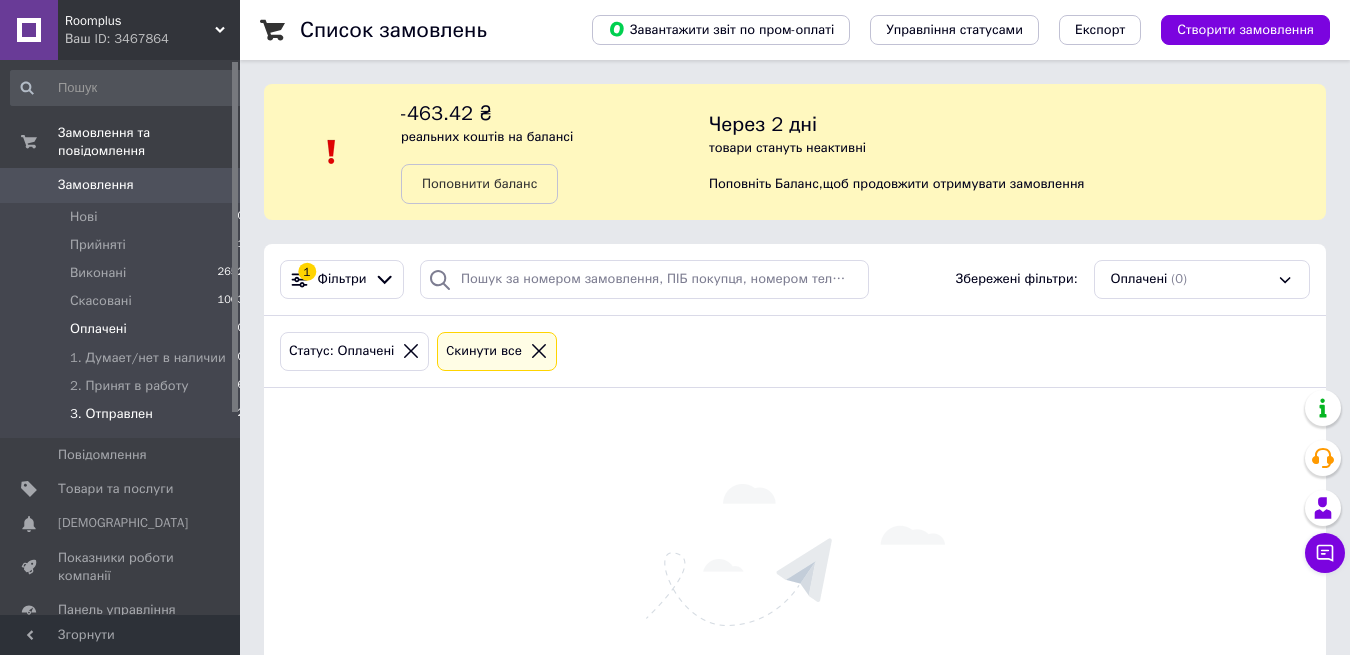 click on "3. Отправлен" at bounding box center [111, 414] 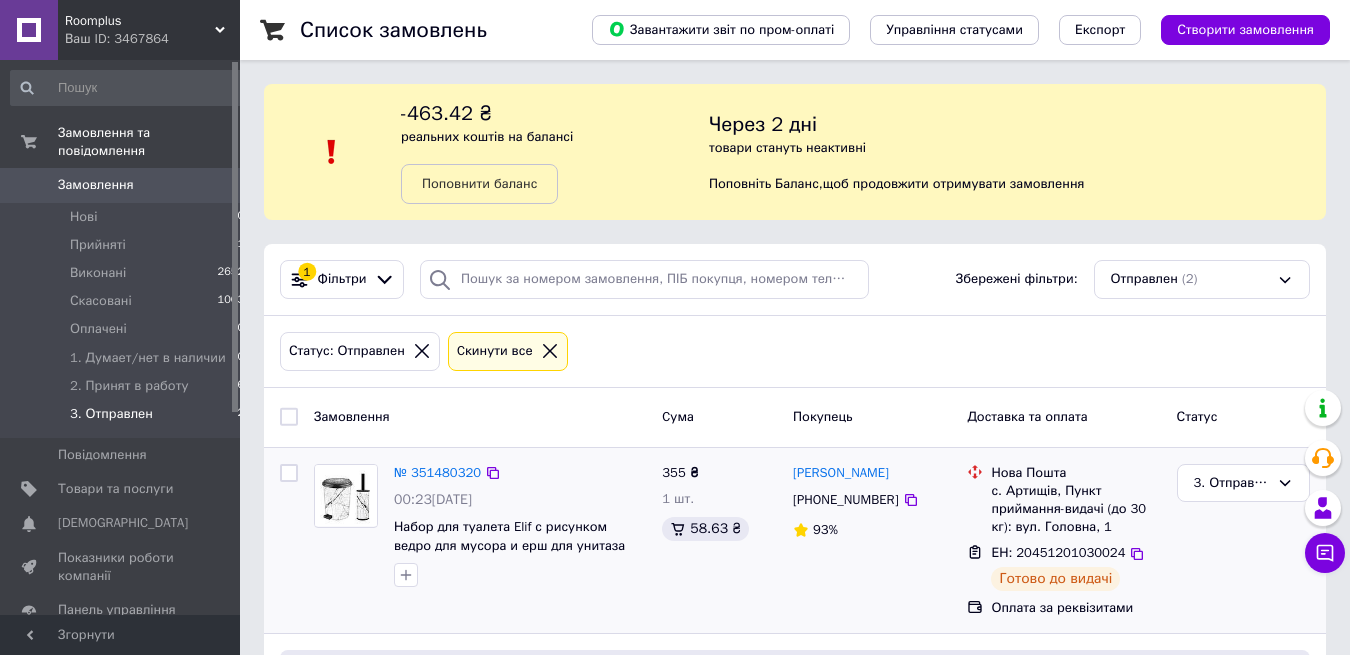 scroll, scrollTop: 259, scrollLeft: 0, axis: vertical 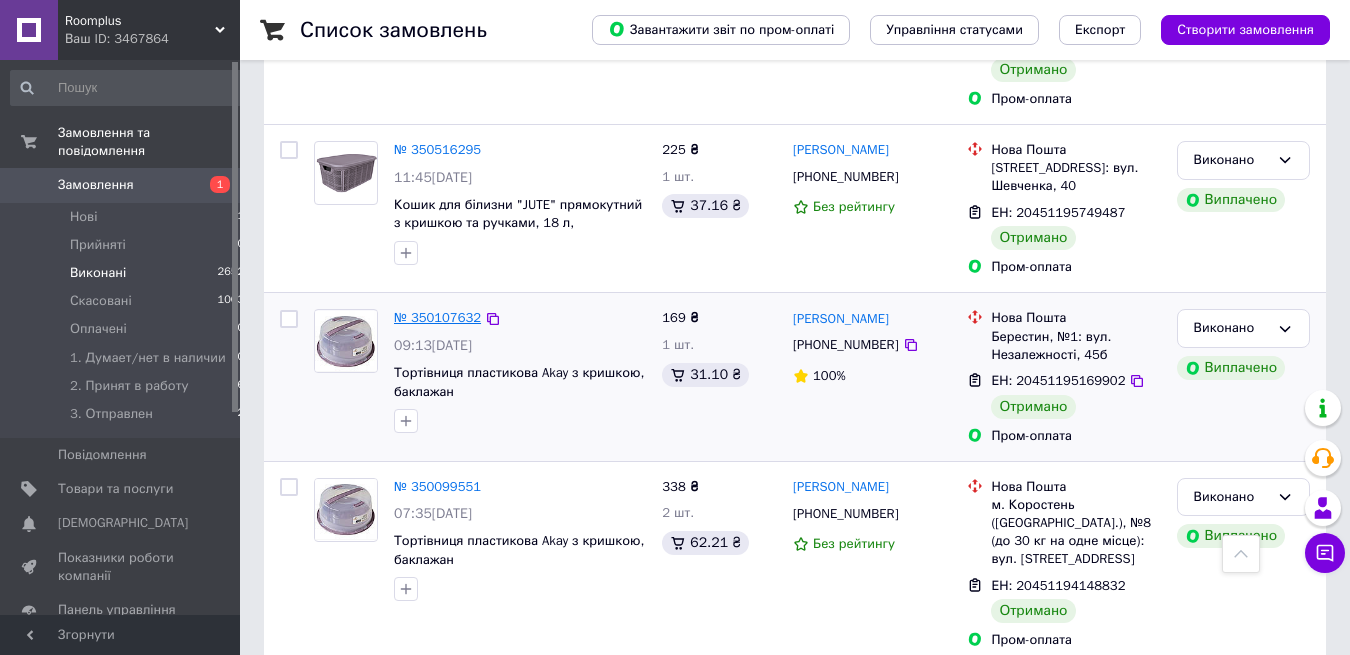 click on "№ 350107632" at bounding box center (437, 317) 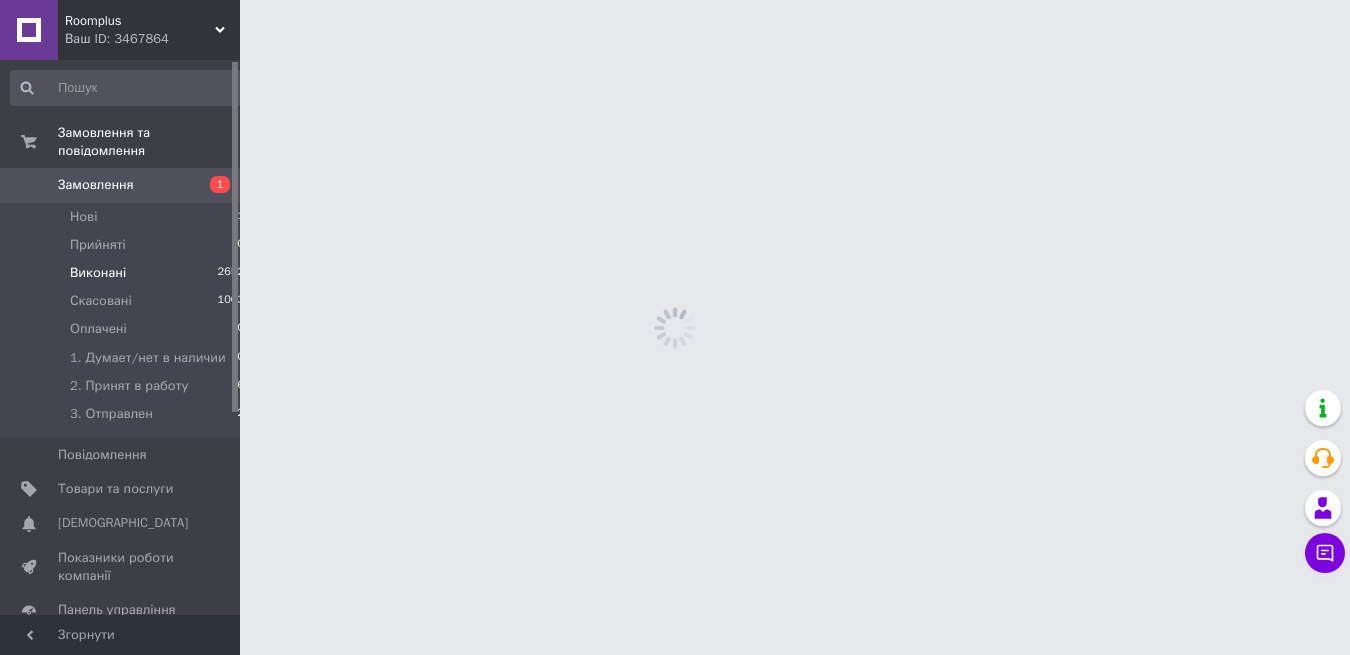 scroll, scrollTop: 0, scrollLeft: 0, axis: both 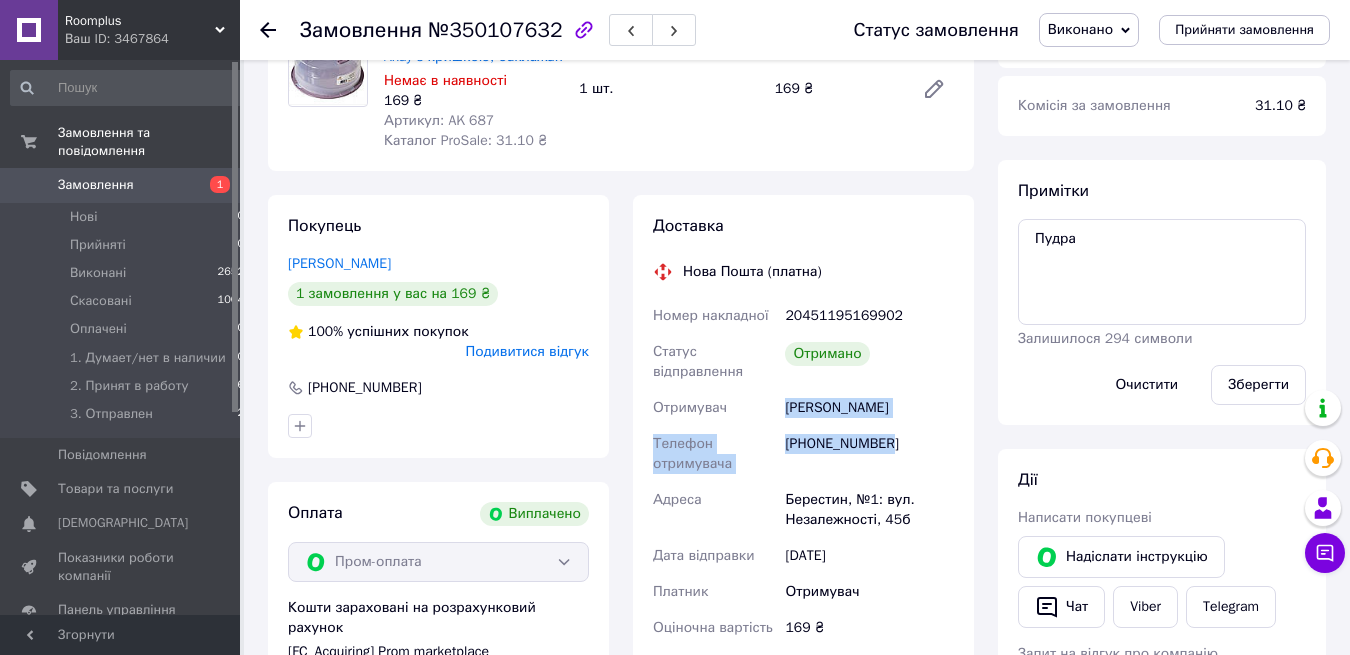drag, startPoint x: 785, startPoint y: 403, endPoint x: 901, endPoint y: 439, distance: 121.45781 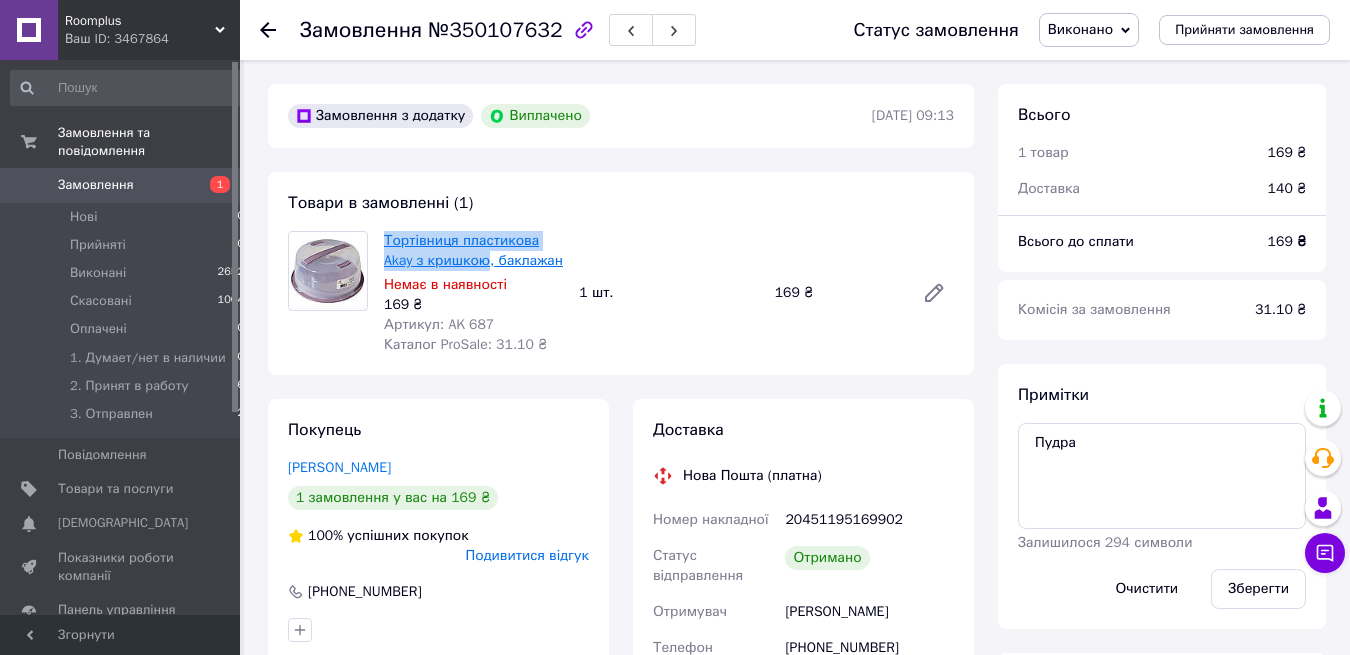 drag, startPoint x: 379, startPoint y: 237, endPoint x: 486, endPoint y: 258, distance: 109.041275 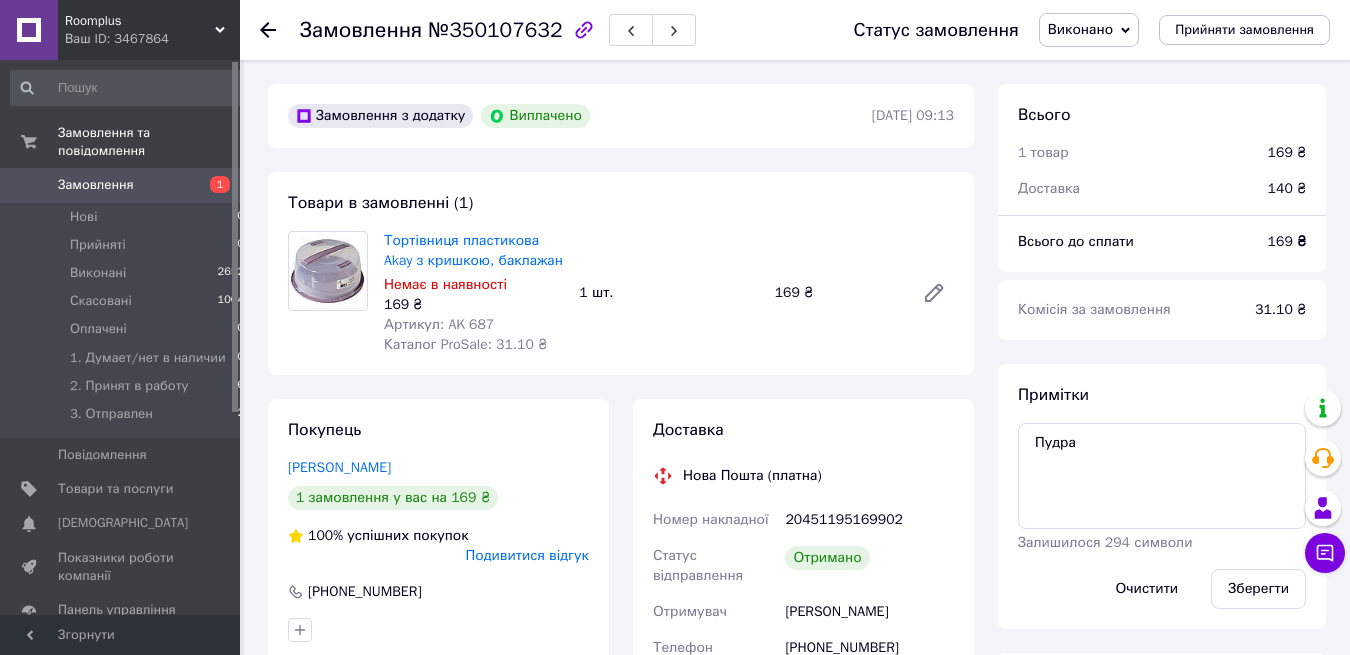 click 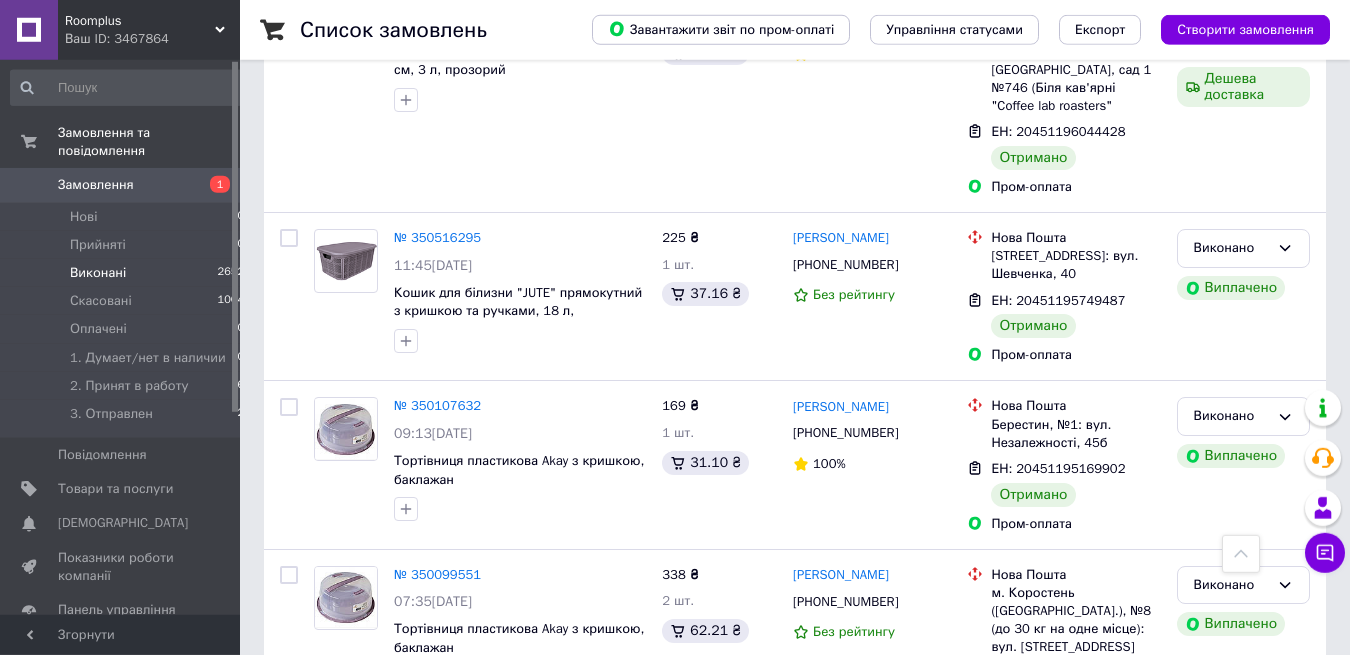 scroll, scrollTop: 3264, scrollLeft: 0, axis: vertical 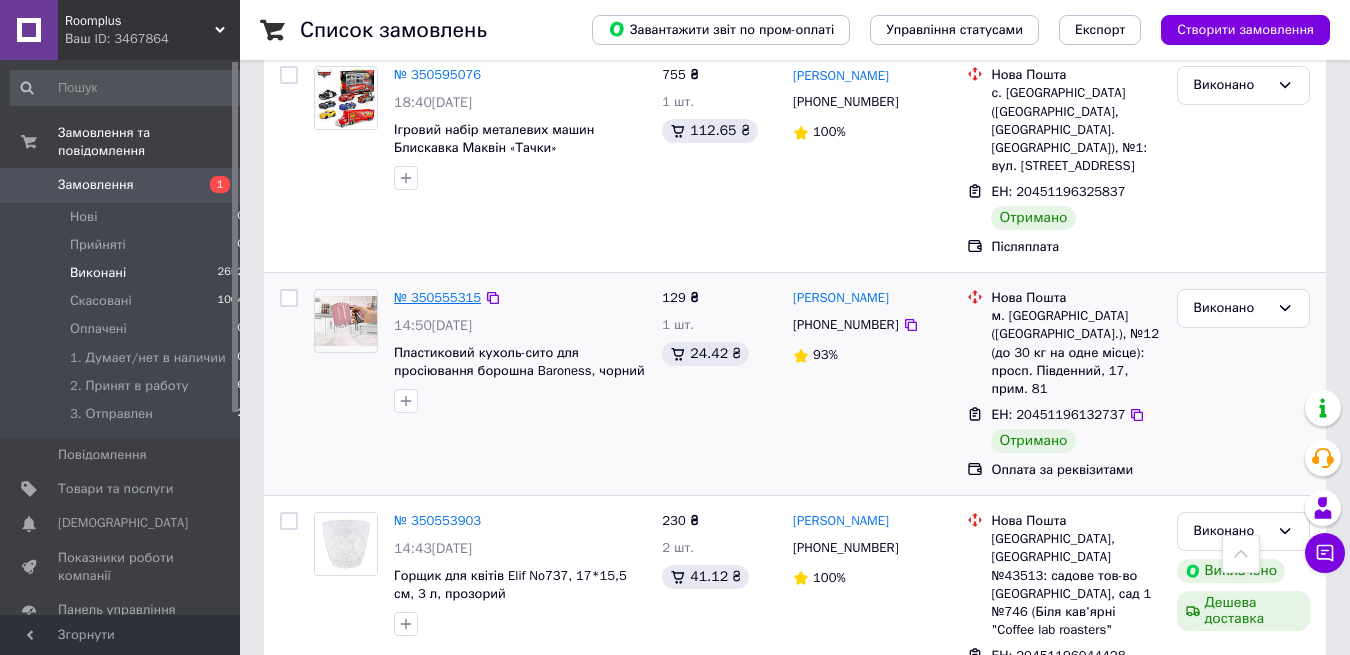 click on "№ 350555315" at bounding box center (437, 297) 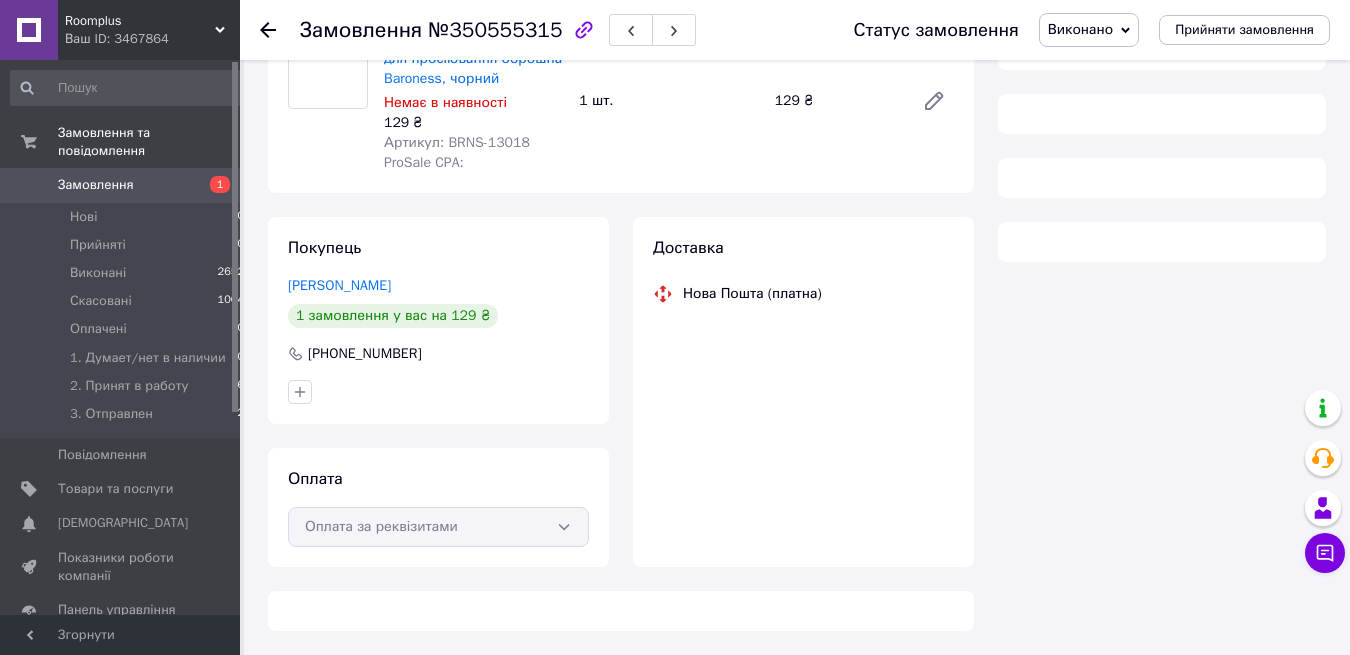 scroll, scrollTop: 202, scrollLeft: 0, axis: vertical 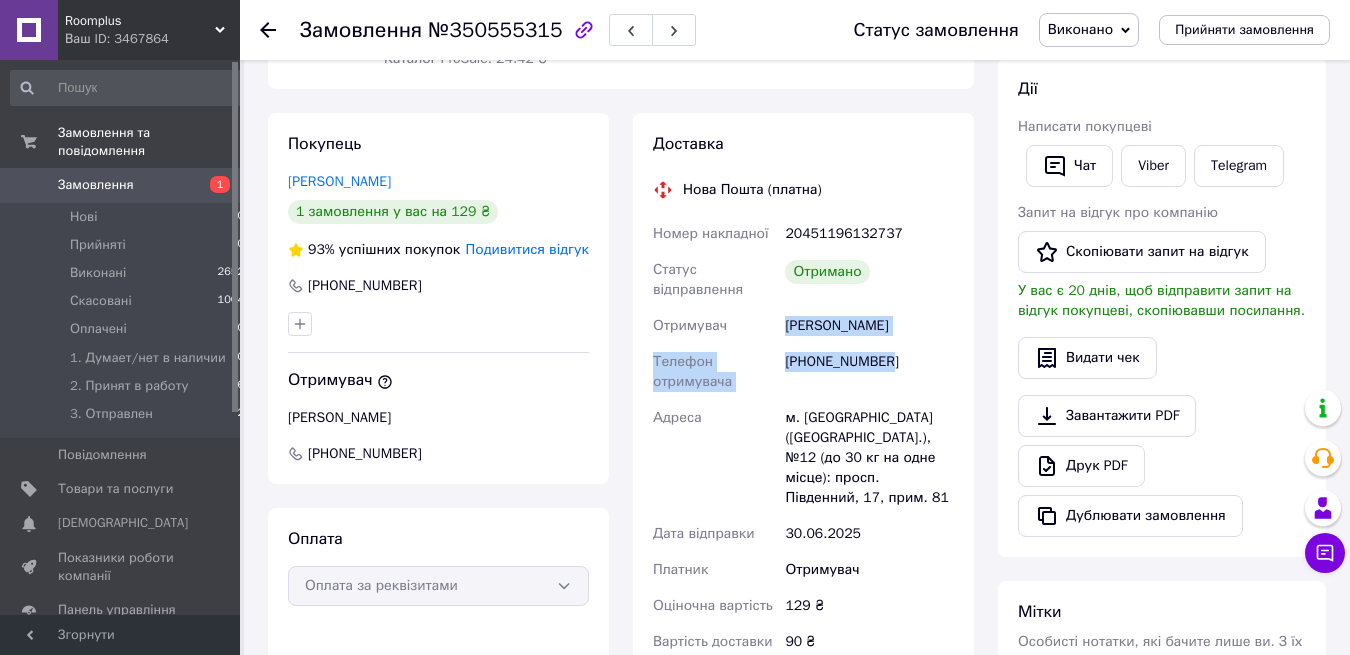 drag, startPoint x: 786, startPoint y: 316, endPoint x: 880, endPoint y: 367, distance: 106.94391 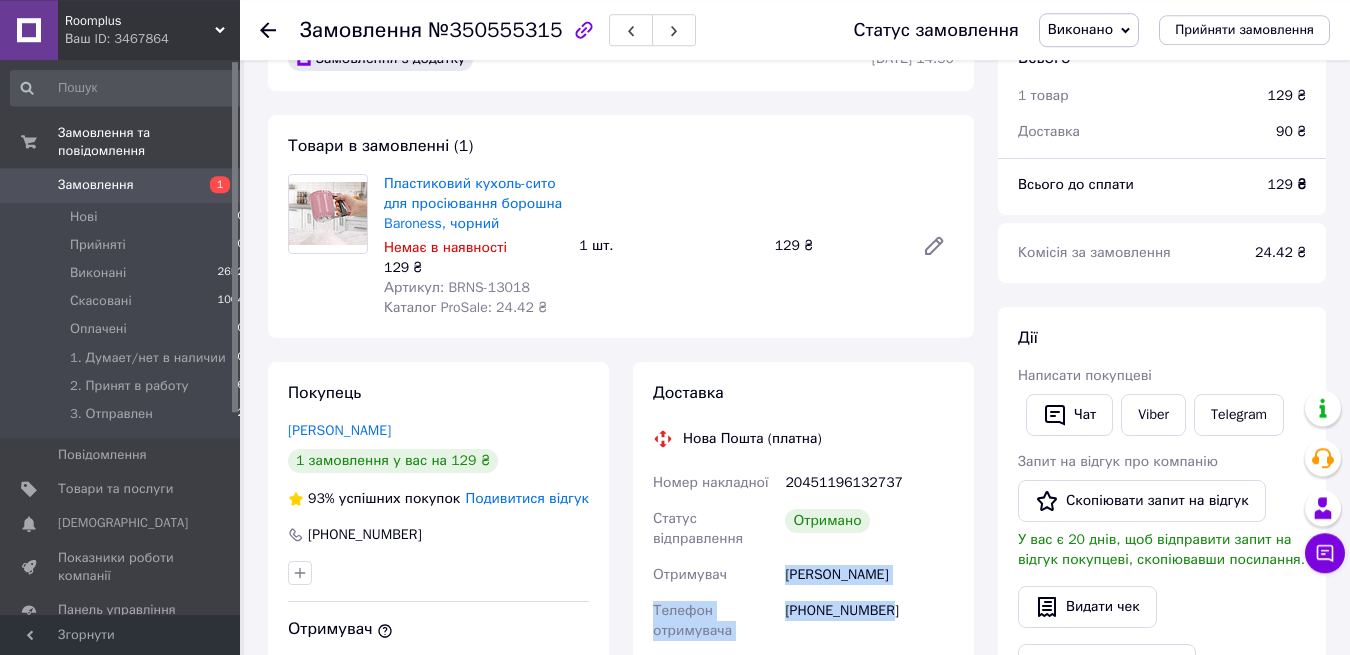 scroll, scrollTop: 0, scrollLeft: 0, axis: both 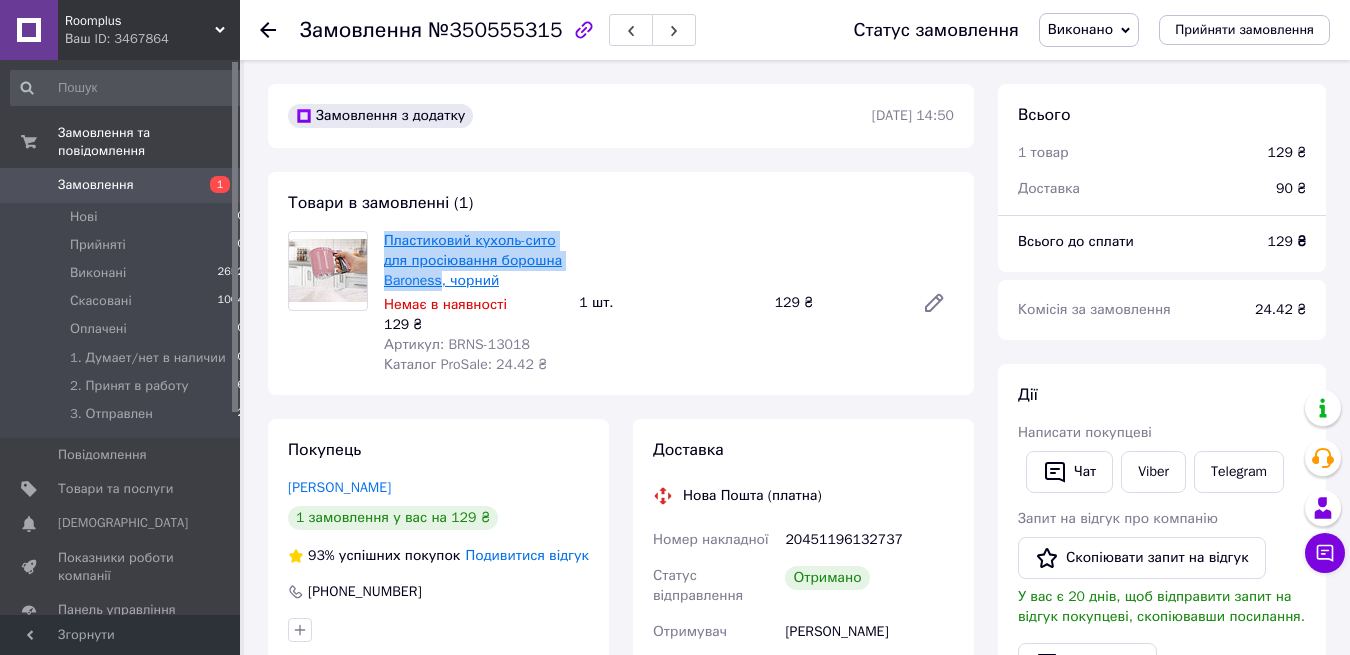 drag, startPoint x: 380, startPoint y: 236, endPoint x: 439, endPoint y: 286, distance: 77.33692 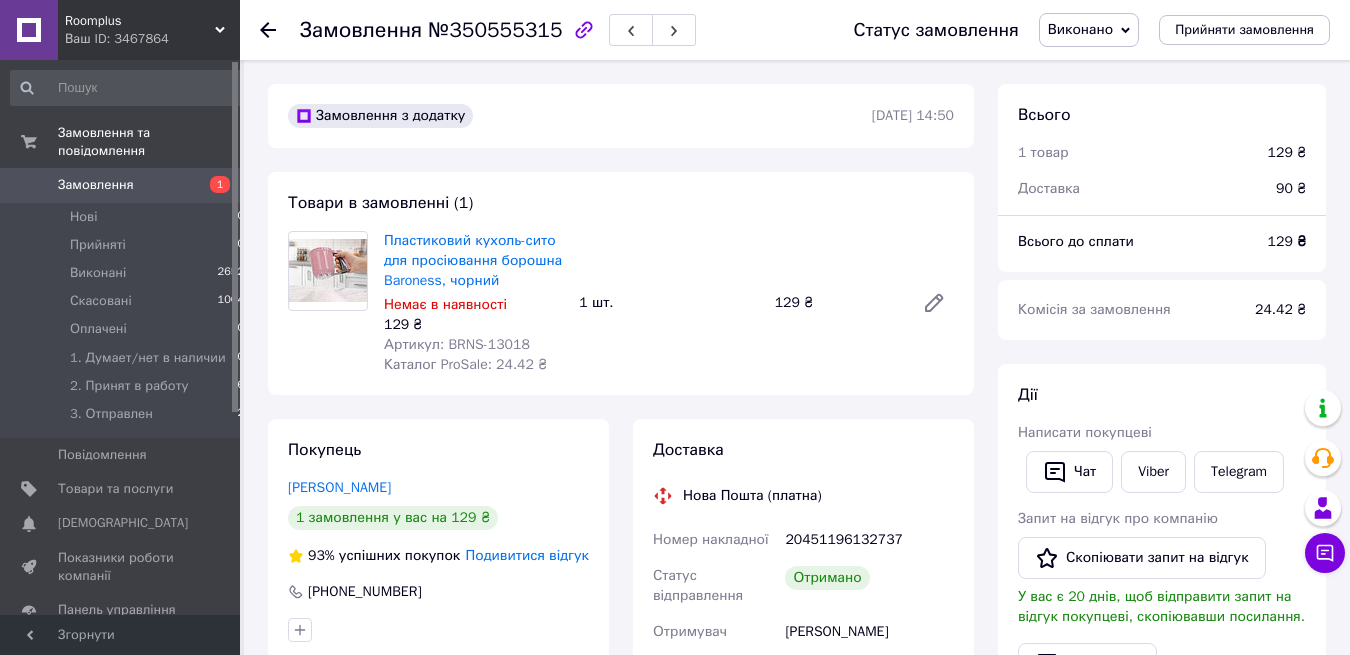 click 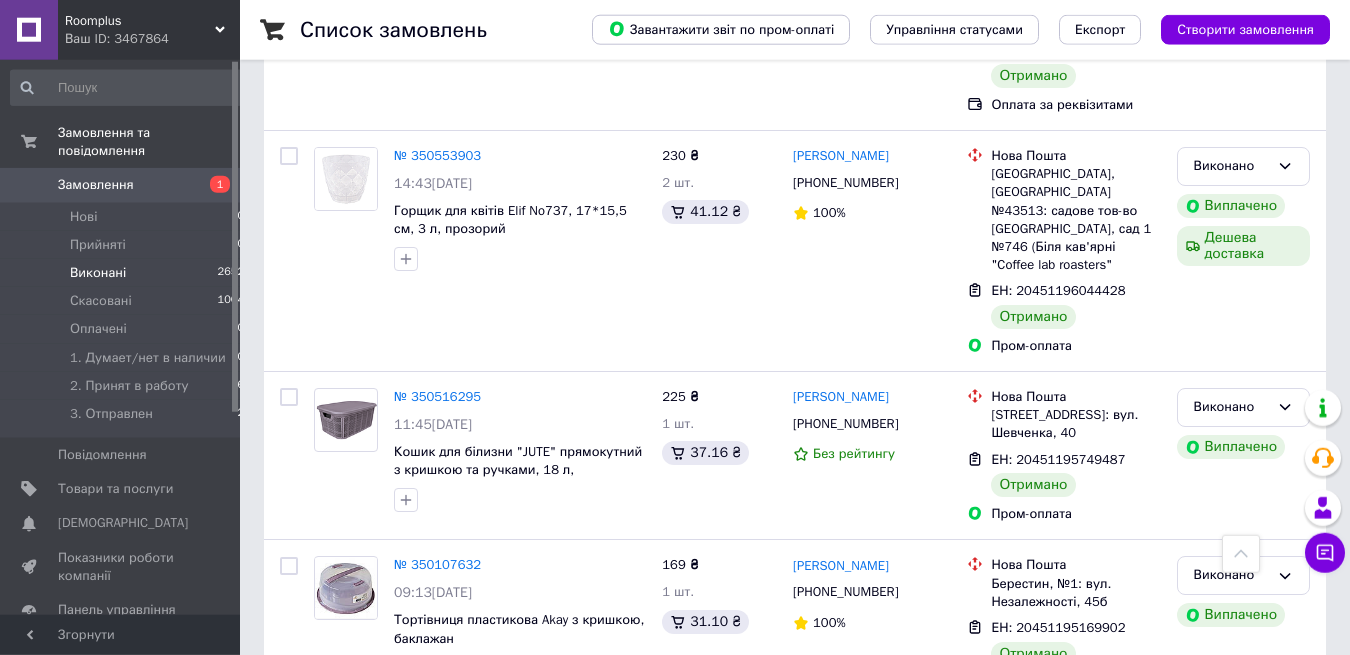scroll, scrollTop: 3264, scrollLeft: 0, axis: vertical 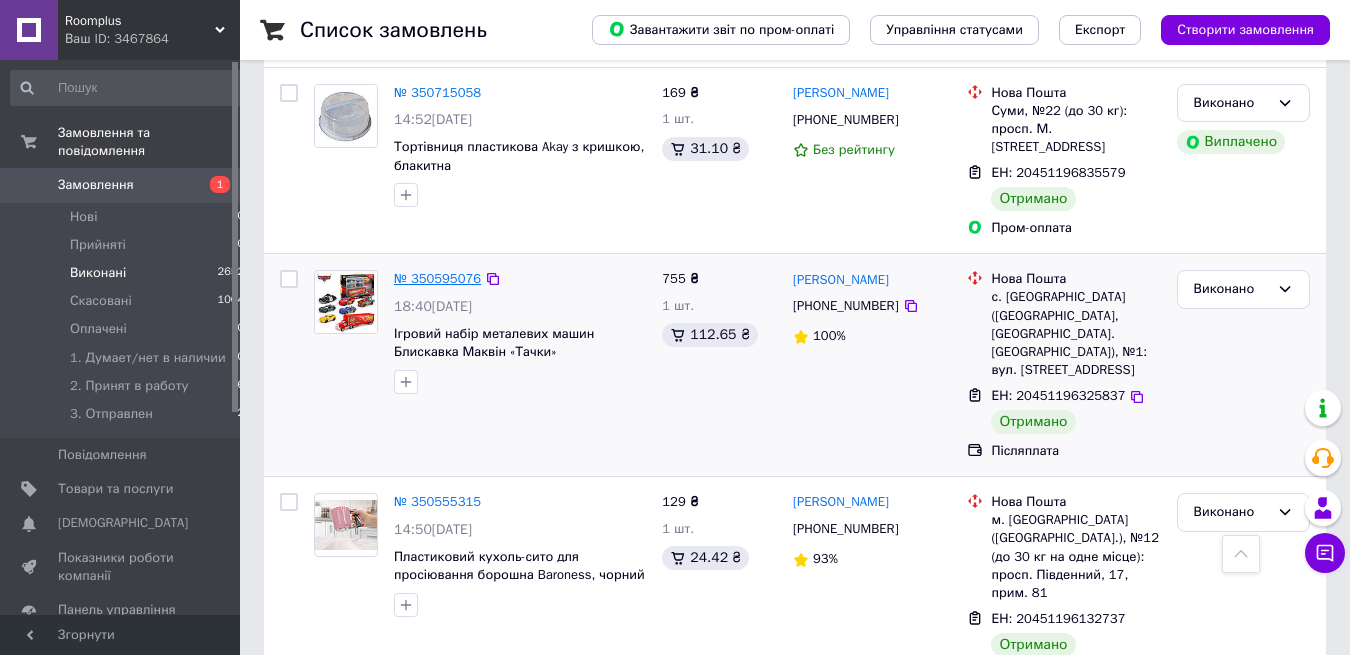 click on "№ 350595076" at bounding box center [437, 278] 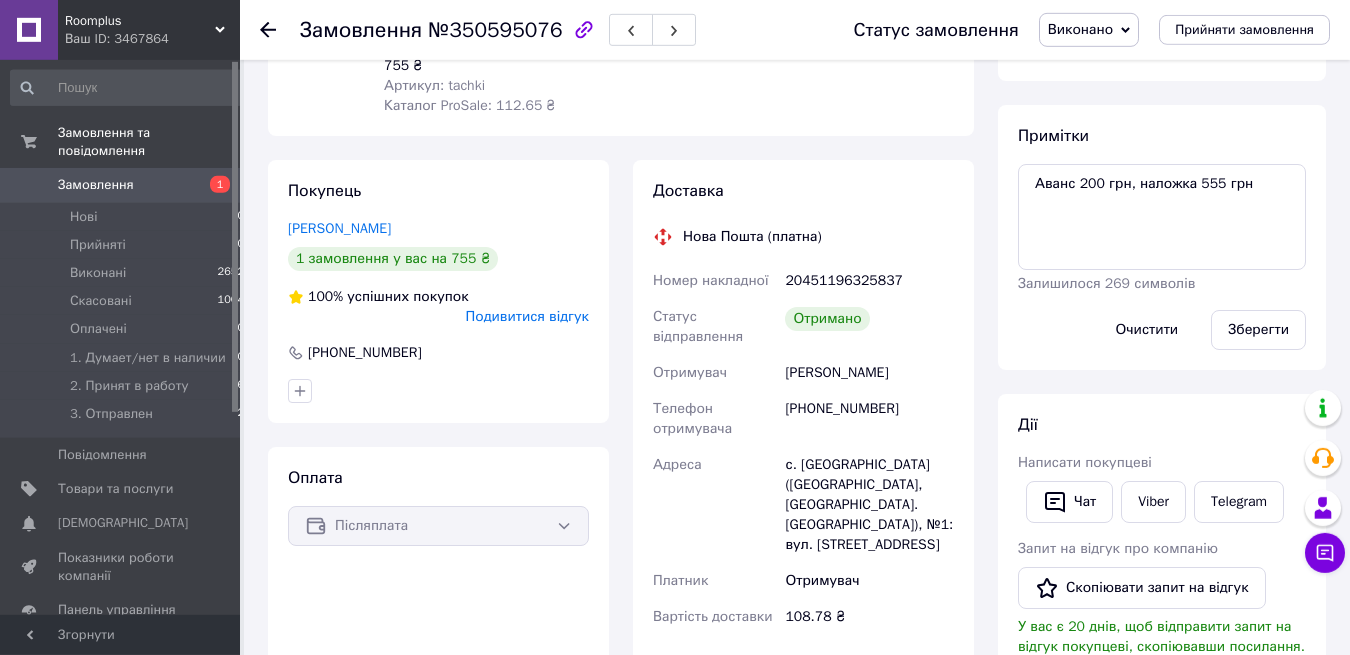 scroll, scrollTop: 304, scrollLeft: 0, axis: vertical 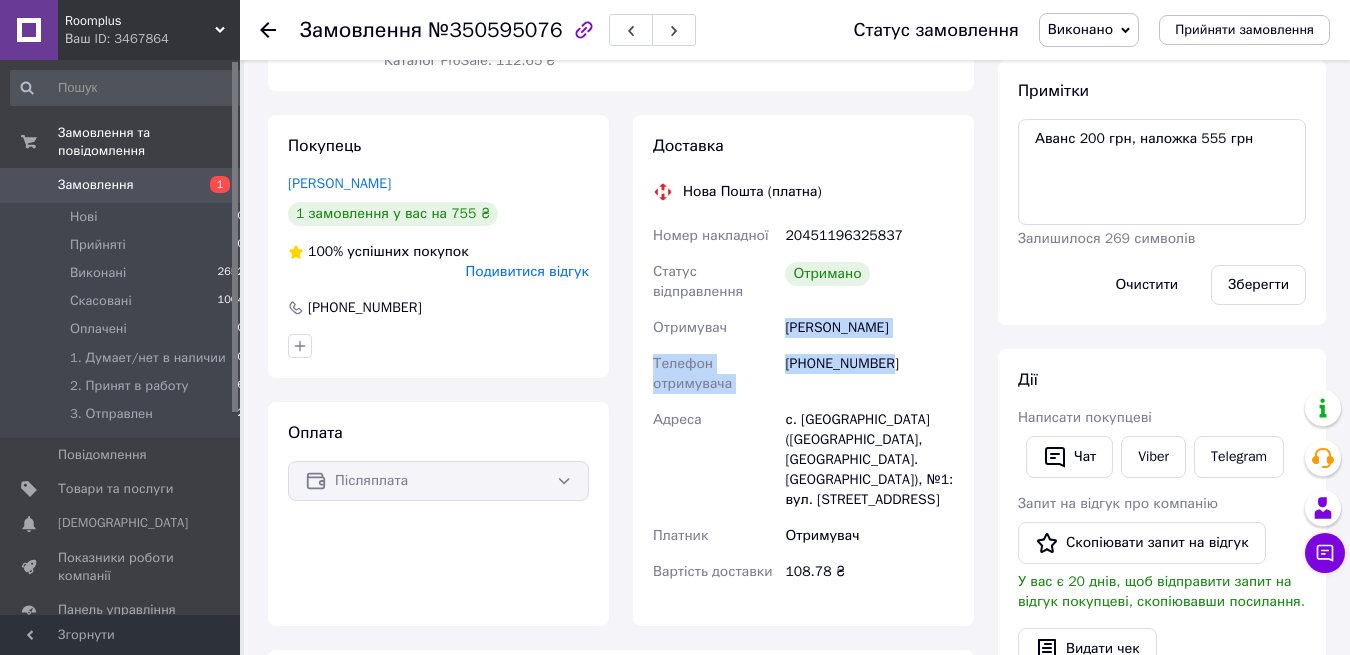 drag, startPoint x: 786, startPoint y: 326, endPoint x: 912, endPoint y: 360, distance: 130.5067 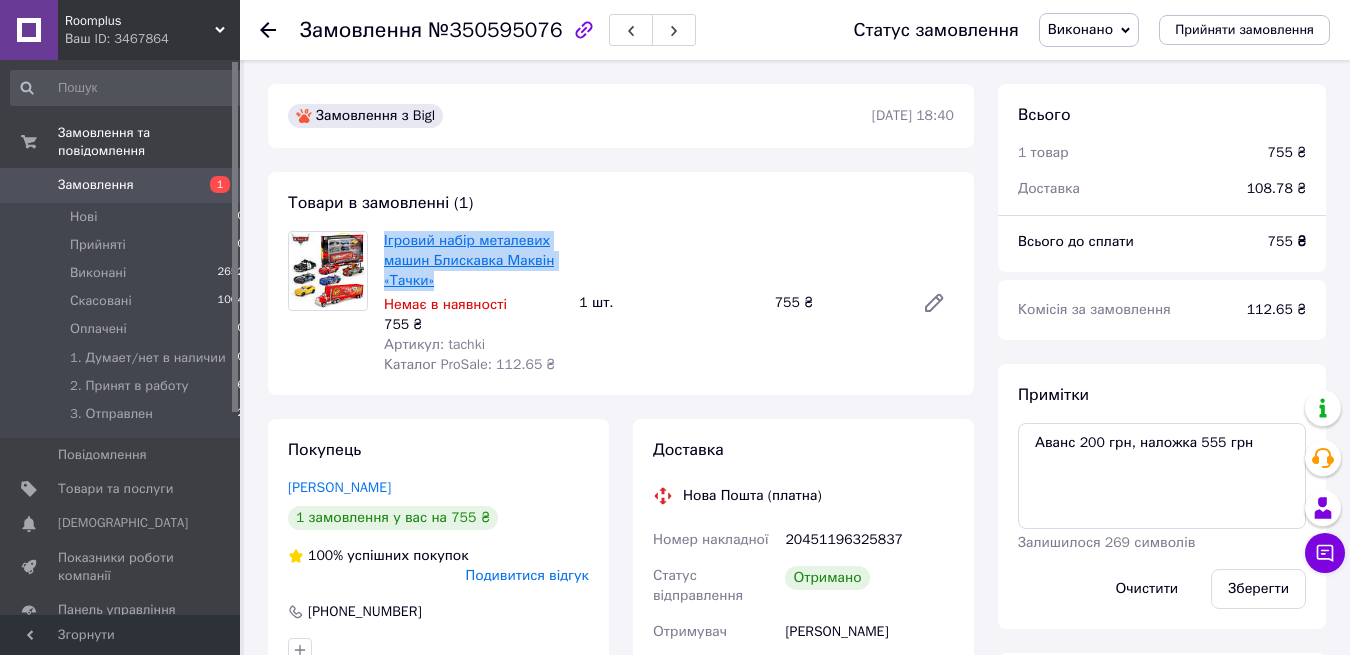 drag, startPoint x: 381, startPoint y: 236, endPoint x: 460, endPoint y: 254, distance: 81.02469 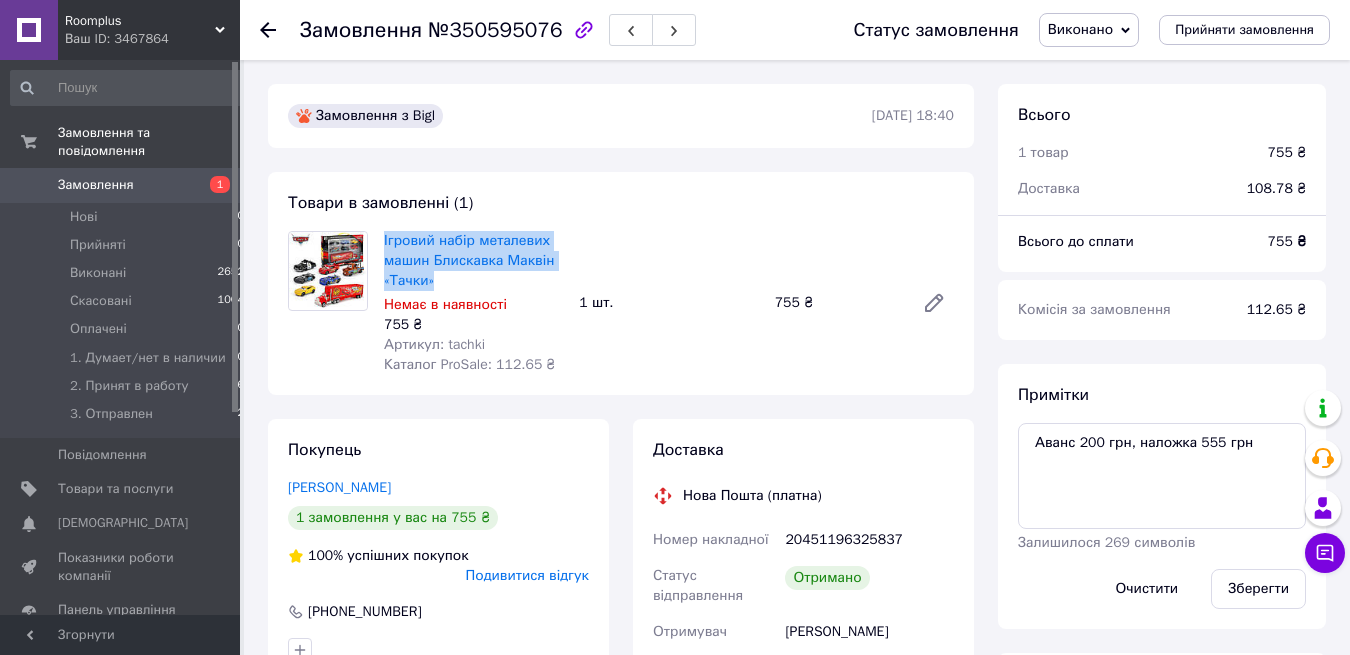 click 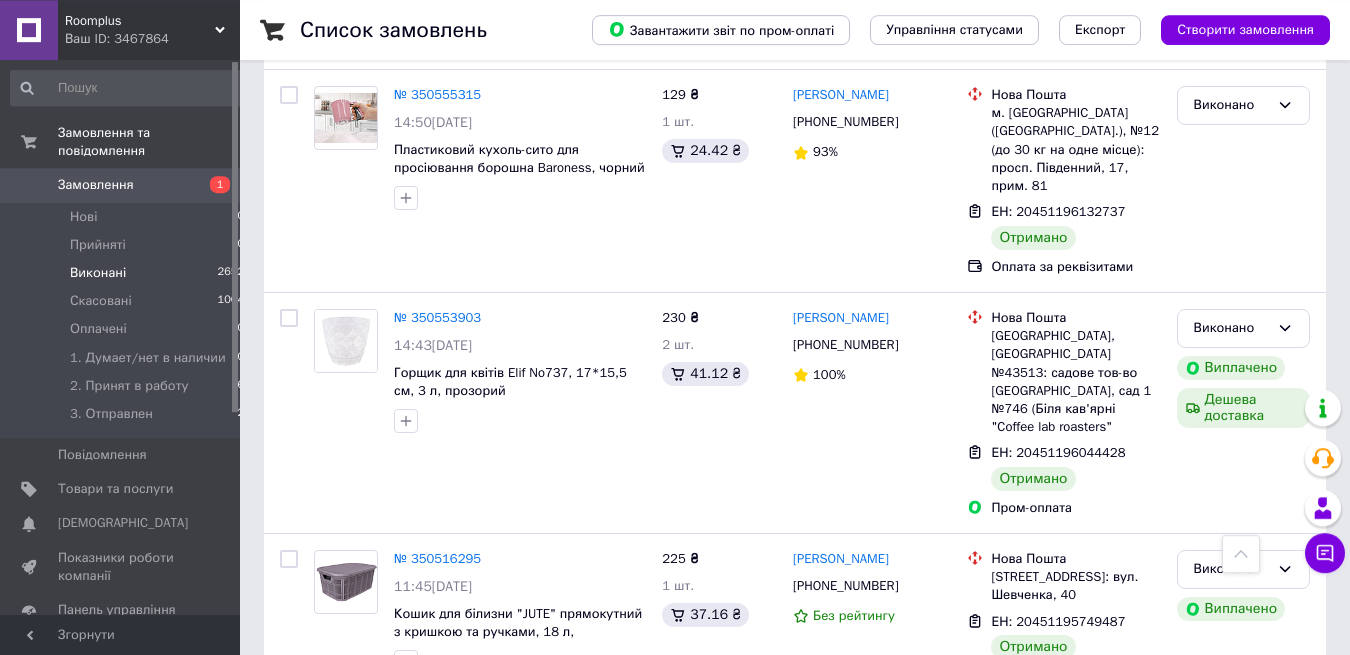 scroll, scrollTop: 3060, scrollLeft: 0, axis: vertical 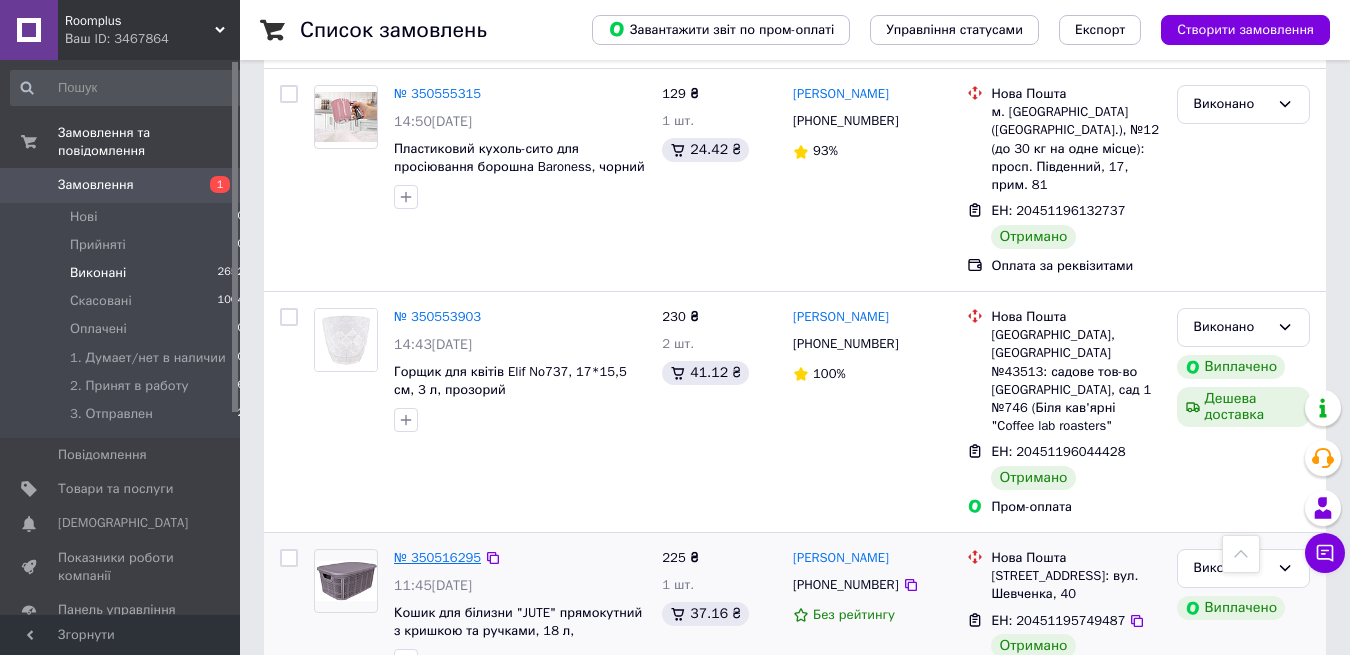 click on "№ 350516295" at bounding box center (437, 557) 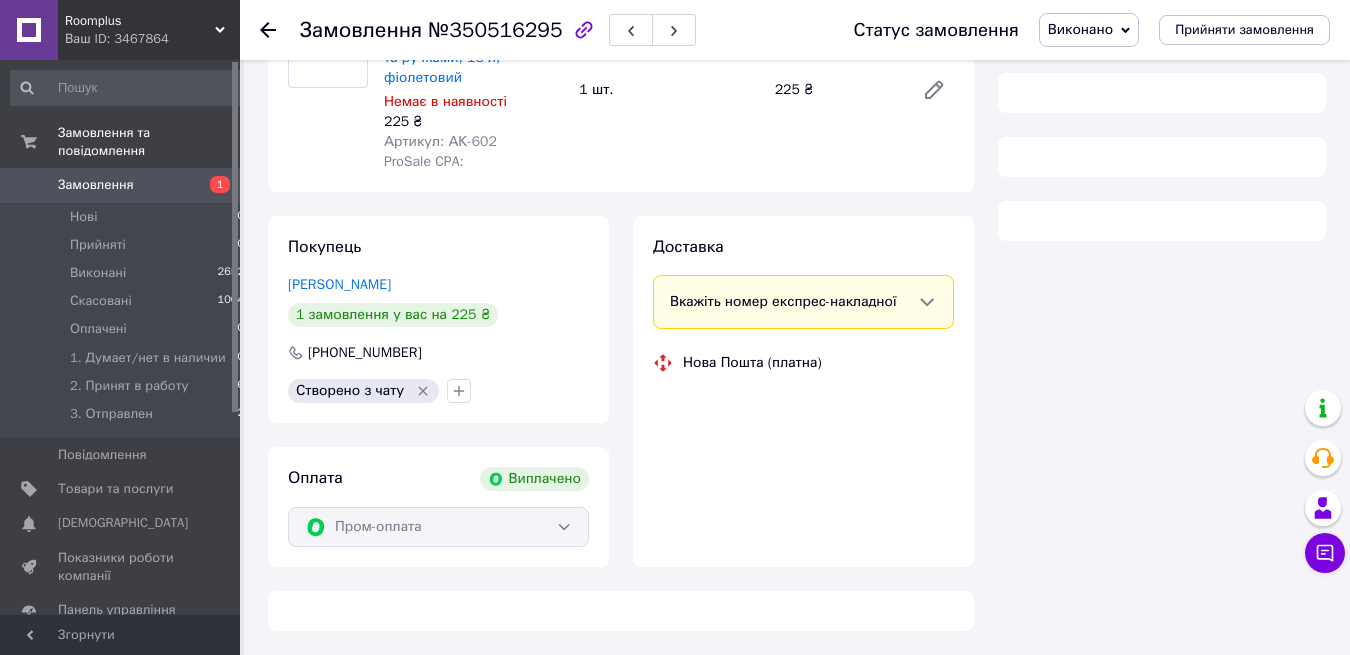 scroll, scrollTop: 203, scrollLeft: 0, axis: vertical 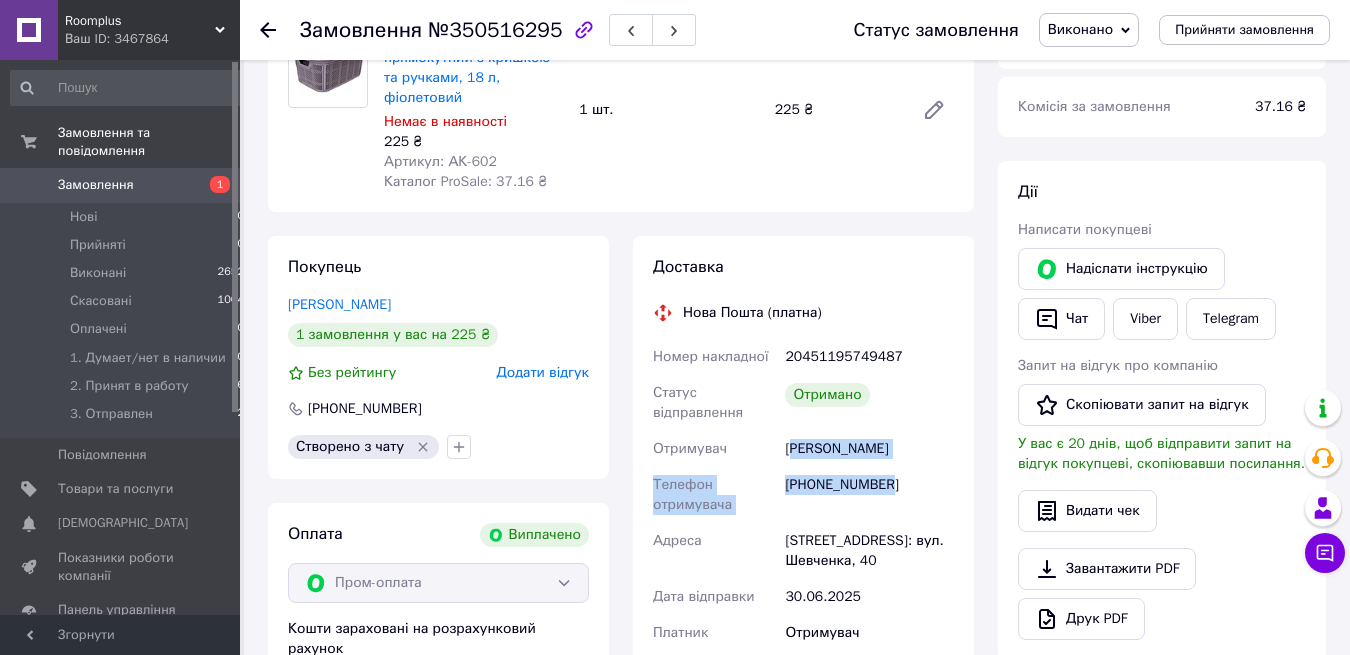 drag, startPoint x: 790, startPoint y: 431, endPoint x: 899, endPoint y: 465, distance: 114.17968 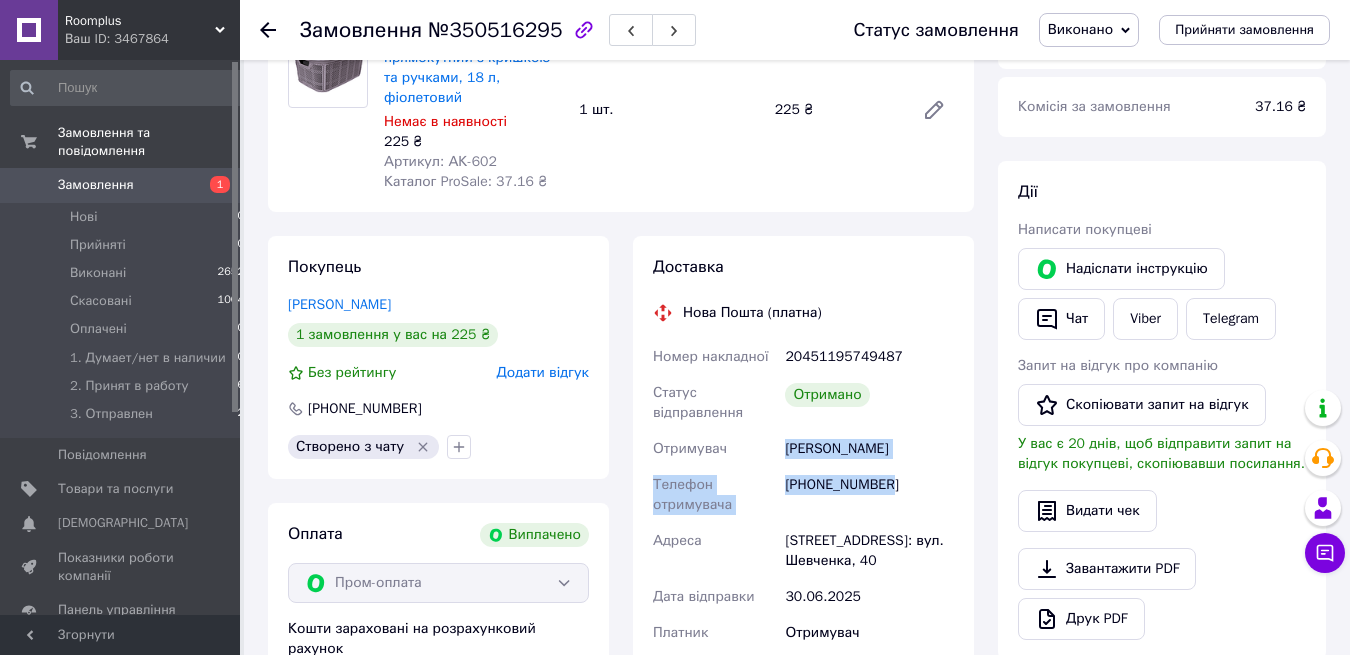 drag, startPoint x: 785, startPoint y: 426, endPoint x: 887, endPoint y: 456, distance: 106.320274 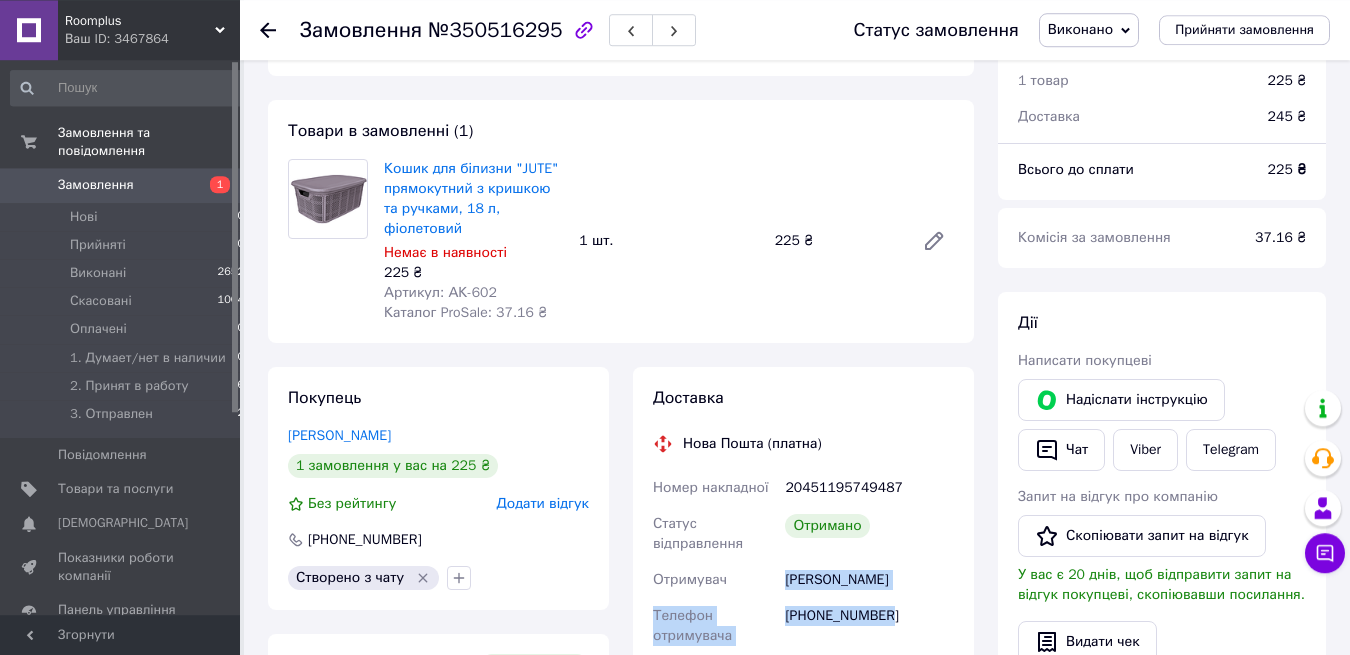 scroll, scrollTop: 0, scrollLeft: 0, axis: both 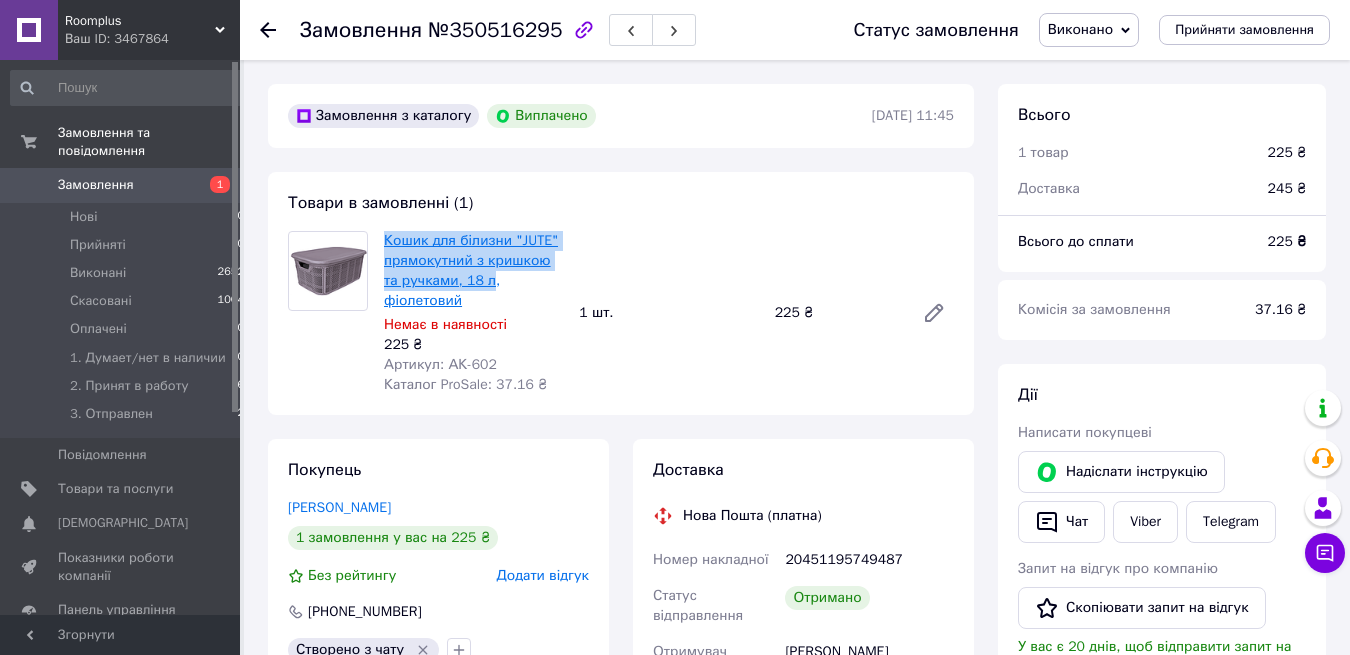 drag, startPoint x: 381, startPoint y: 240, endPoint x: 476, endPoint y: 277, distance: 101.950966 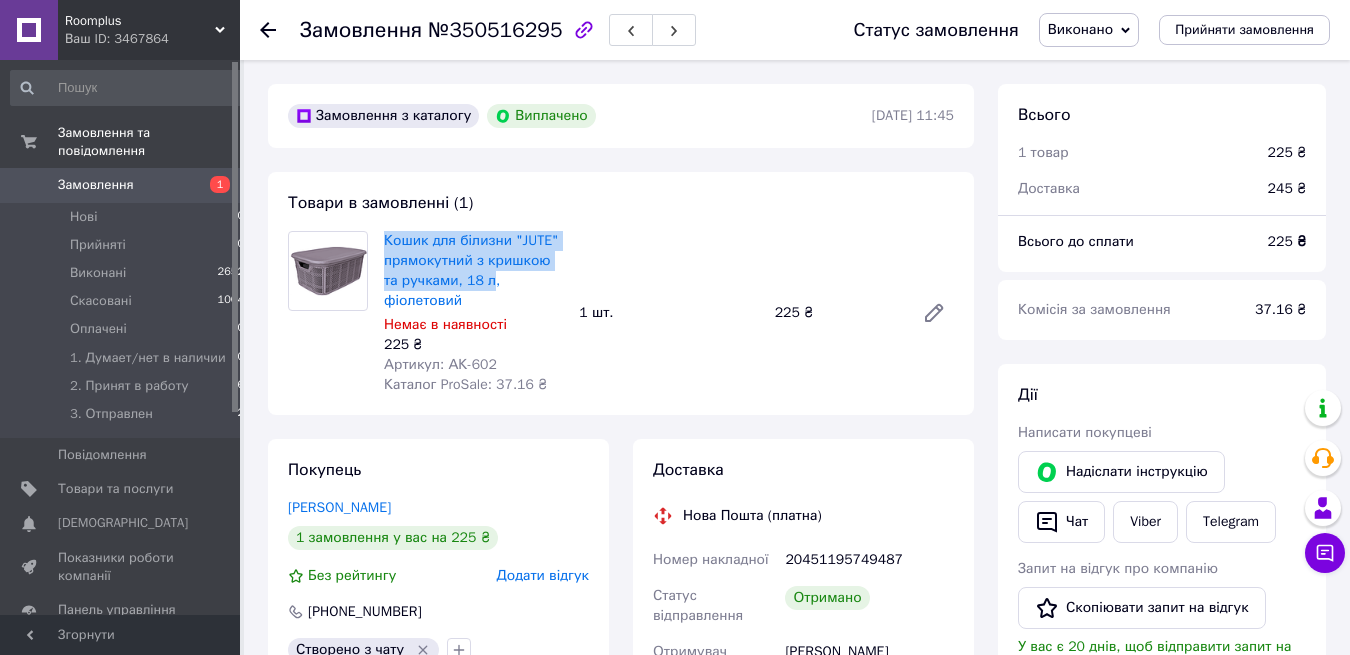 click 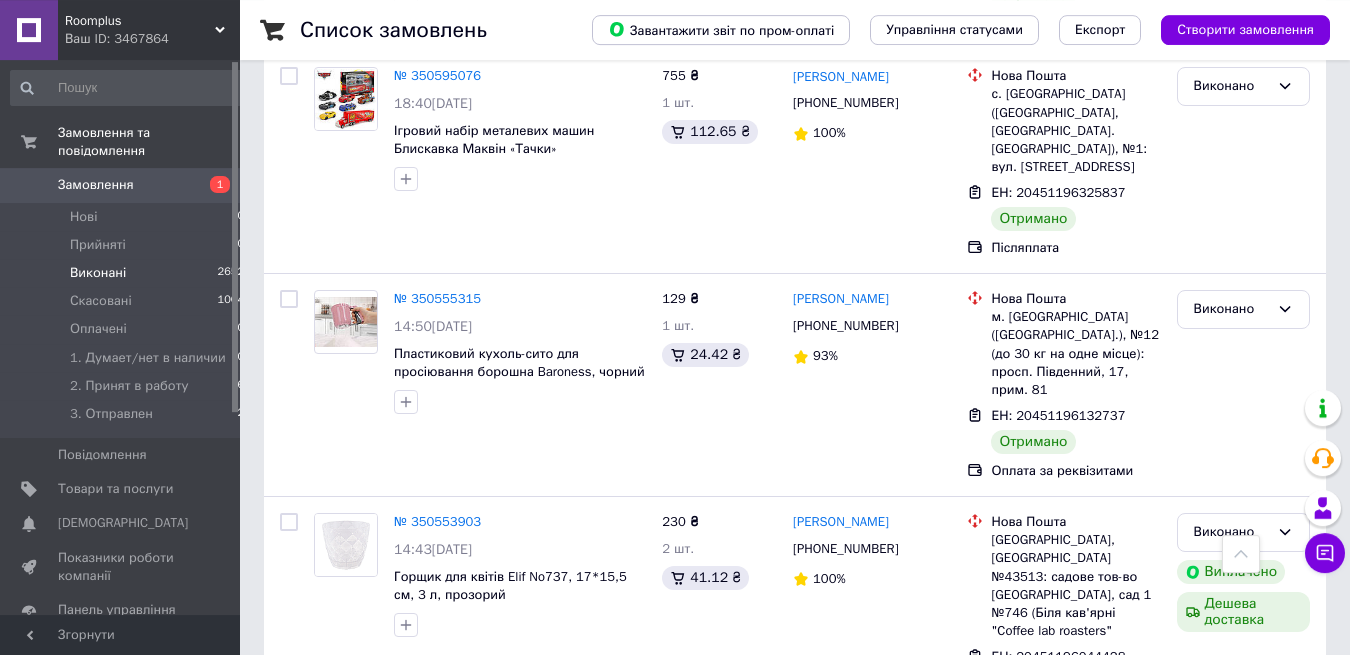scroll, scrollTop: 2856, scrollLeft: 0, axis: vertical 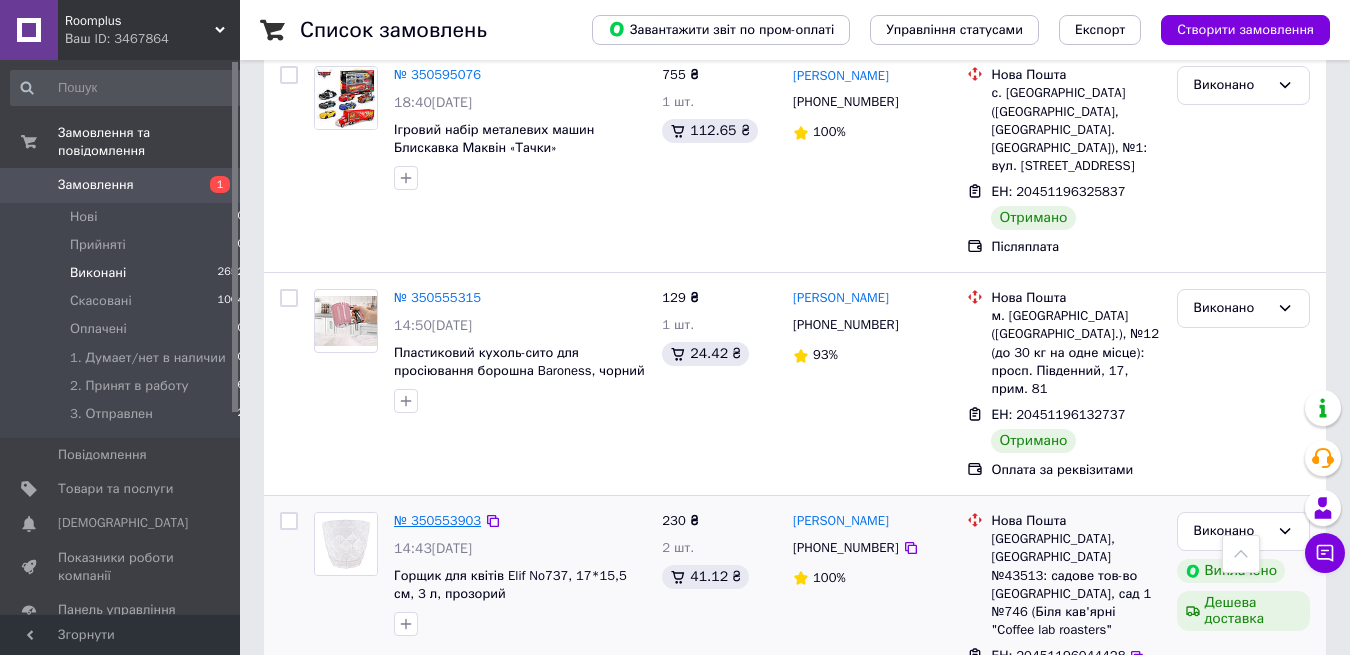 click on "№ 350553903" at bounding box center [437, 520] 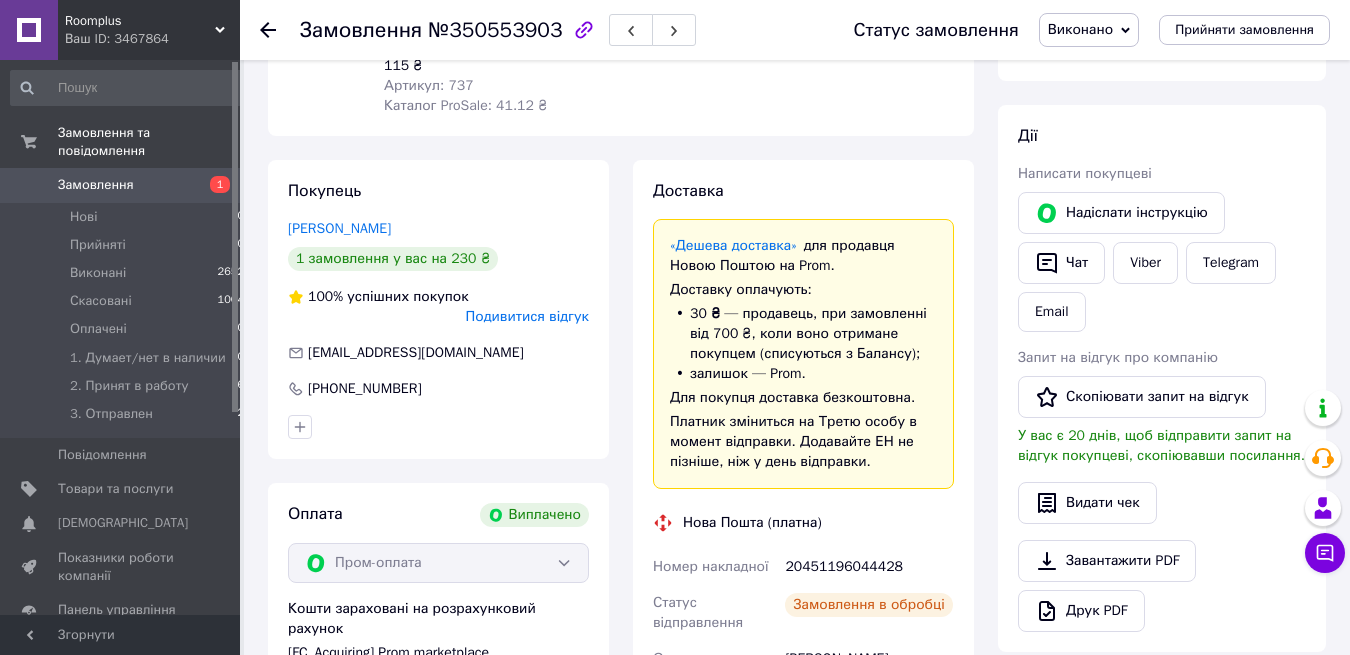 scroll, scrollTop: 163, scrollLeft: 0, axis: vertical 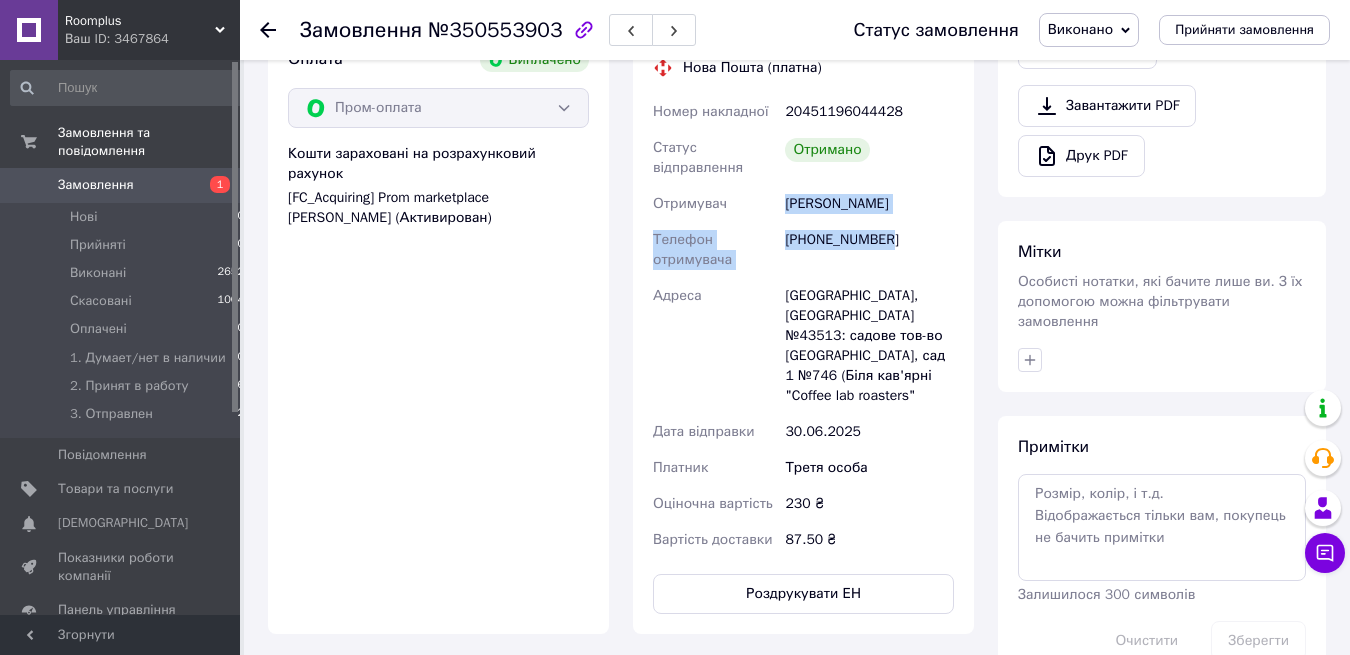 drag, startPoint x: 785, startPoint y: 195, endPoint x: 901, endPoint y: 239, distance: 124.0645 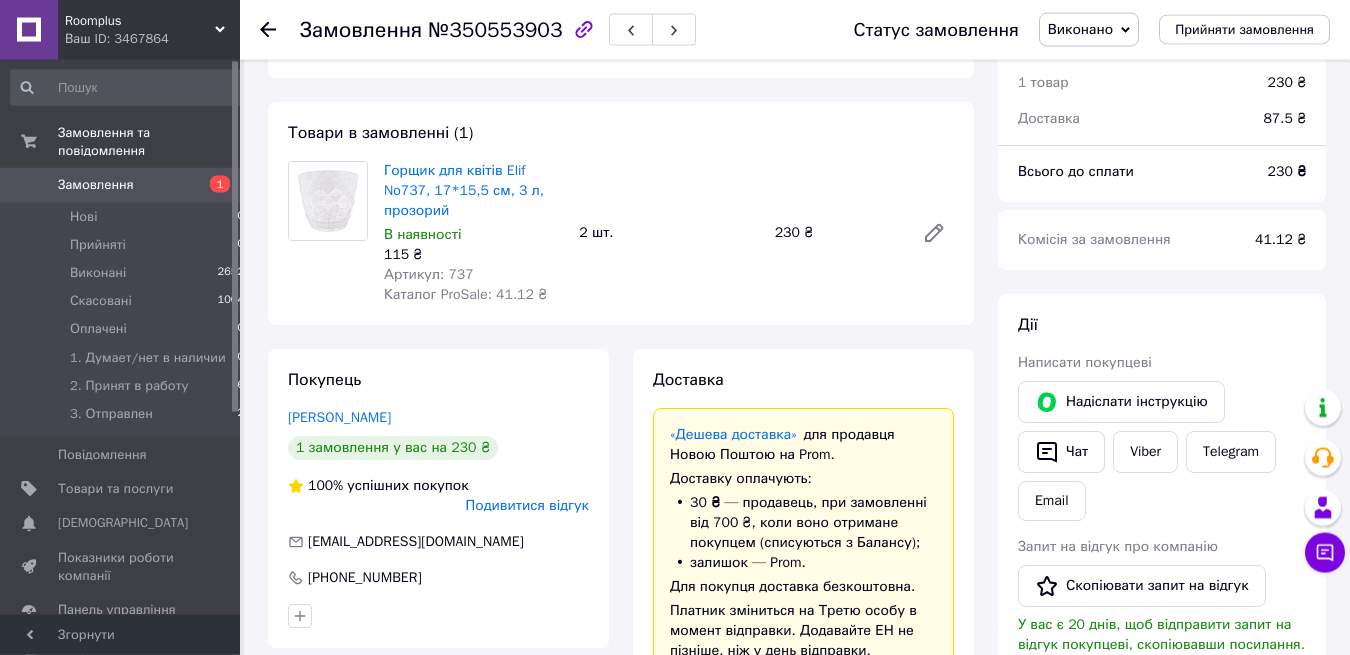 scroll, scrollTop: 0, scrollLeft: 0, axis: both 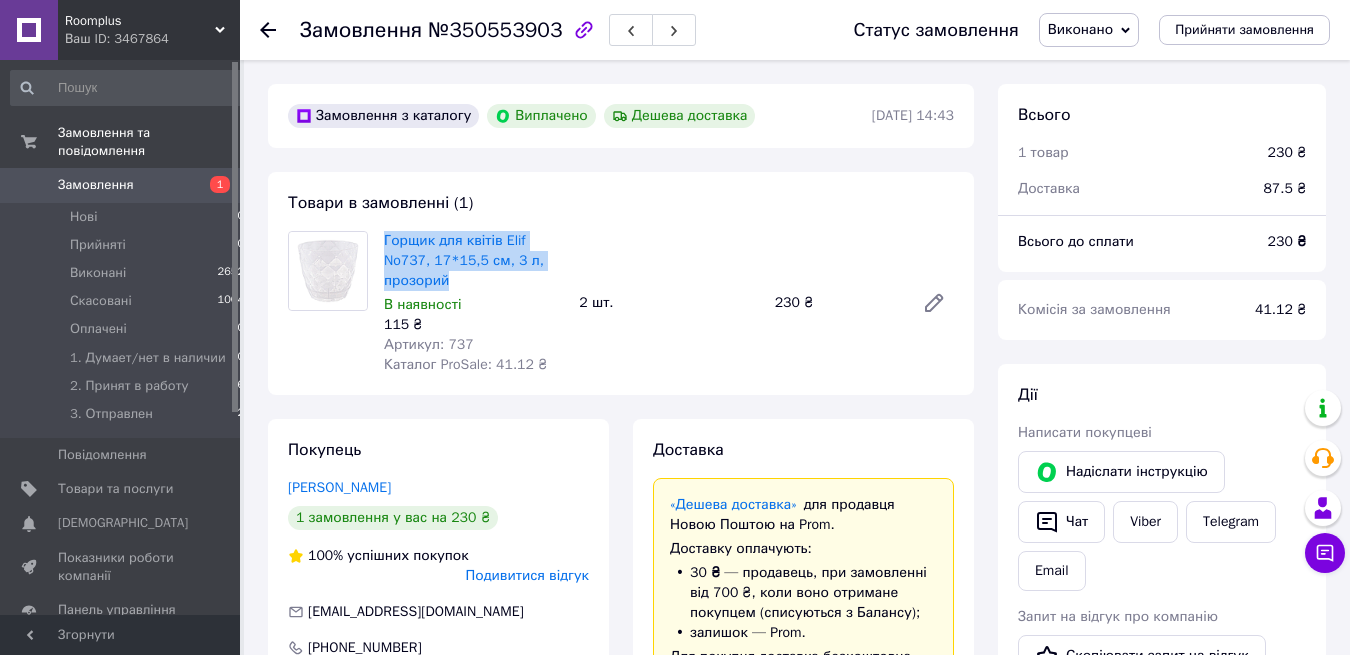 drag, startPoint x: 376, startPoint y: 235, endPoint x: 459, endPoint y: 290, distance: 99.56907 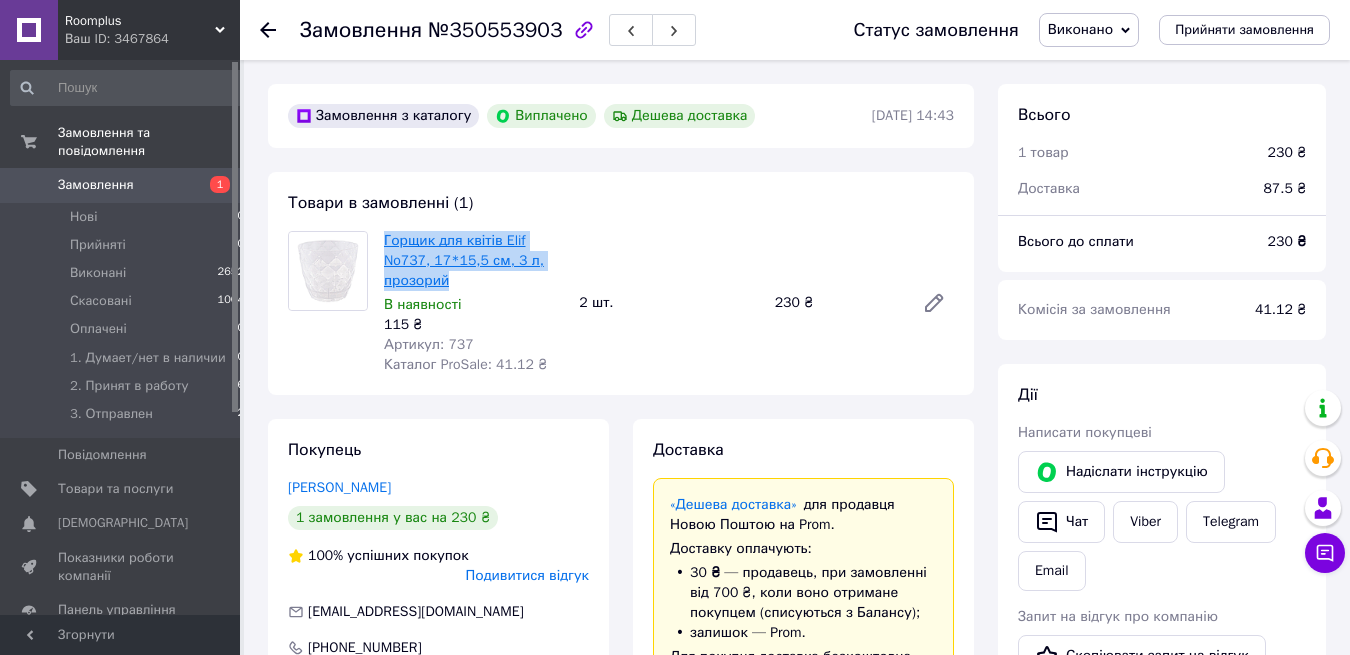 copy on "Горщик для квітів Elif No737, 17*15,5 см, 3 л, прозорий" 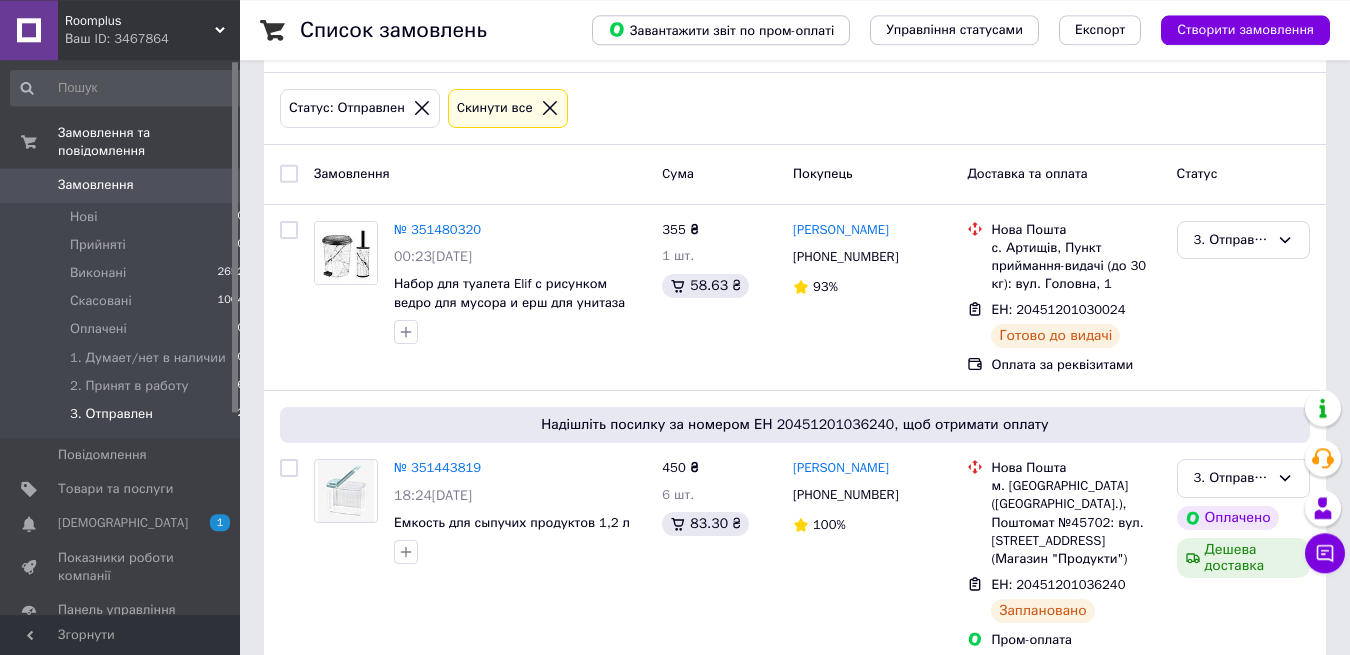scroll, scrollTop: 259, scrollLeft: 0, axis: vertical 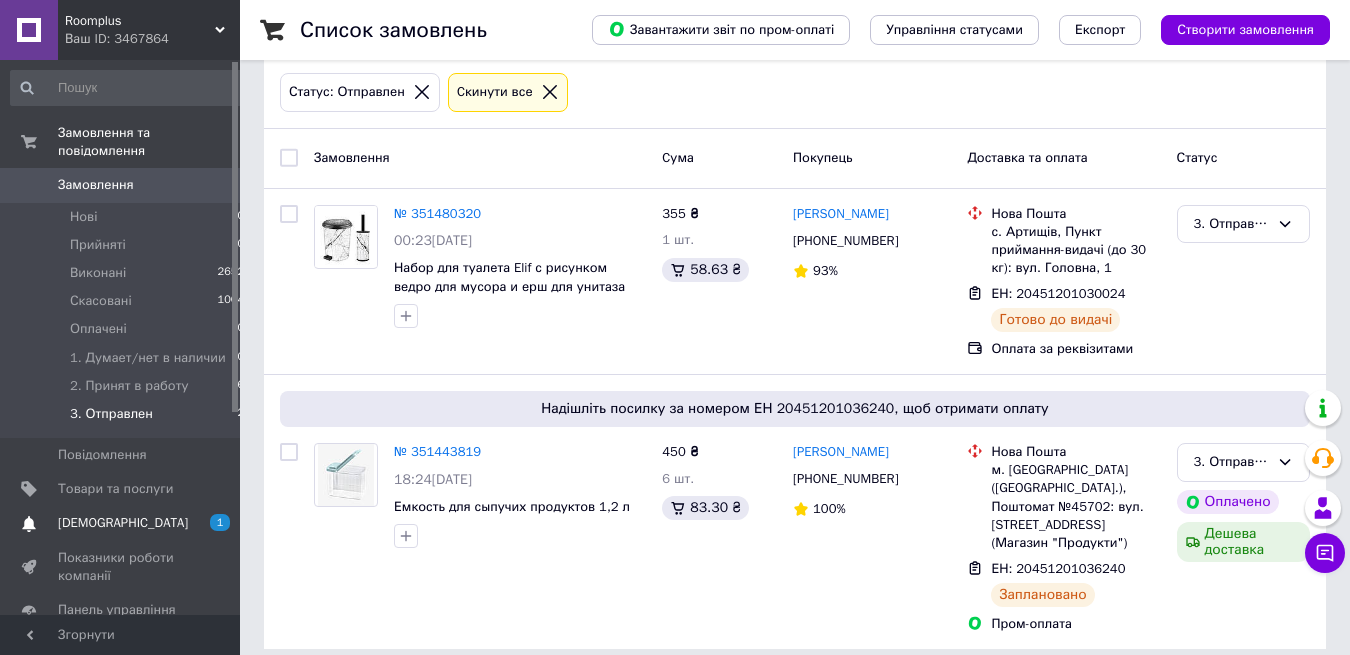 click on "[DEMOGRAPHIC_DATA]" at bounding box center [123, 523] 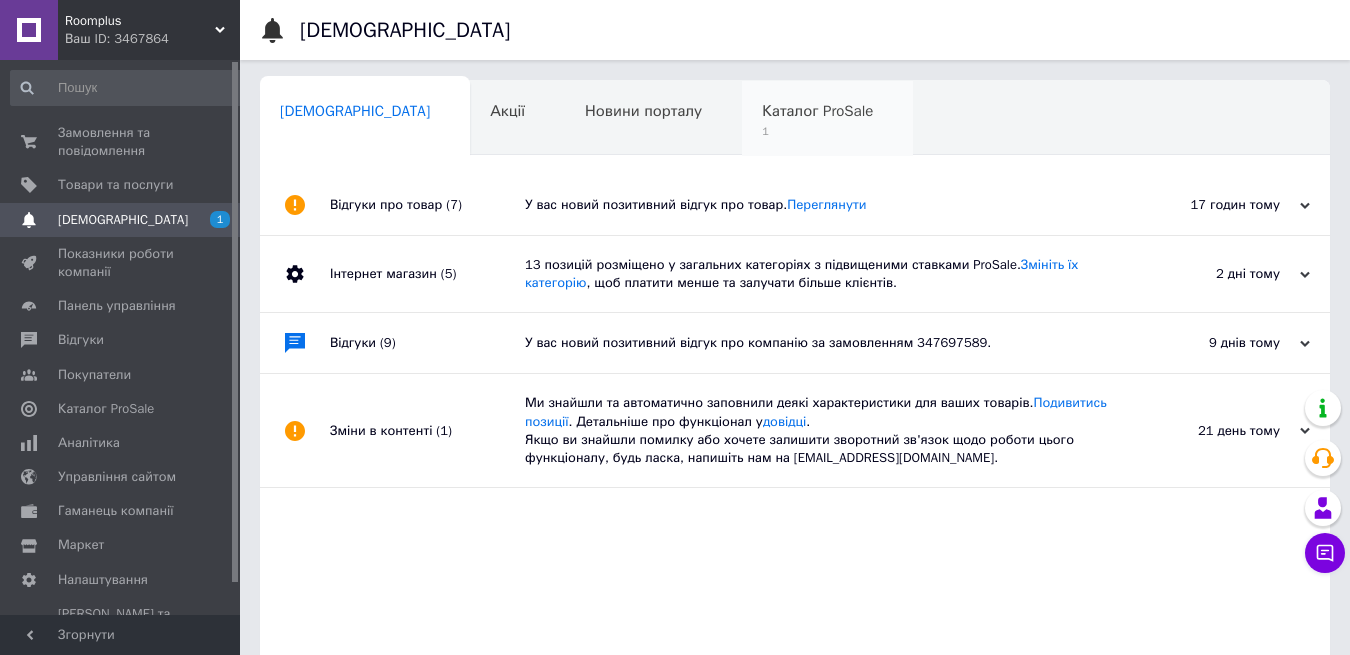 click on "Каталог ProSale" at bounding box center (817, 111) 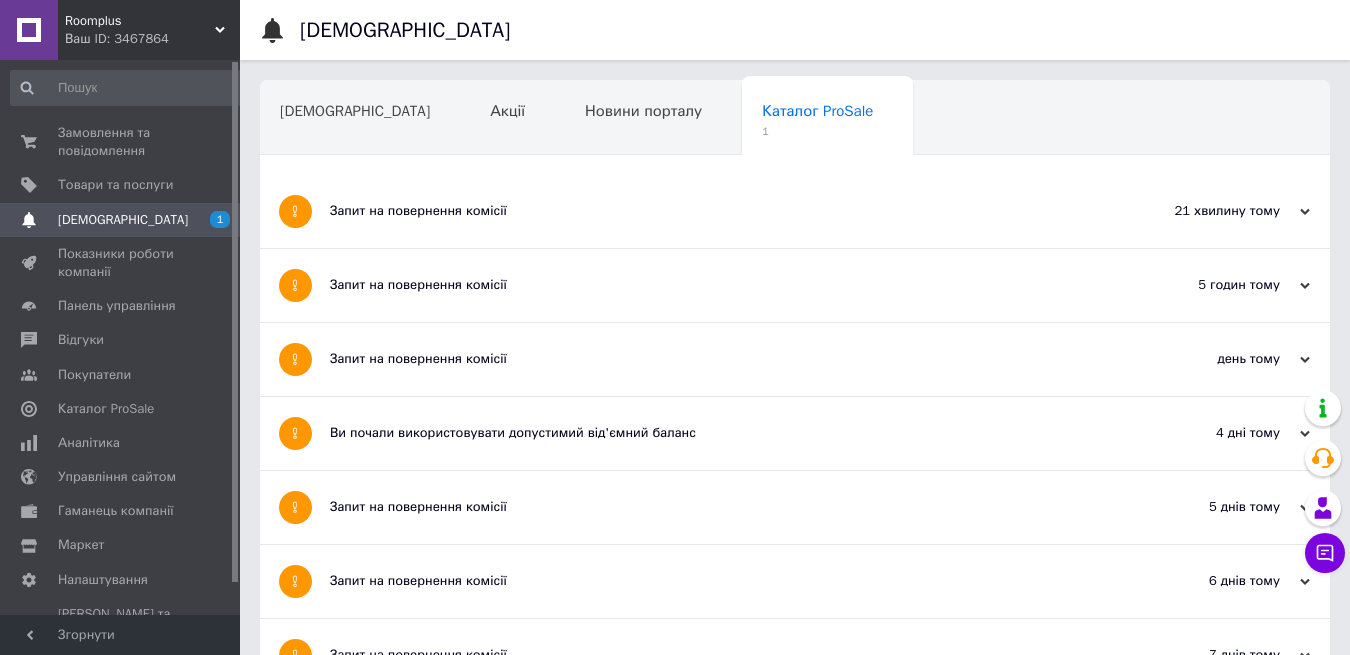 click on "Запит на повернення комісії" at bounding box center [720, 211] 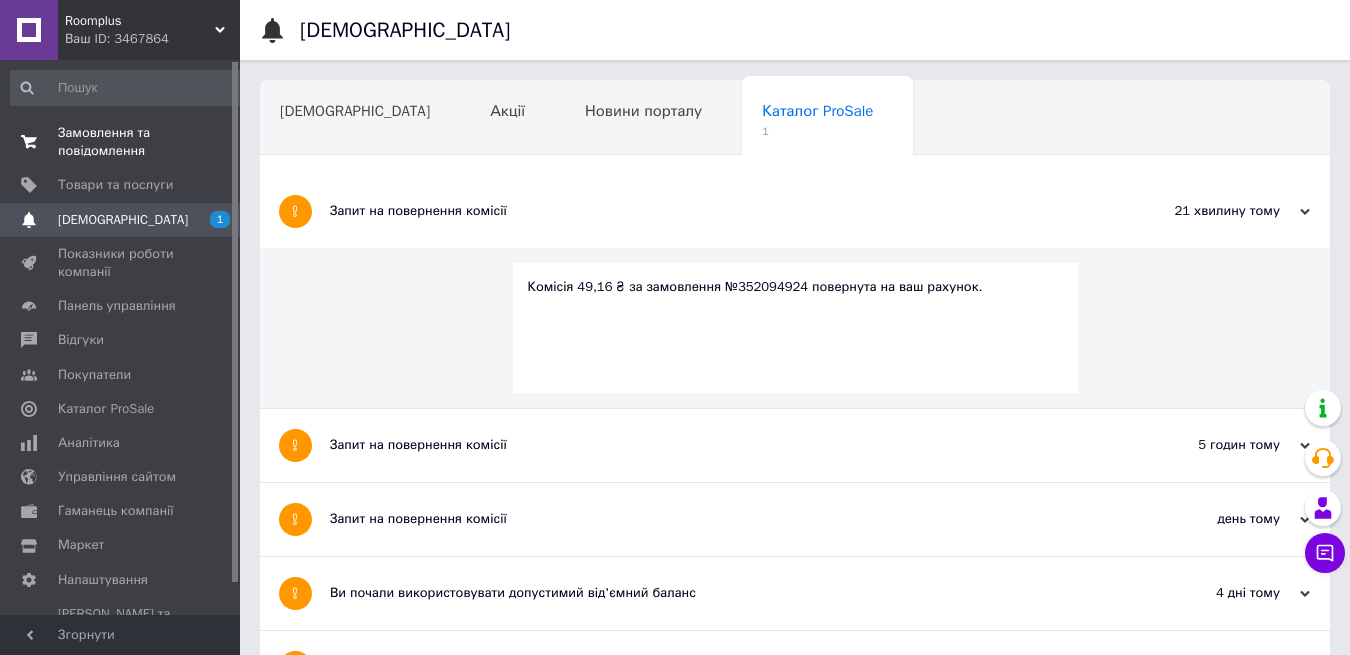 click on "Замовлення та повідомлення 0 0" at bounding box center [128, 142] 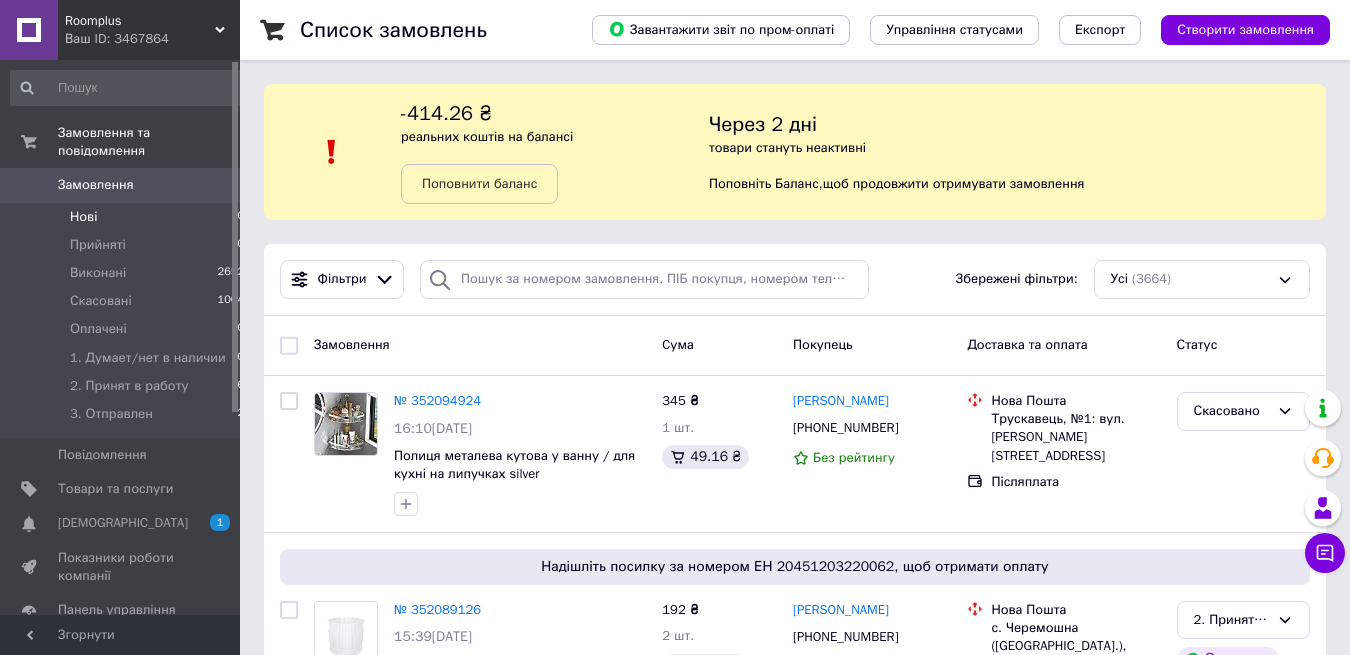 click on "Нові" at bounding box center [83, 217] 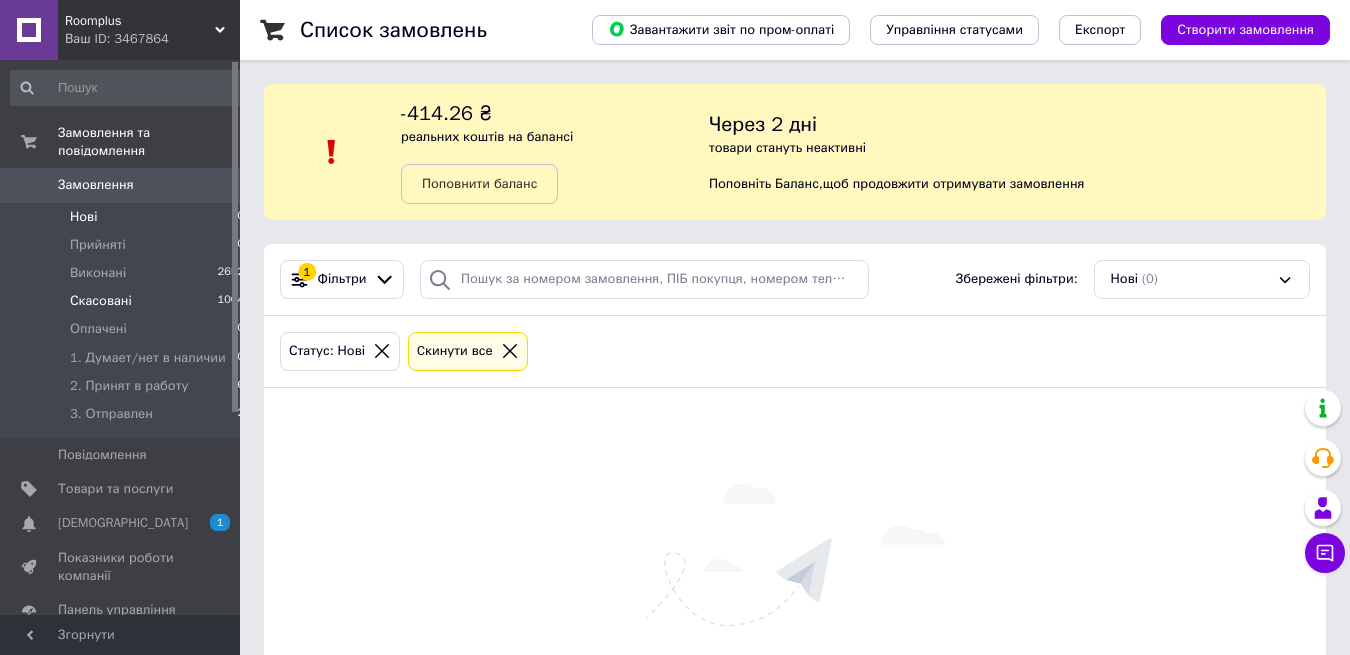 click on "Скасовані" at bounding box center (101, 301) 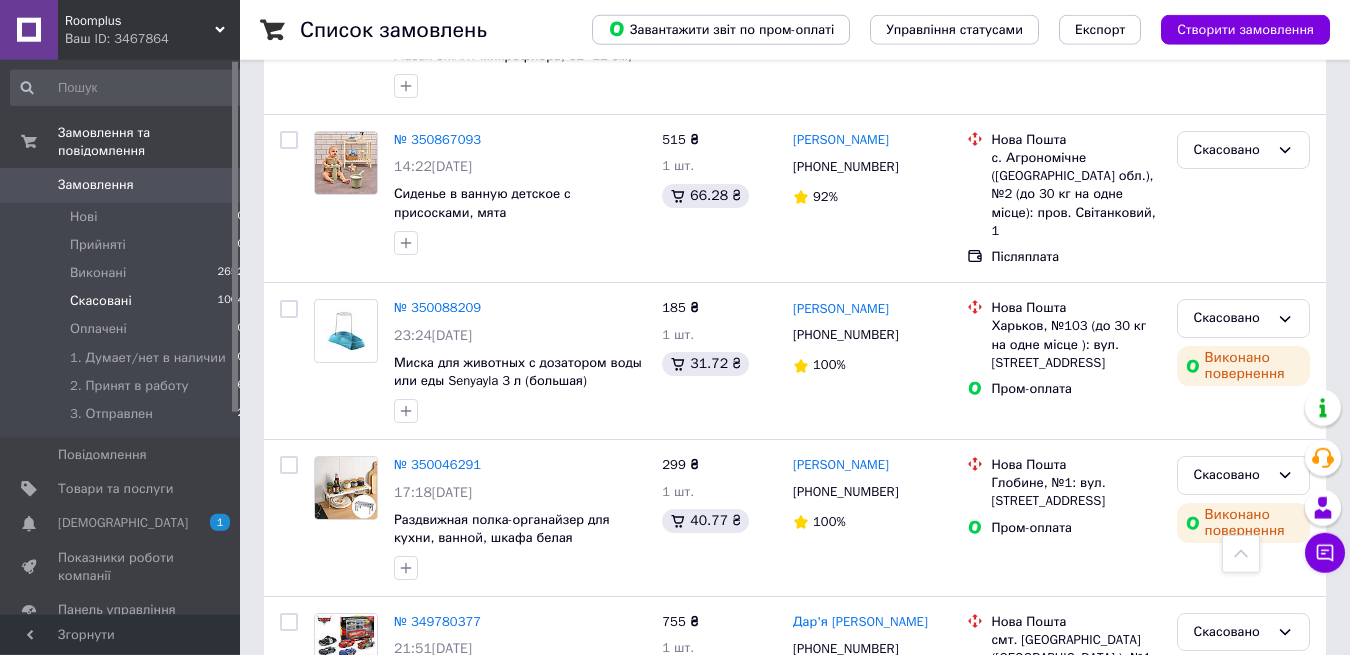 scroll, scrollTop: 1224, scrollLeft: 0, axis: vertical 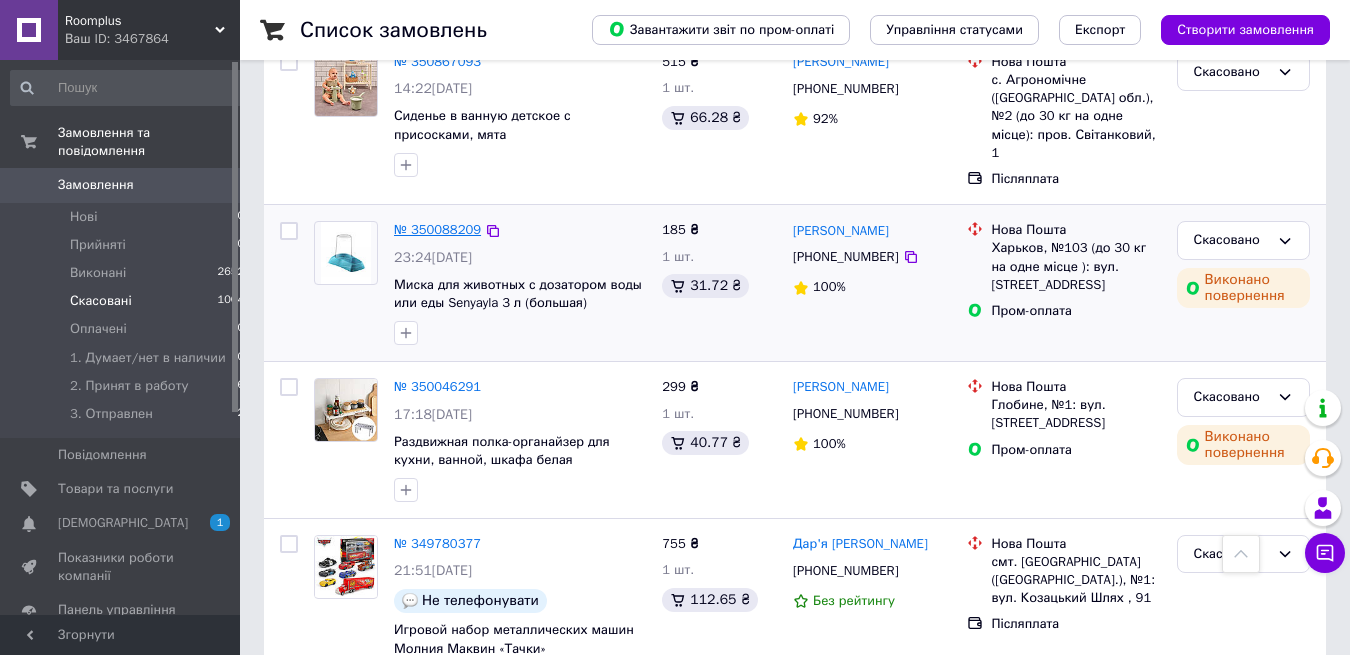 click on "№ 350088209" at bounding box center (437, 229) 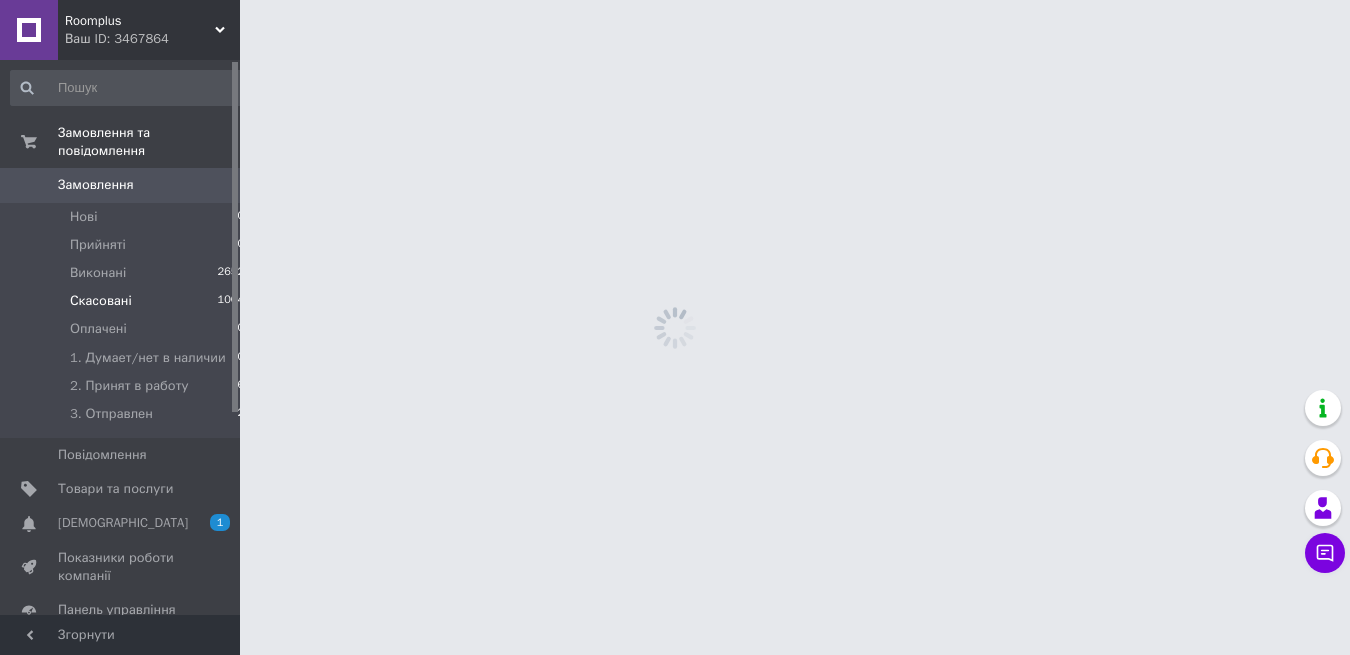 scroll, scrollTop: 0, scrollLeft: 0, axis: both 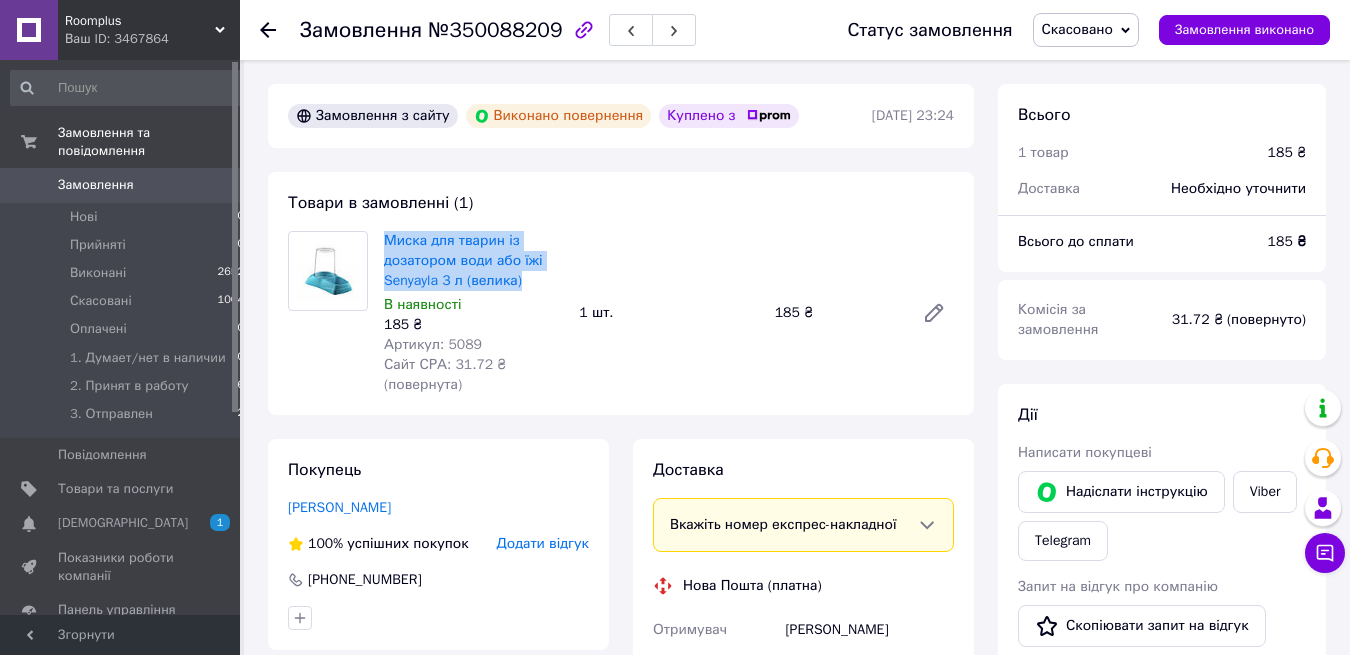 drag, startPoint x: 380, startPoint y: 234, endPoint x: 528, endPoint y: 285, distance: 156.54073 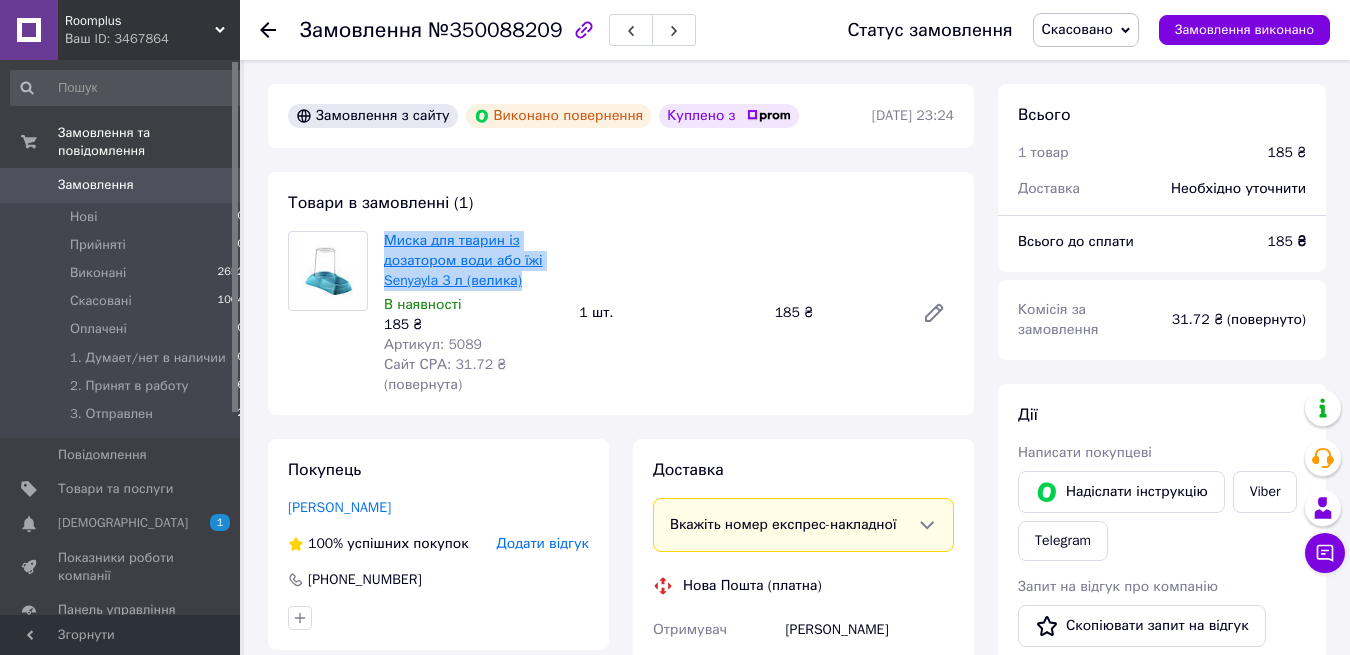 copy on "Миска для тварин із дозатором води або їжі Senyayla 3 л (велика)" 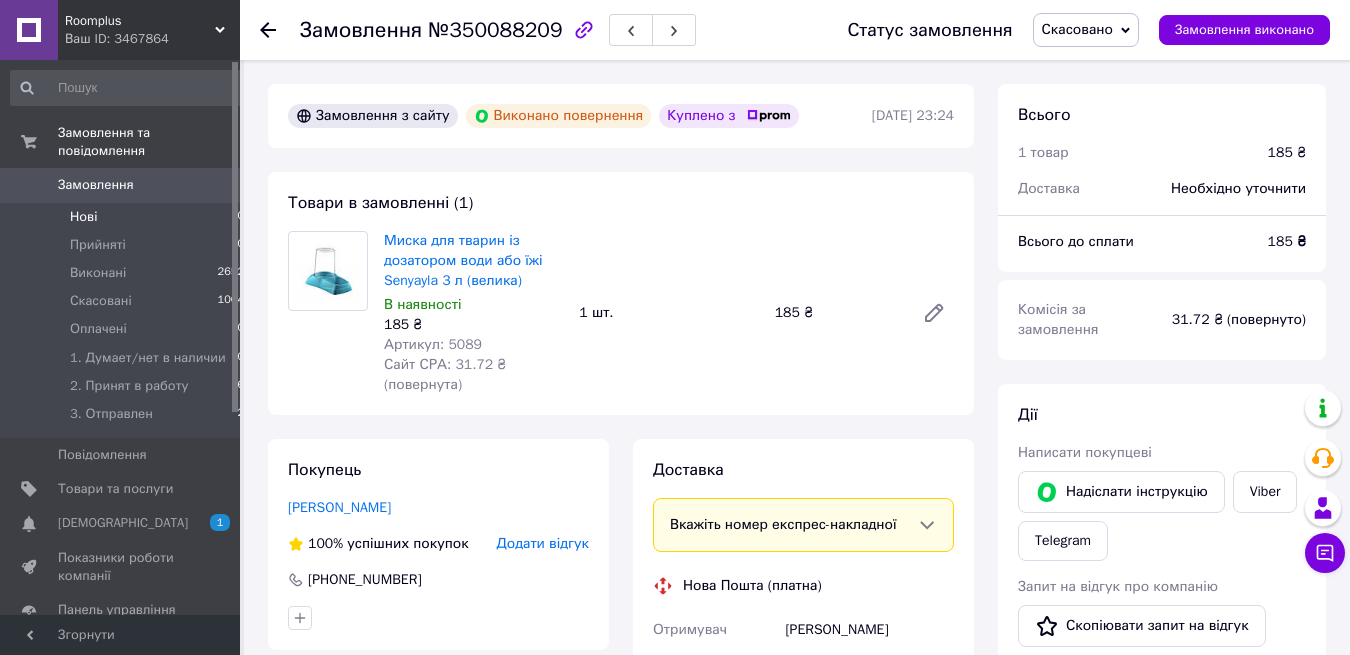click on "Нові" at bounding box center [83, 217] 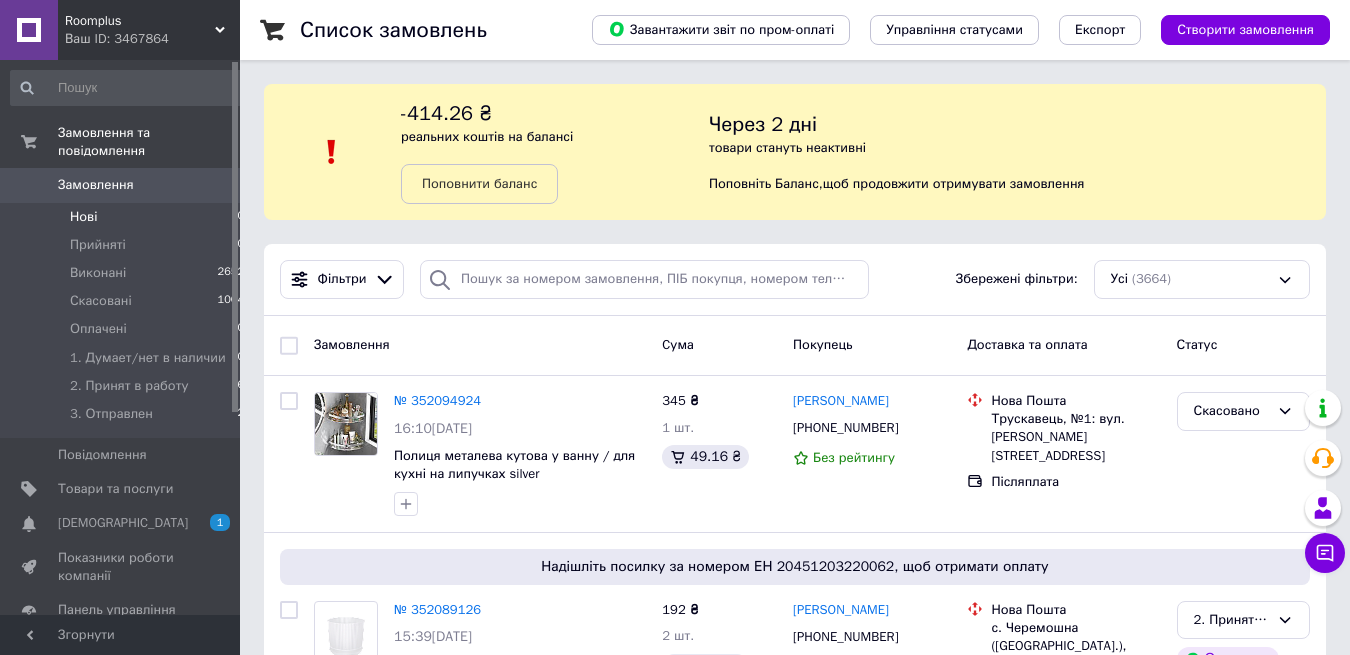 click on "Нові" at bounding box center (83, 217) 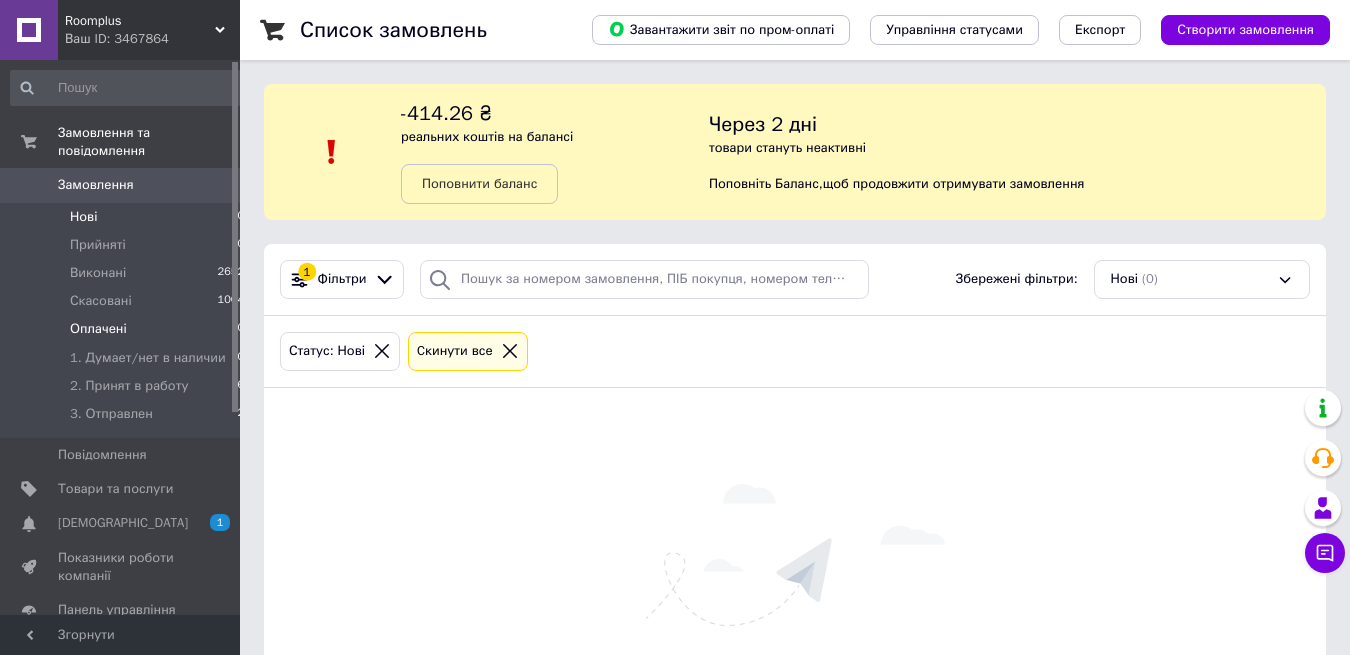 click on "Оплачені" at bounding box center (98, 329) 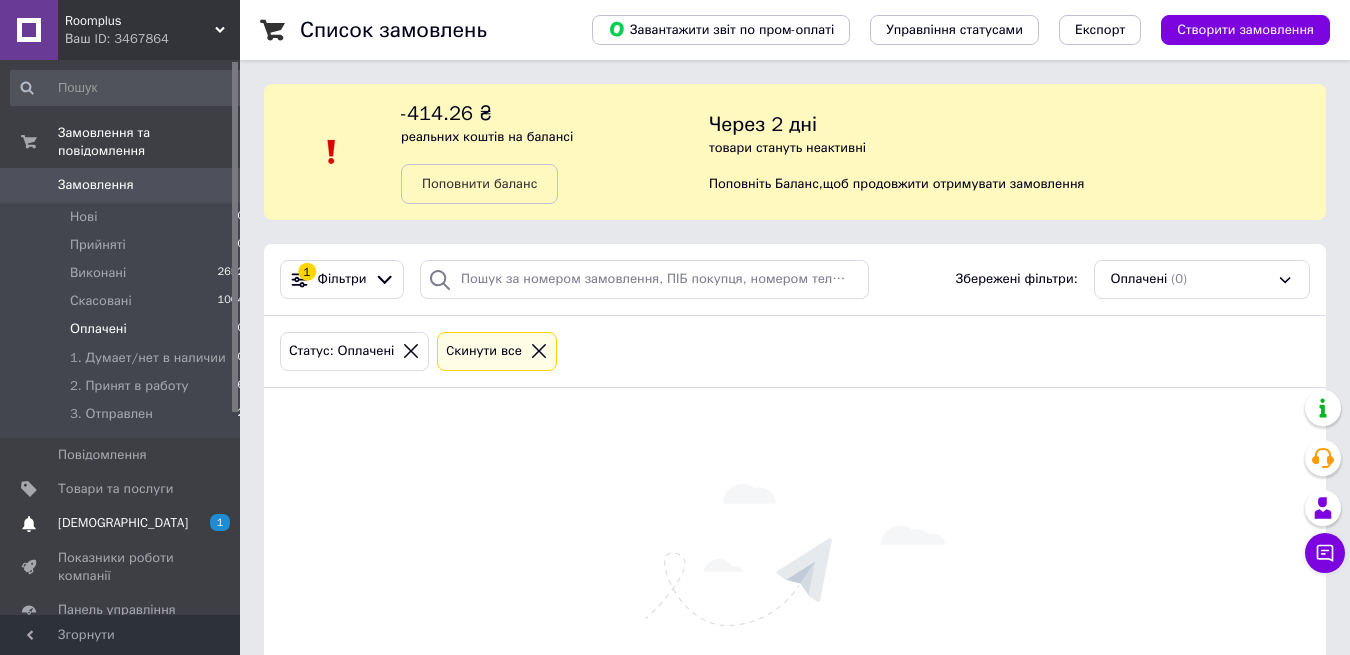 click on "[DEMOGRAPHIC_DATA]" at bounding box center (123, 523) 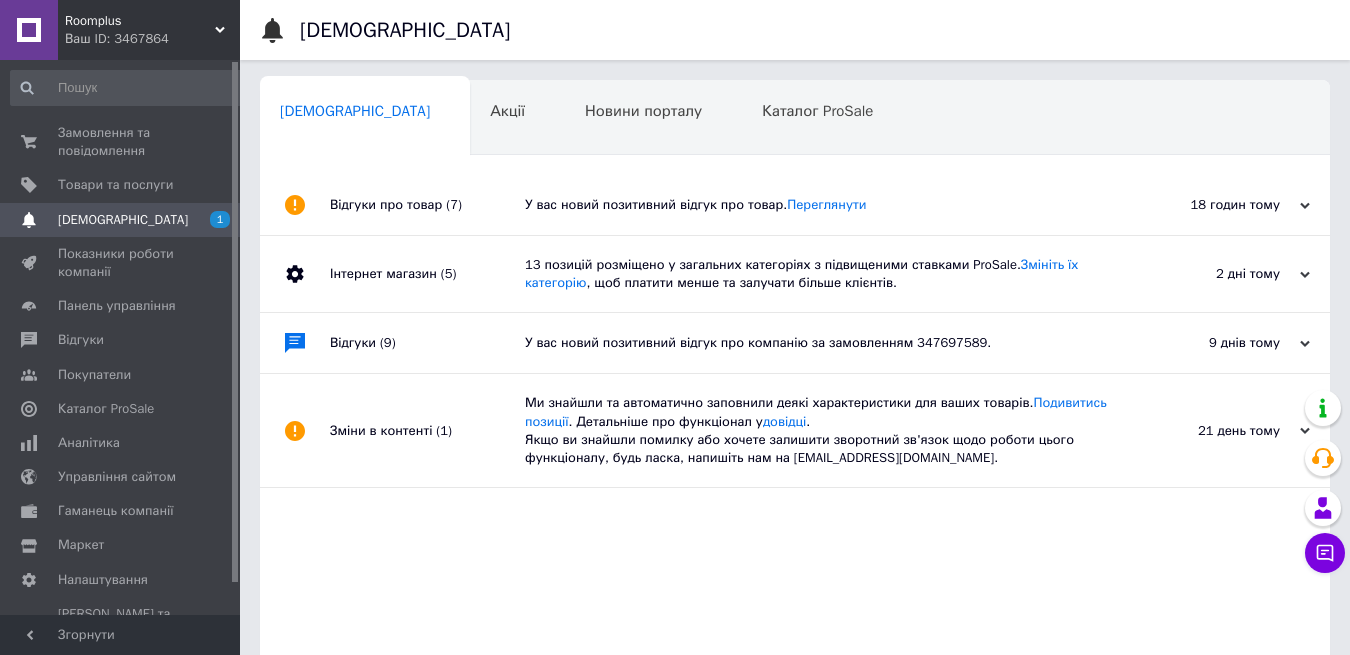 click on "У вас новий позитивний відгук про товар.  [GEOGRAPHIC_DATA]" at bounding box center [817, 205] 